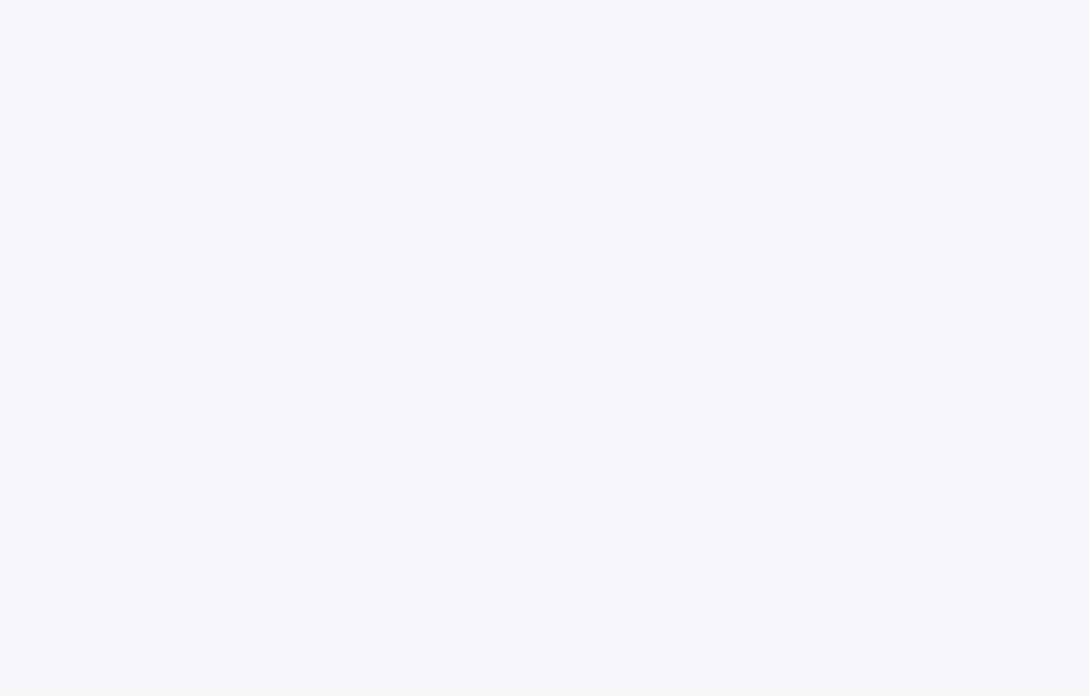 scroll, scrollTop: 0, scrollLeft: 0, axis: both 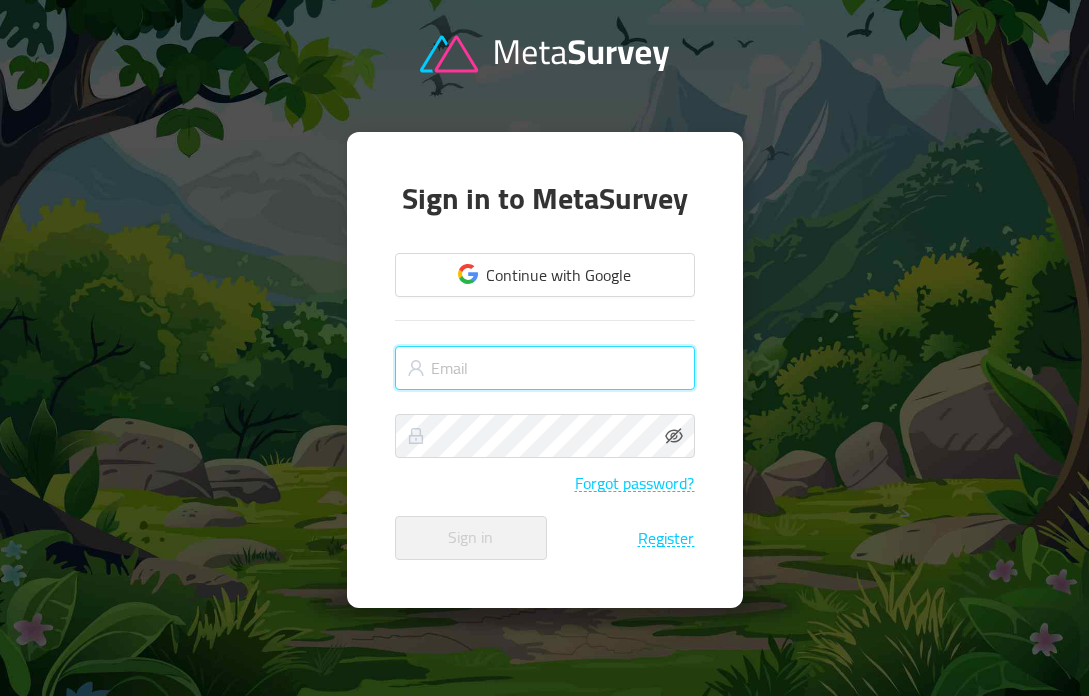 type on "[EMAIL]" 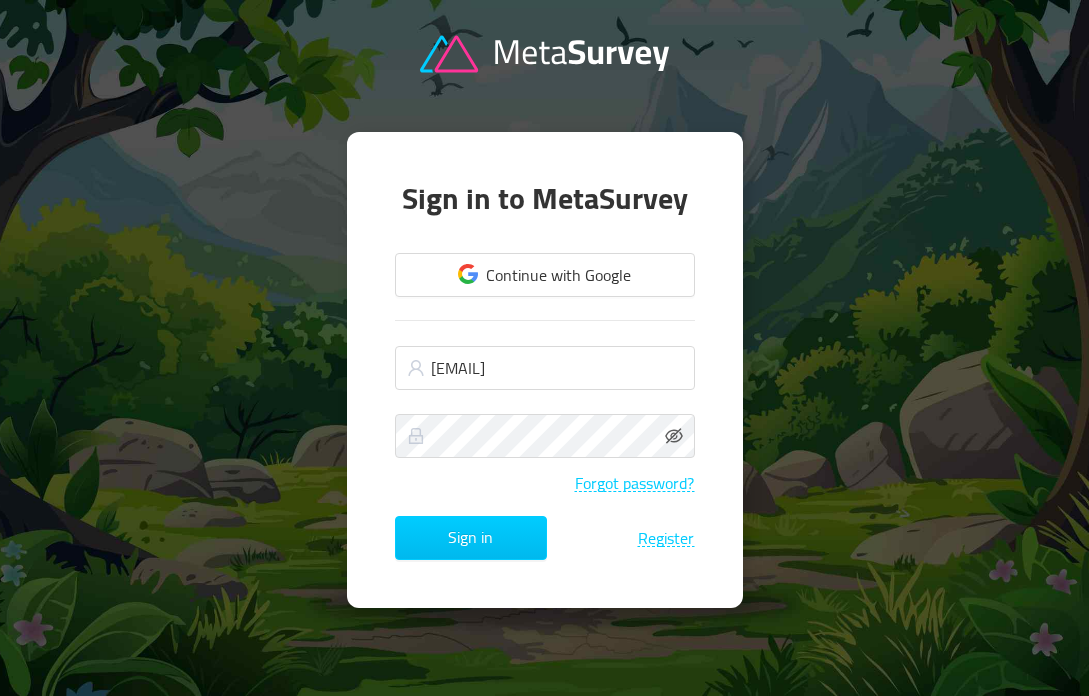 click on "Forgot password?" at bounding box center [545, 473] 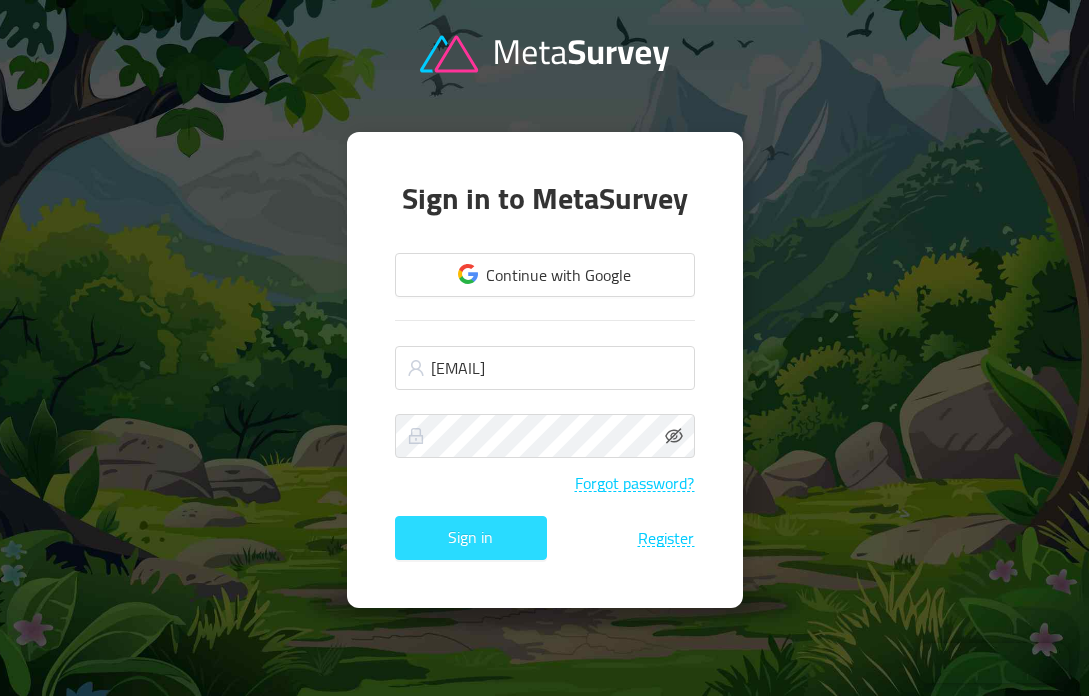 click on "Sign in" at bounding box center [471, 538] 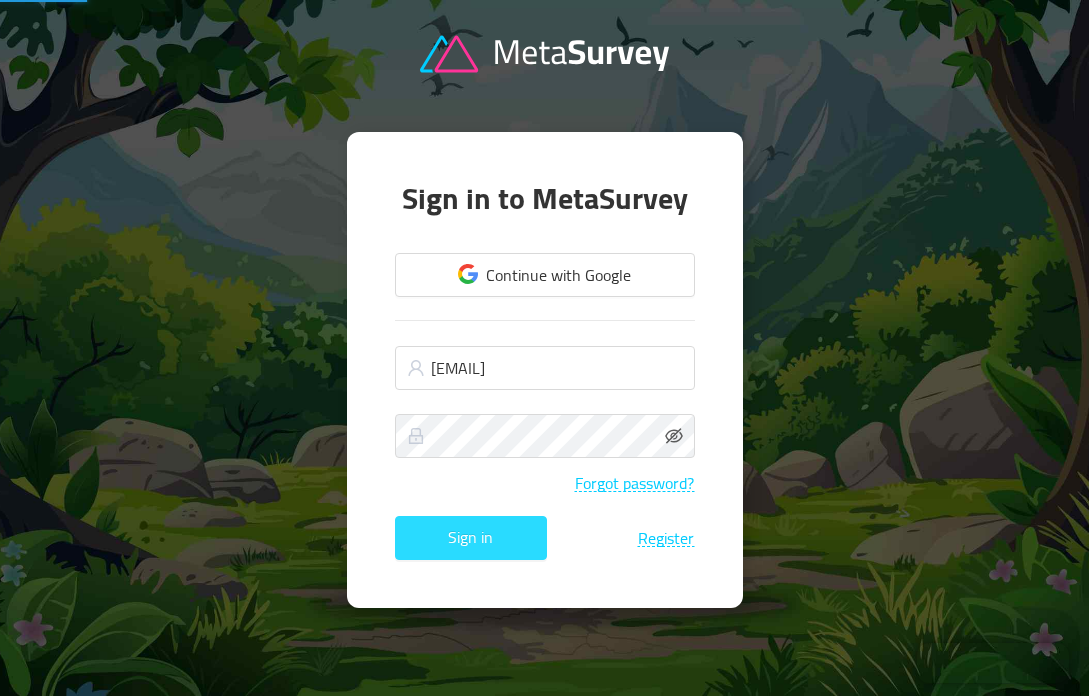 click on "Sign in" at bounding box center [471, 538] 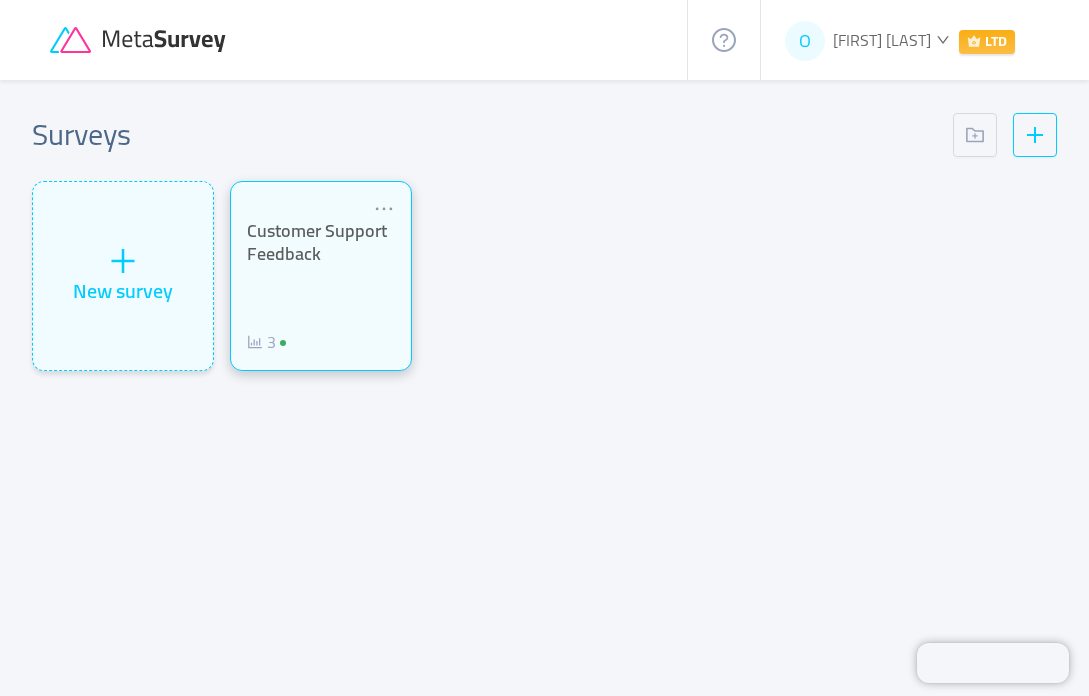 click on "Customer Support Feedback  3" at bounding box center (321, 287) 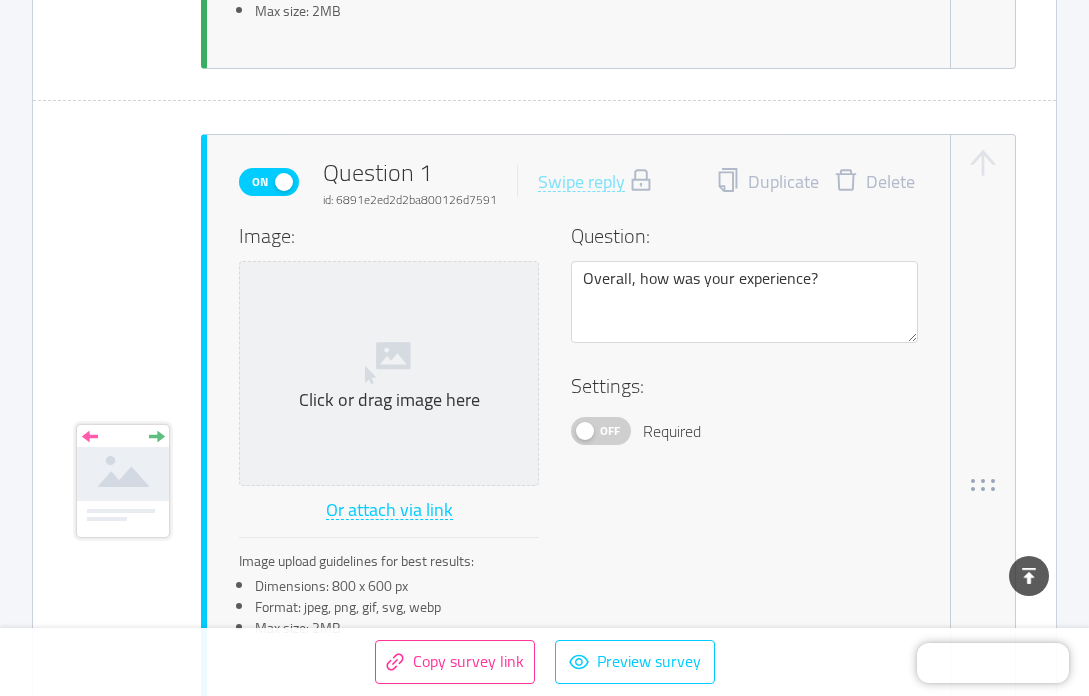 scroll, scrollTop: 1043, scrollLeft: 0, axis: vertical 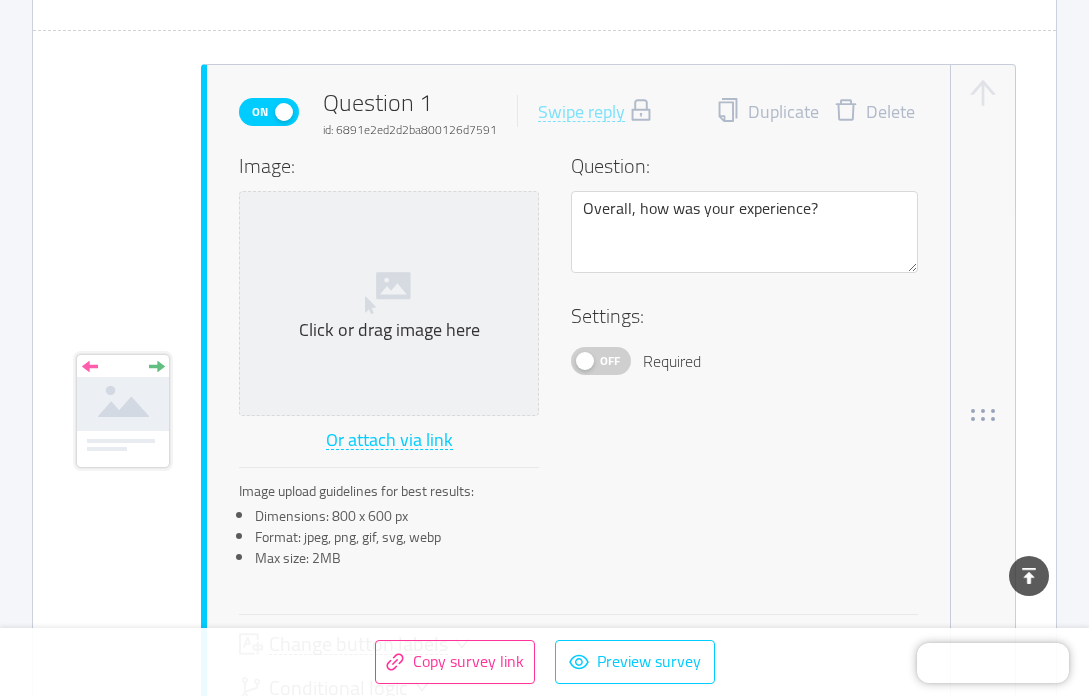 click on "Off" at bounding box center (601, 361) 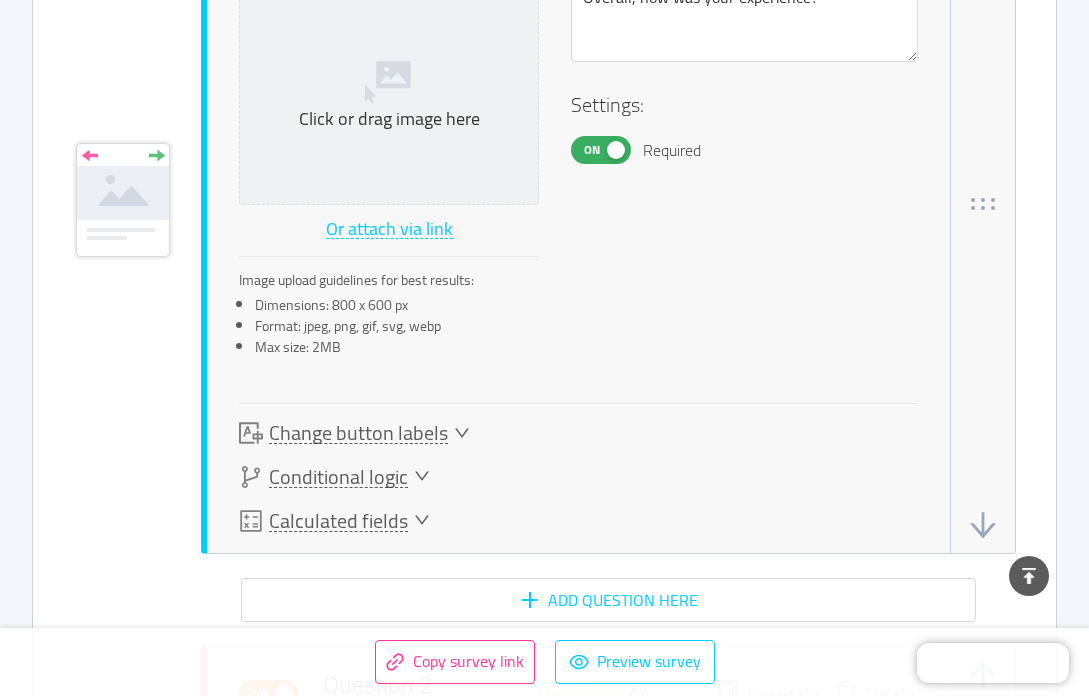 scroll, scrollTop: 1256, scrollLeft: 0, axis: vertical 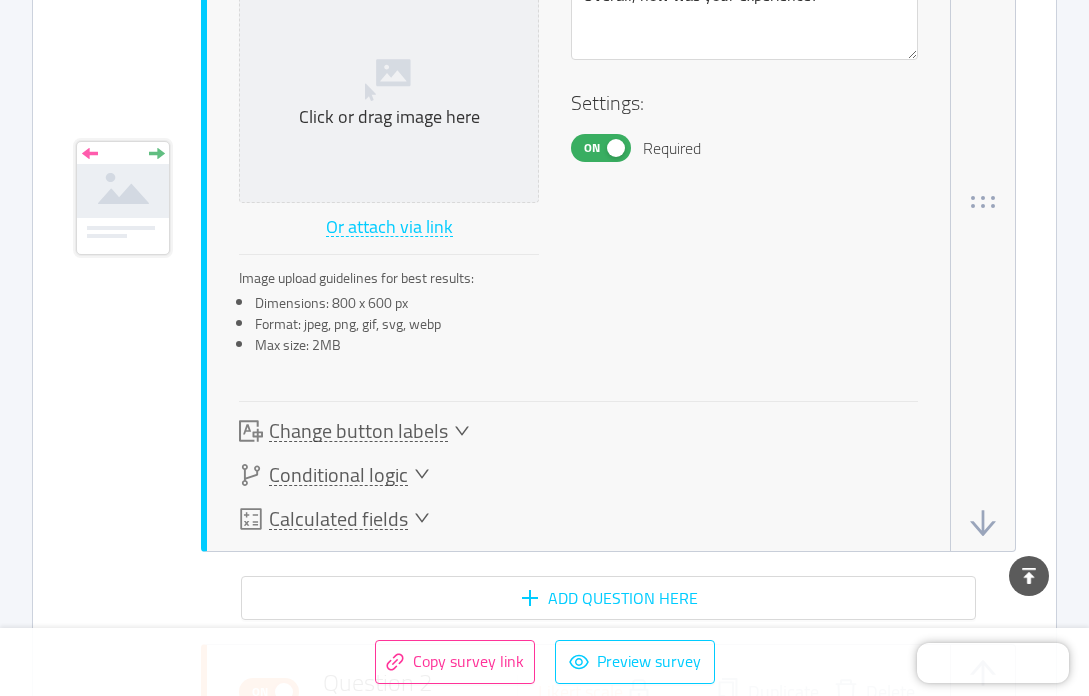 click on "Change button labels" at bounding box center [358, 431] 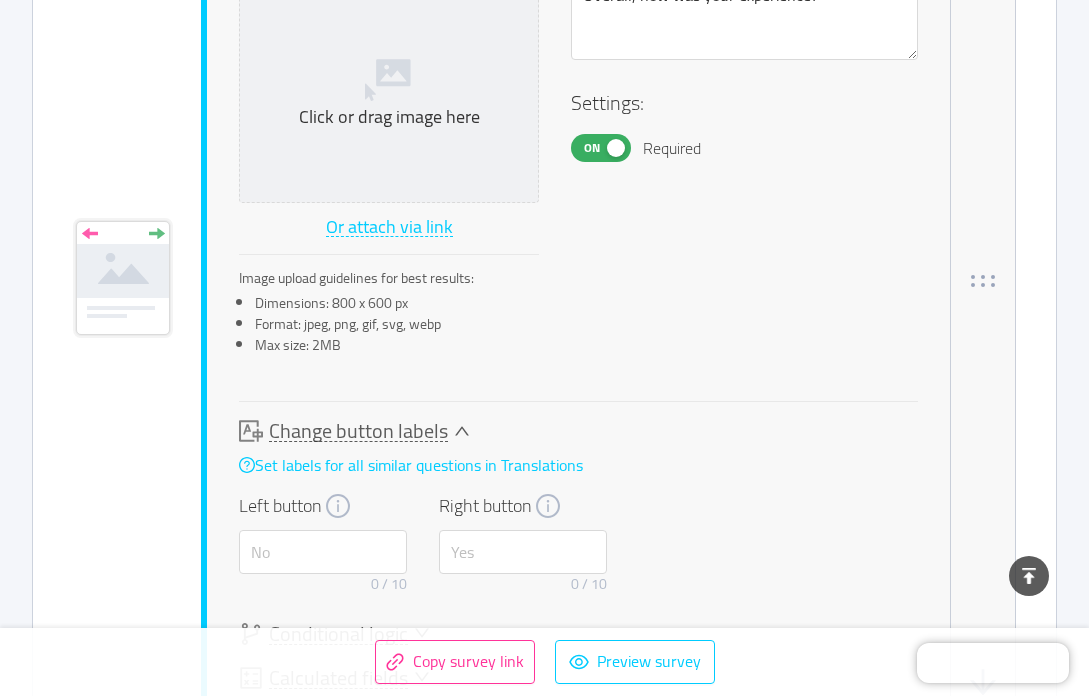 scroll, scrollTop: 1335, scrollLeft: 0, axis: vertical 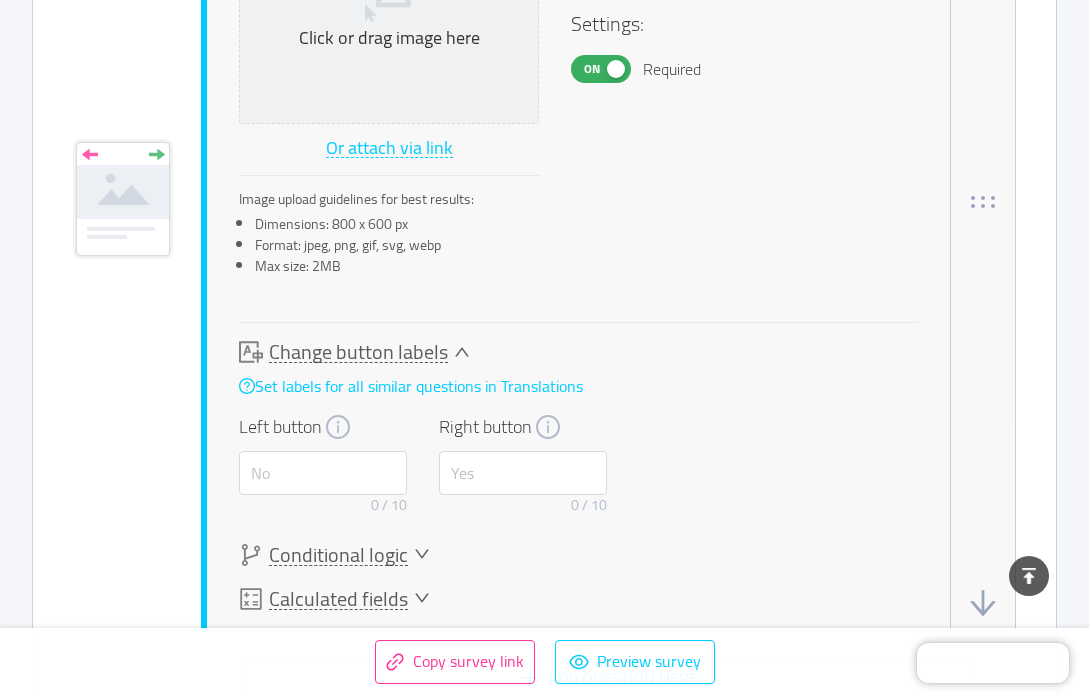 click on "Change button labels" at bounding box center [358, 352] 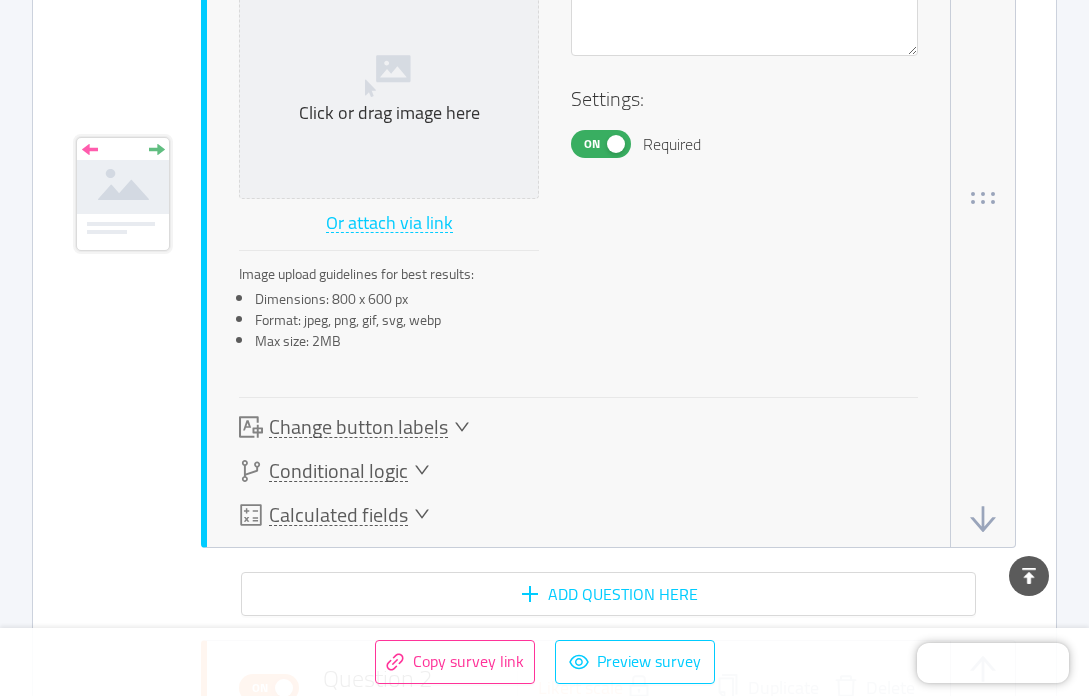 scroll, scrollTop: 1256, scrollLeft: 0, axis: vertical 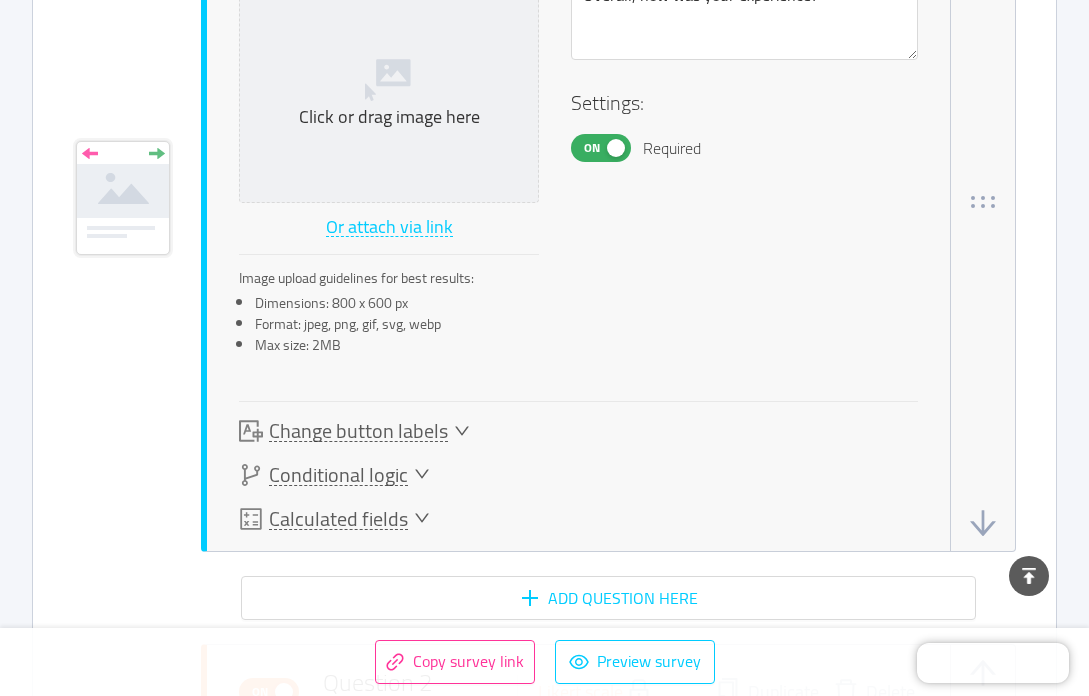 click on "Conditional logic" at bounding box center [338, 475] 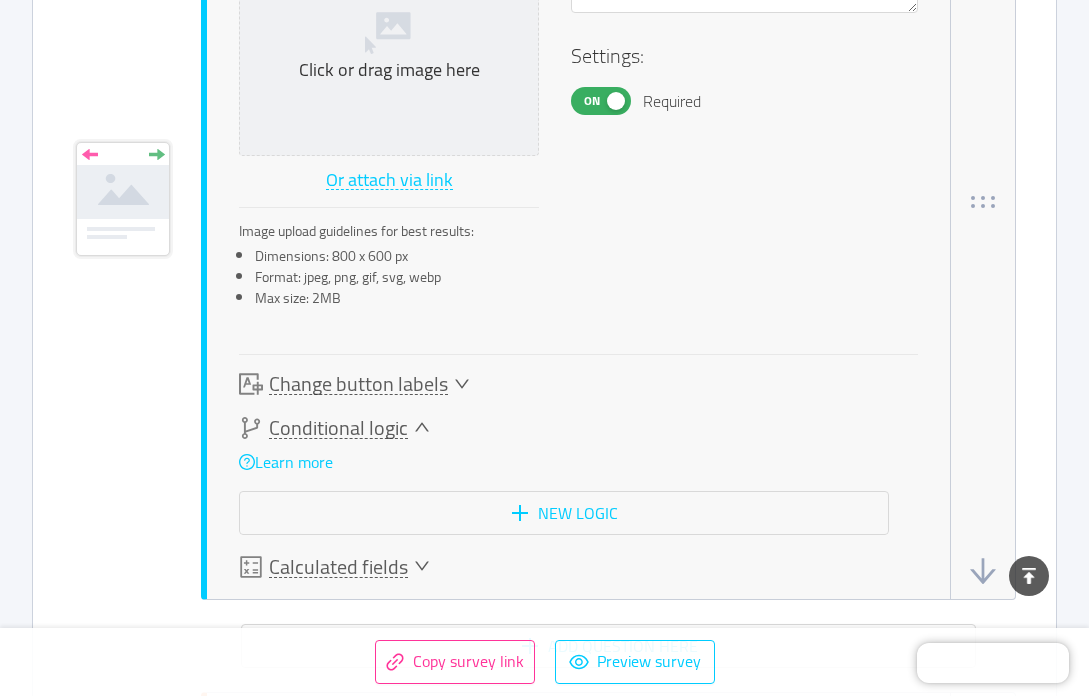click on "Conditional logic" at bounding box center (338, 428) 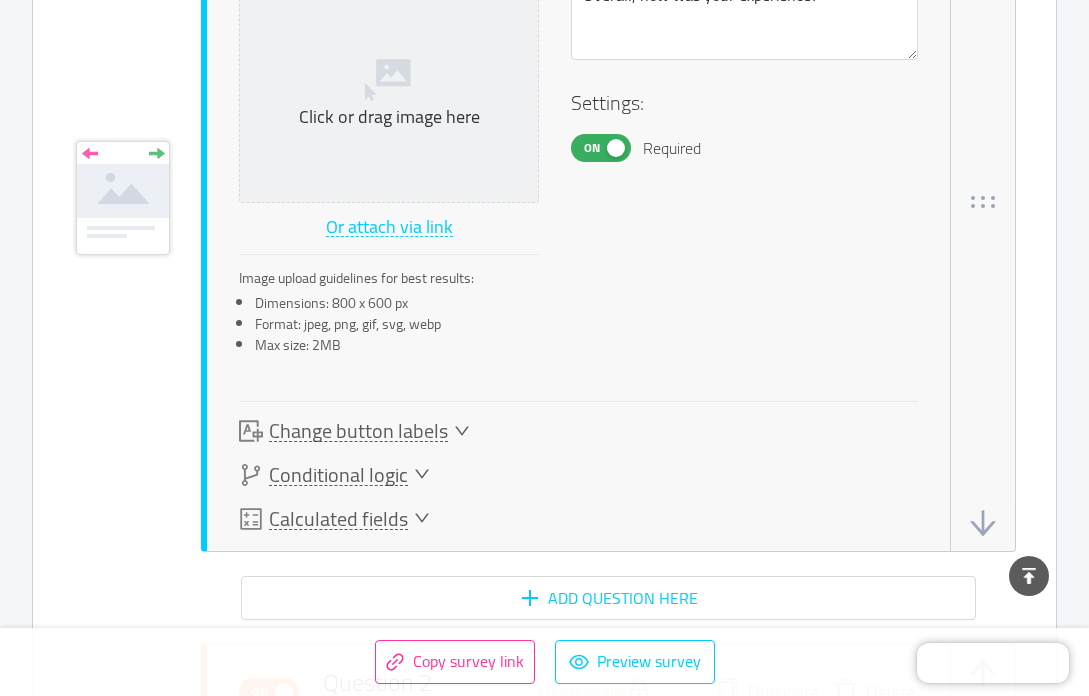 click on "Calculated fields" at bounding box center [338, 519] 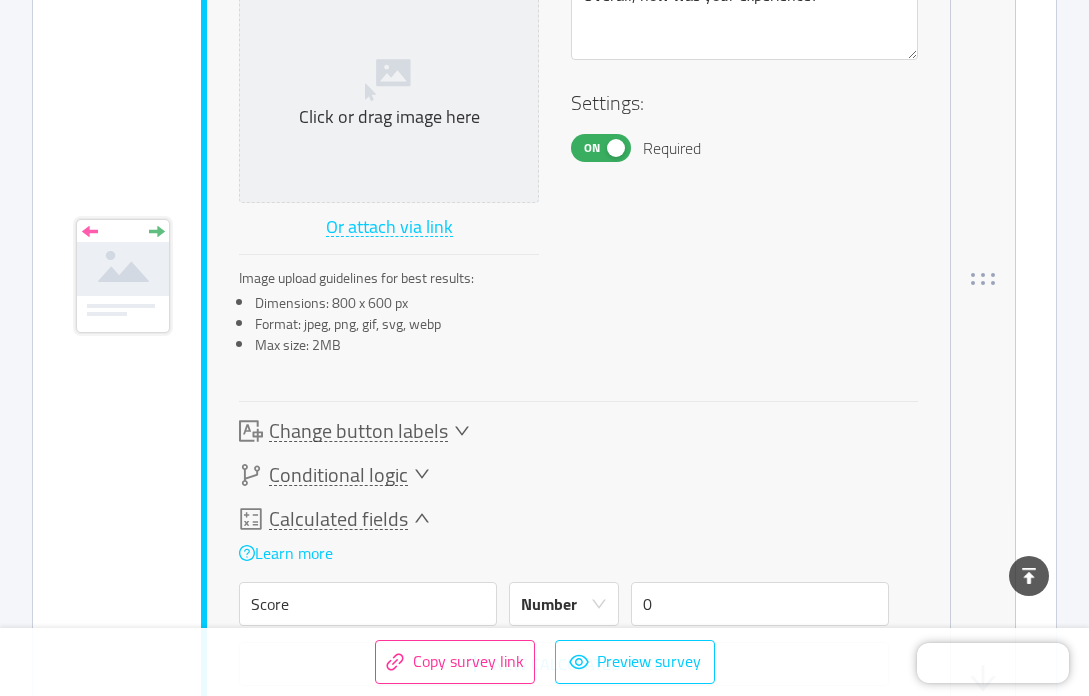scroll, scrollTop: 1333, scrollLeft: 0, axis: vertical 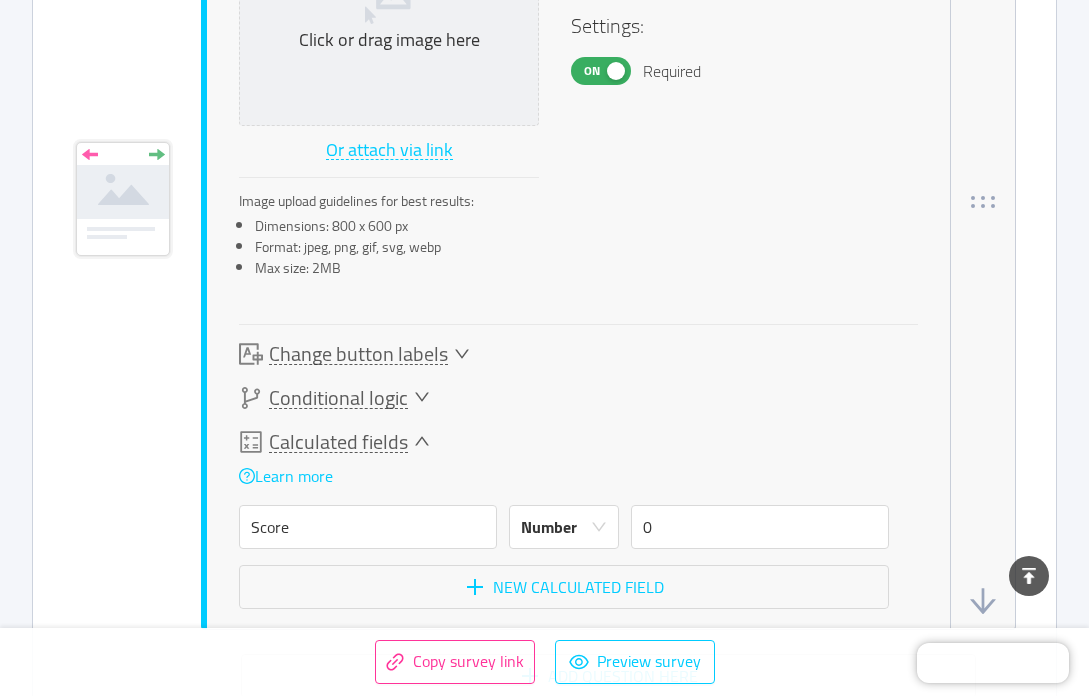 click on "Calculated fields" at bounding box center [338, 442] 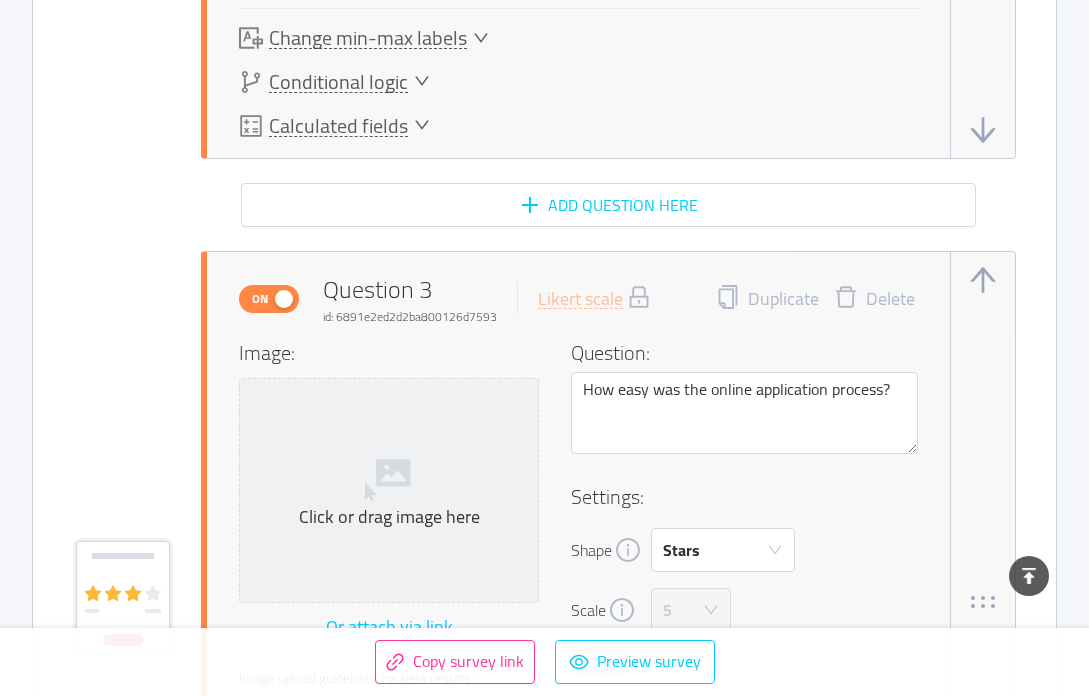 scroll, scrollTop: 2441, scrollLeft: 0, axis: vertical 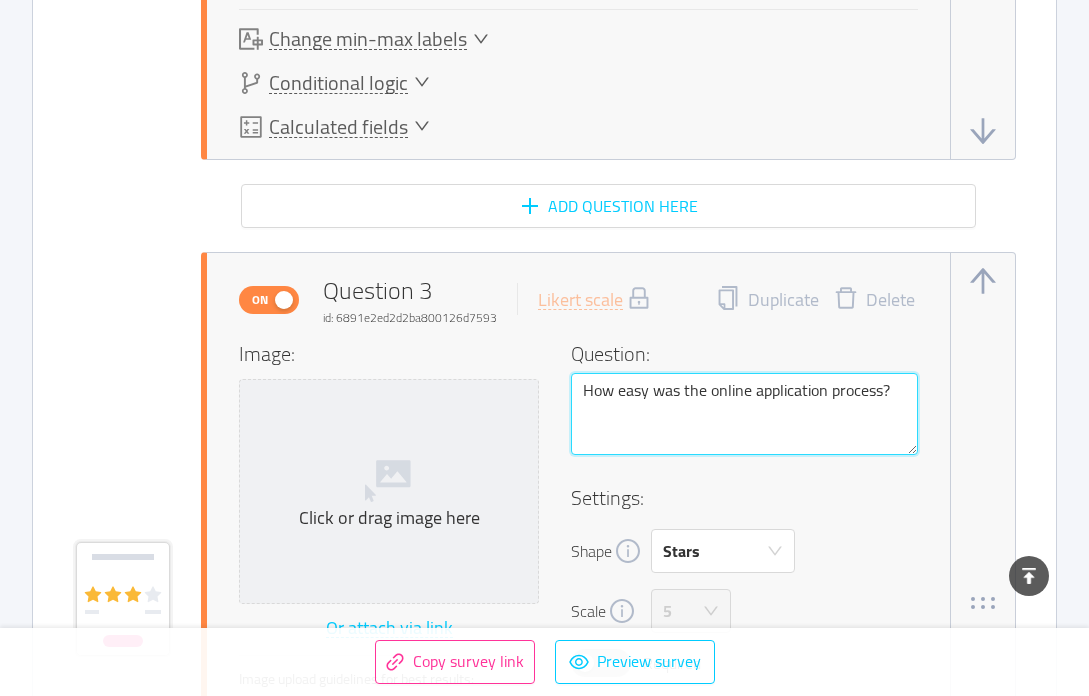click on "How easy was the online application process?" at bounding box center [744, 414] 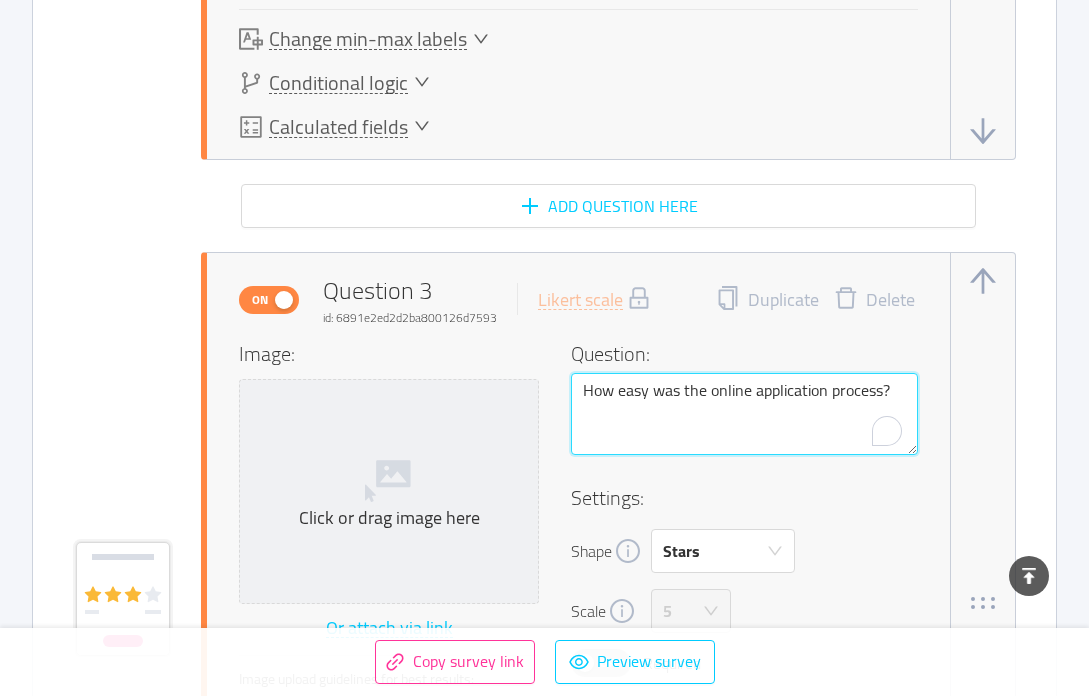 click on "How easy was the online application process?" at bounding box center (744, 414) 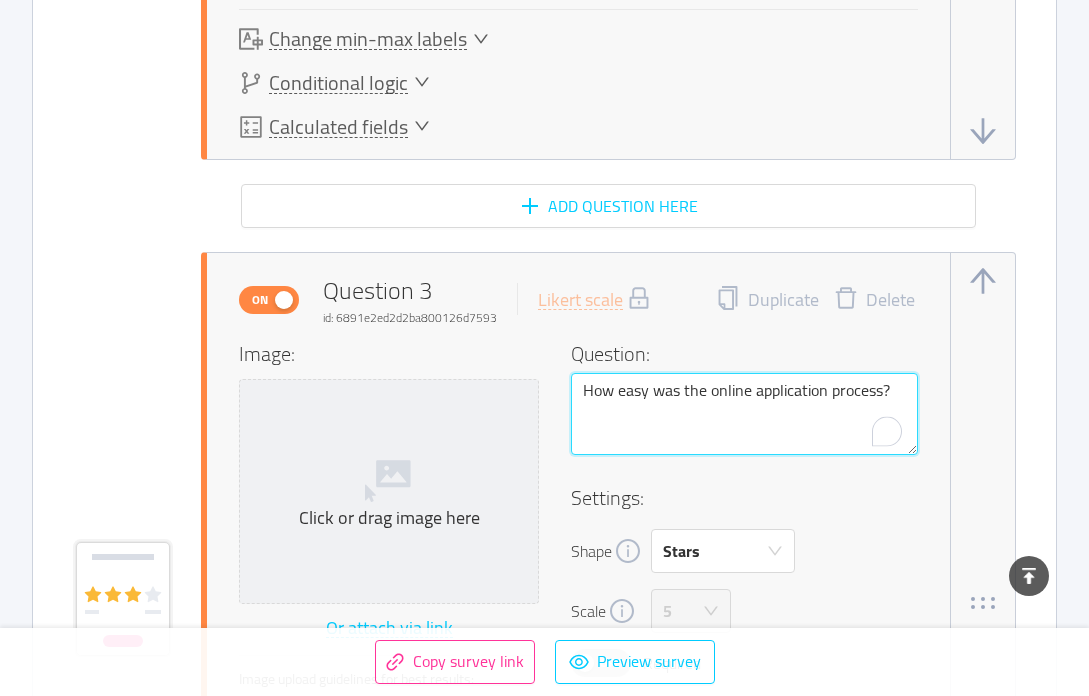 click on "How easy was the online application process?" at bounding box center (744, 414) 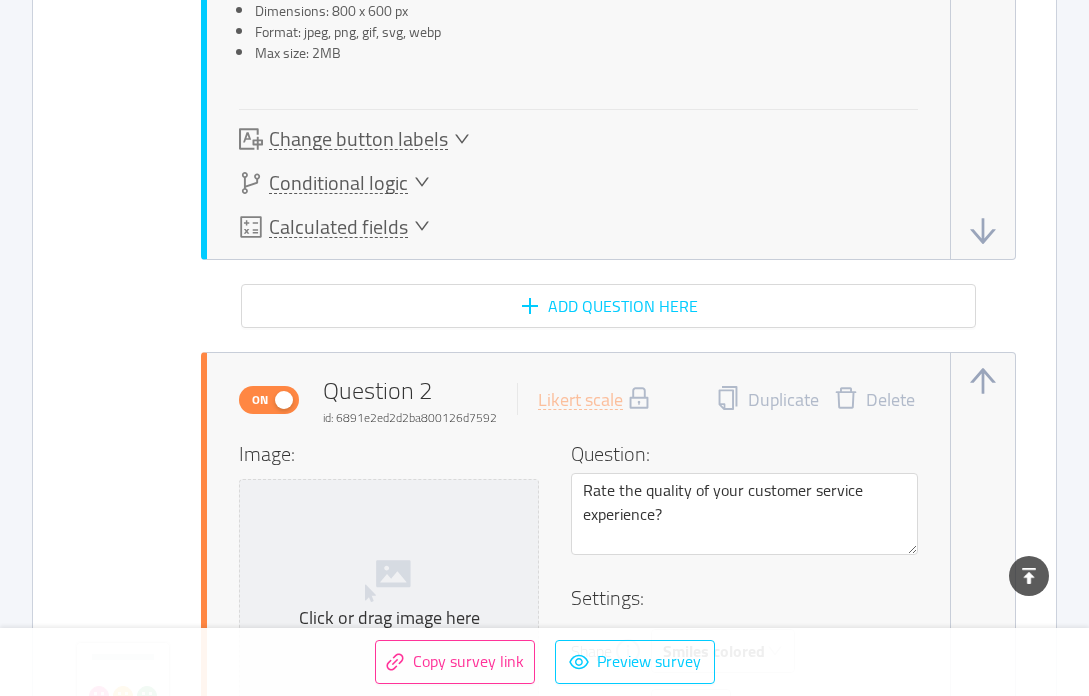 scroll, scrollTop: 1550, scrollLeft: 0, axis: vertical 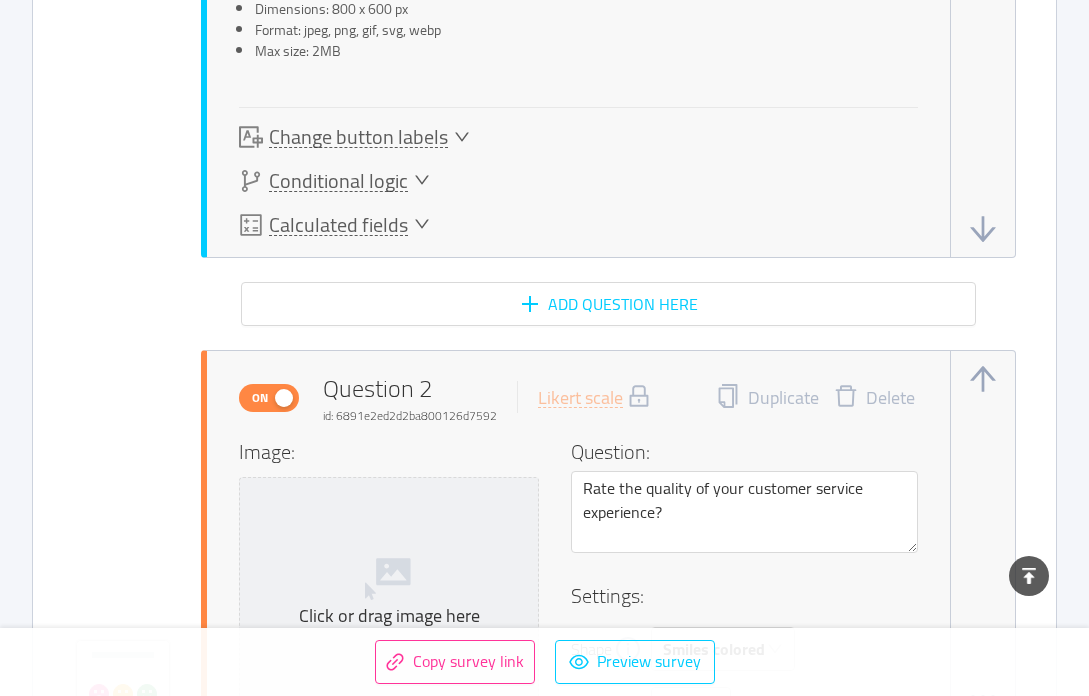 click on "On" at bounding box center [260, 398] 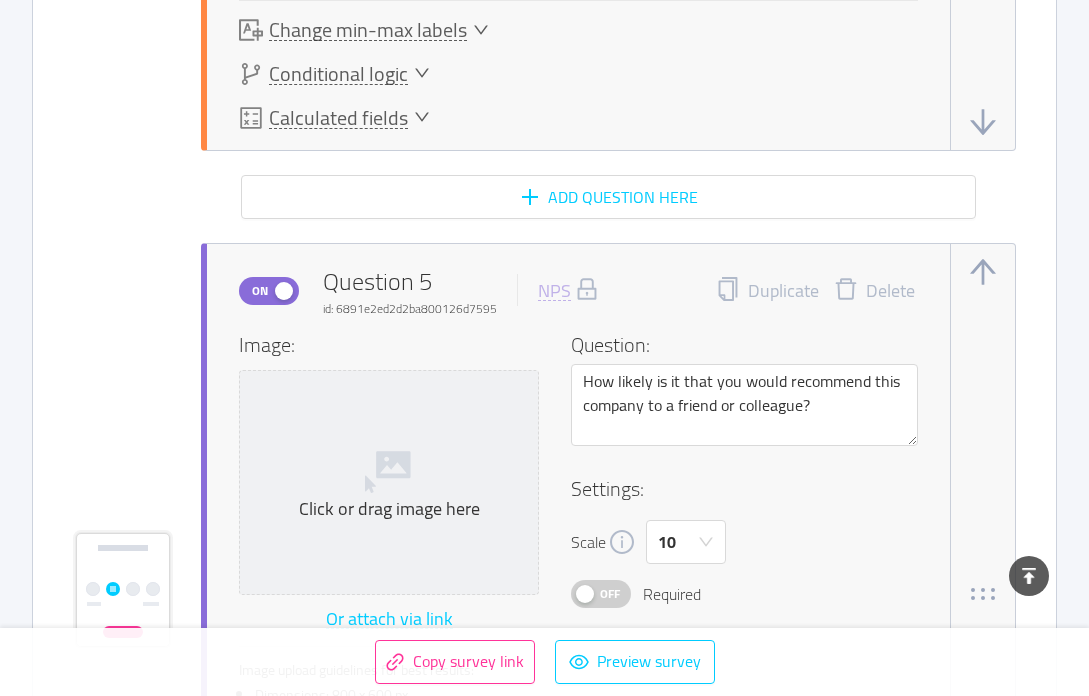 scroll, scrollTop: 4020, scrollLeft: 0, axis: vertical 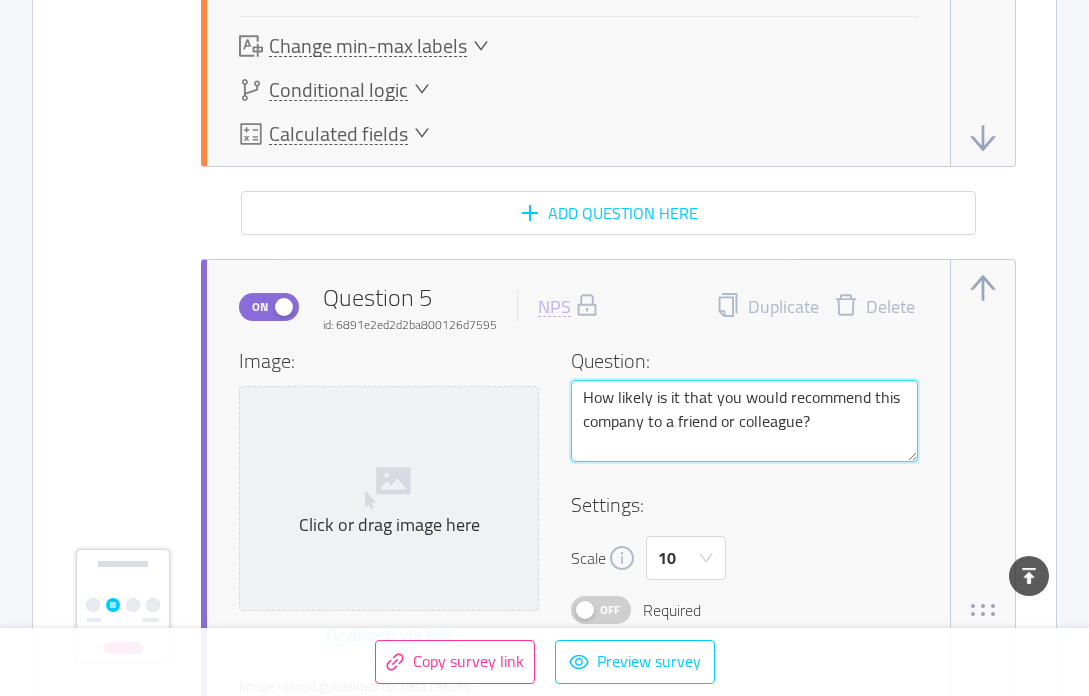 click on "How likely is it that you would recommend this company to a friend or colleague?" at bounding box center (744, 421) 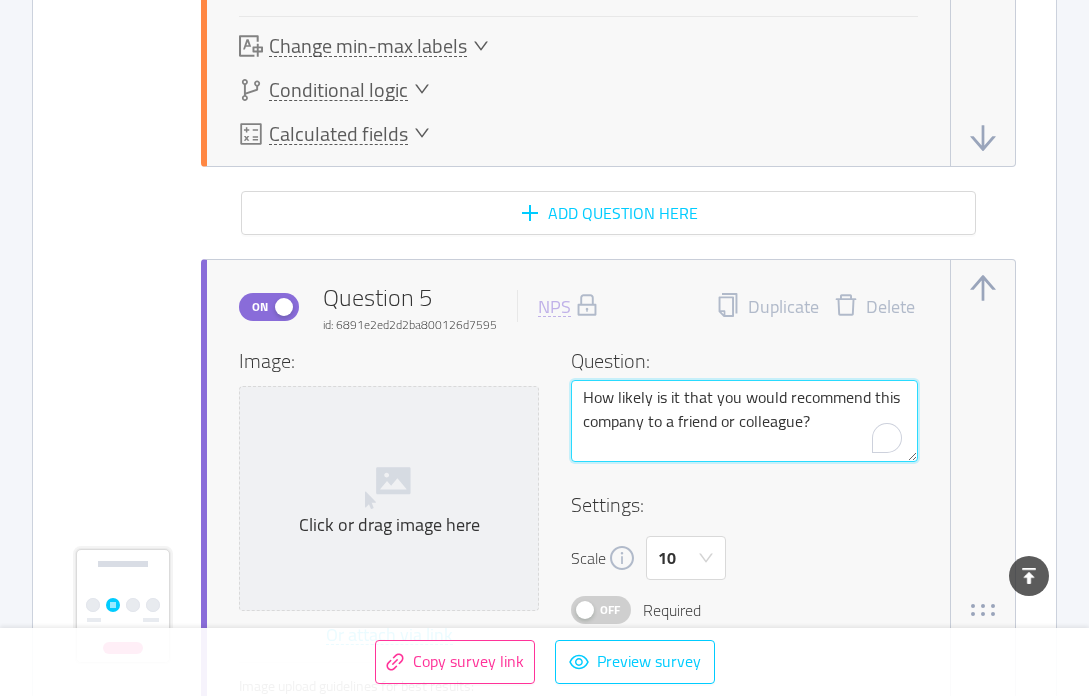 click on "How likely is it that you would recommend this company to a friend or colleague?" at bounding box center [744, 421] 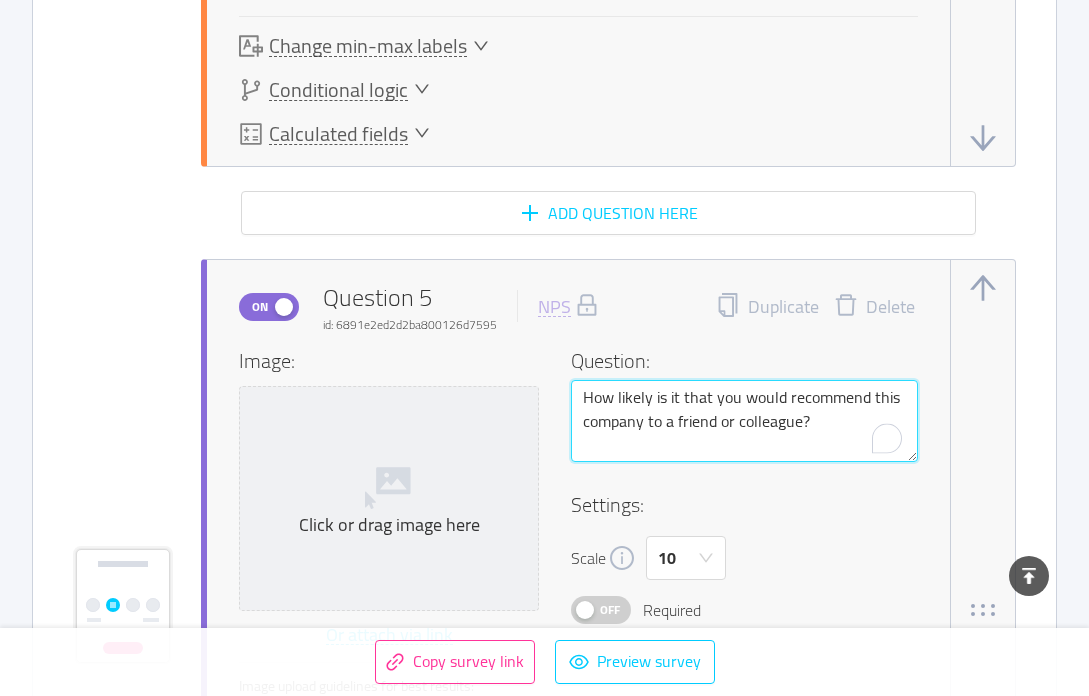 type 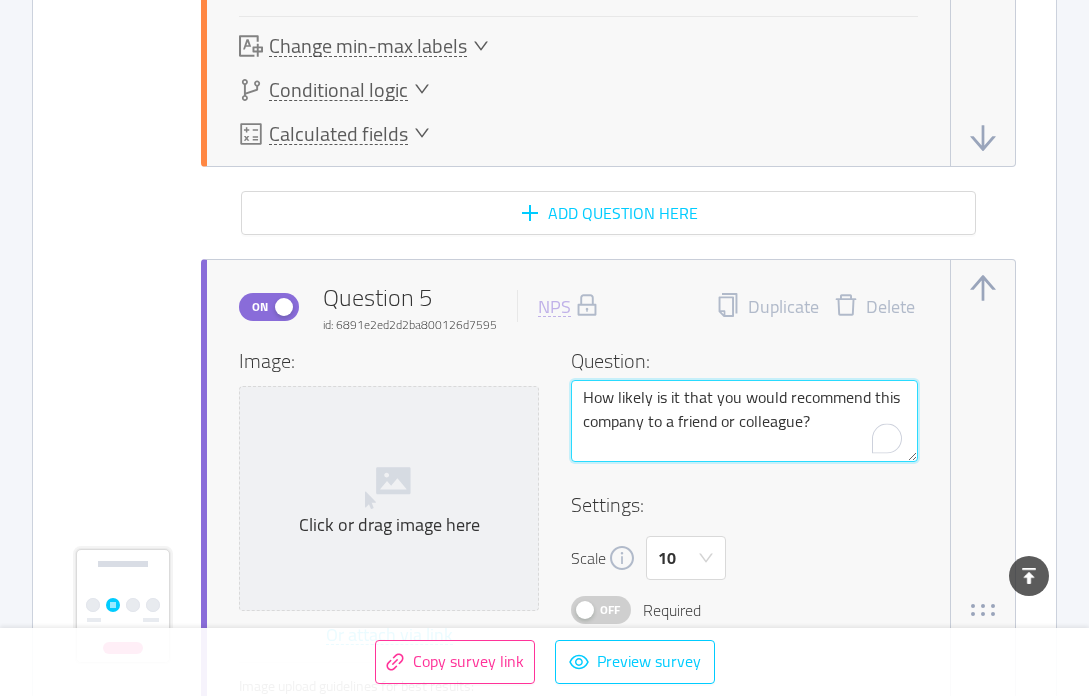type on "How likely is it that you would recommend this to a friend or colleague?" 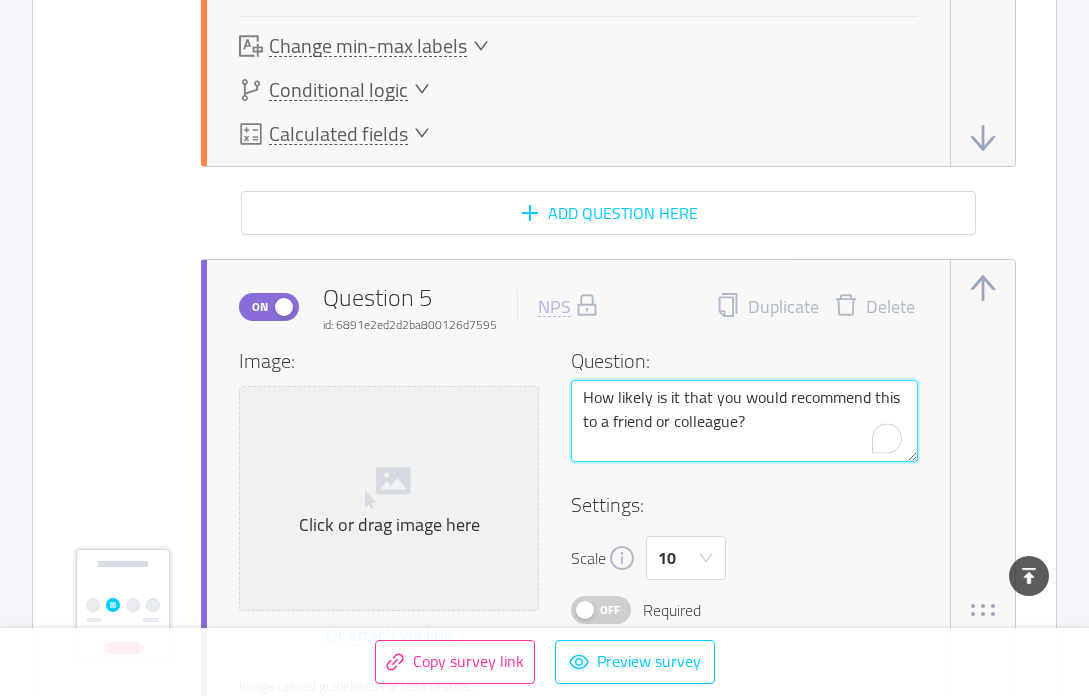 type 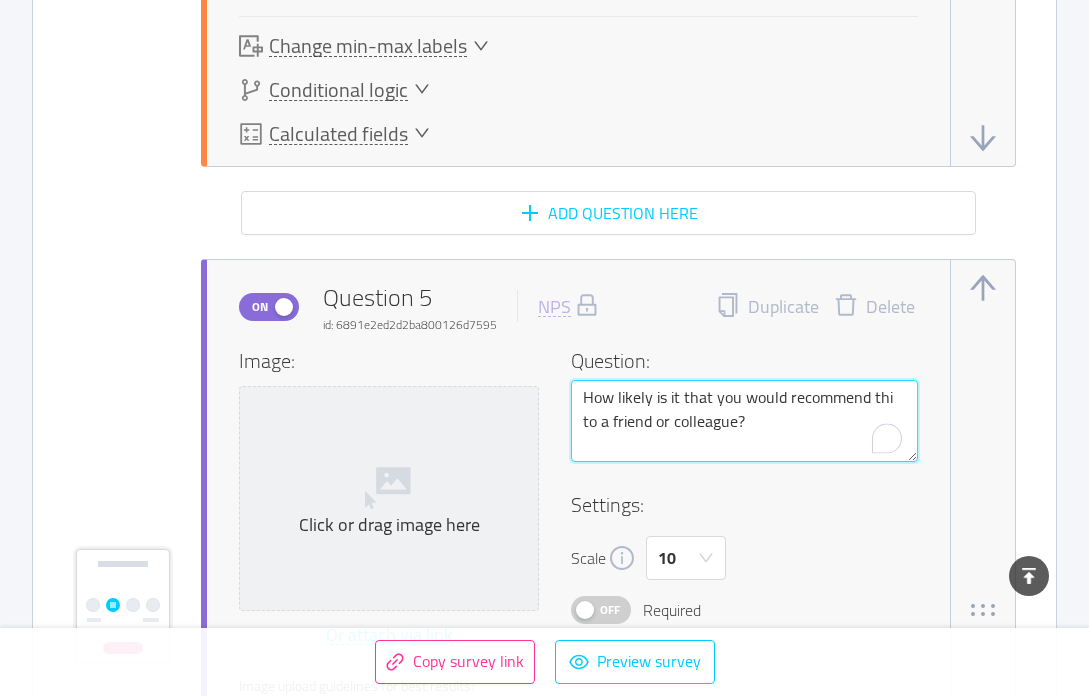 type 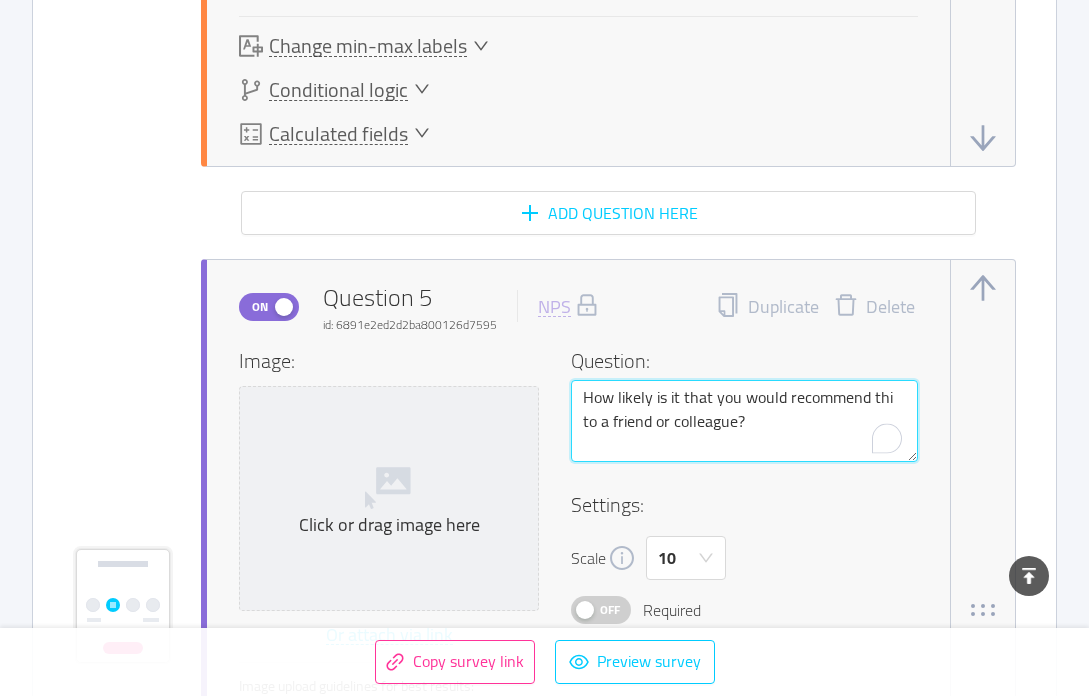 type on "How likely is it that you would recommend th to a friend or colleague?" 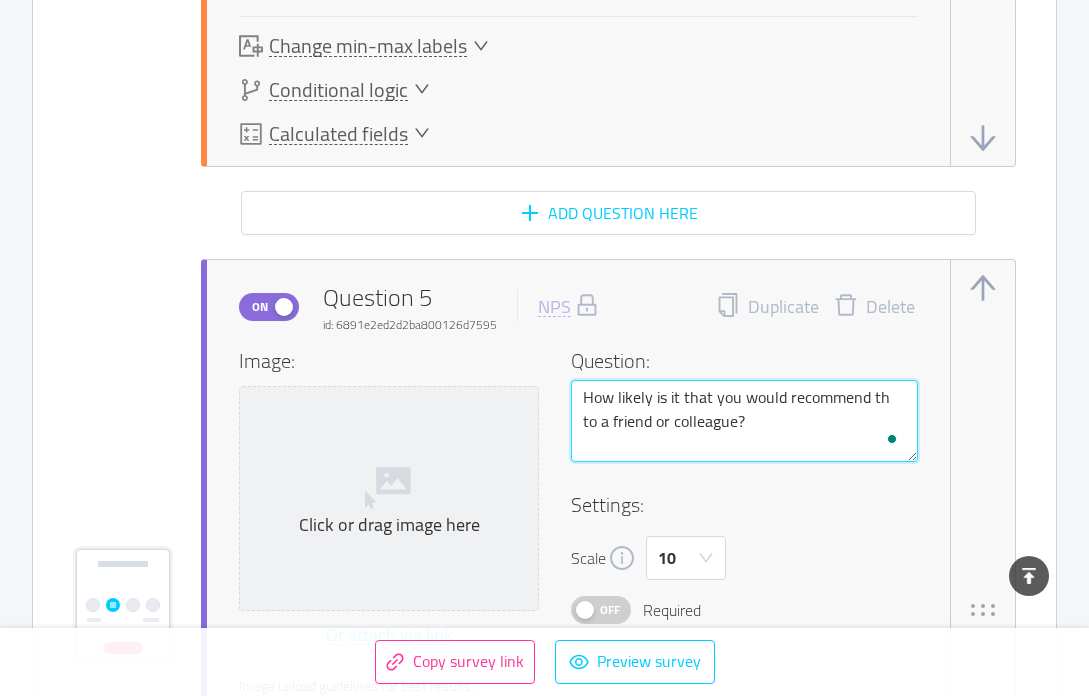 type 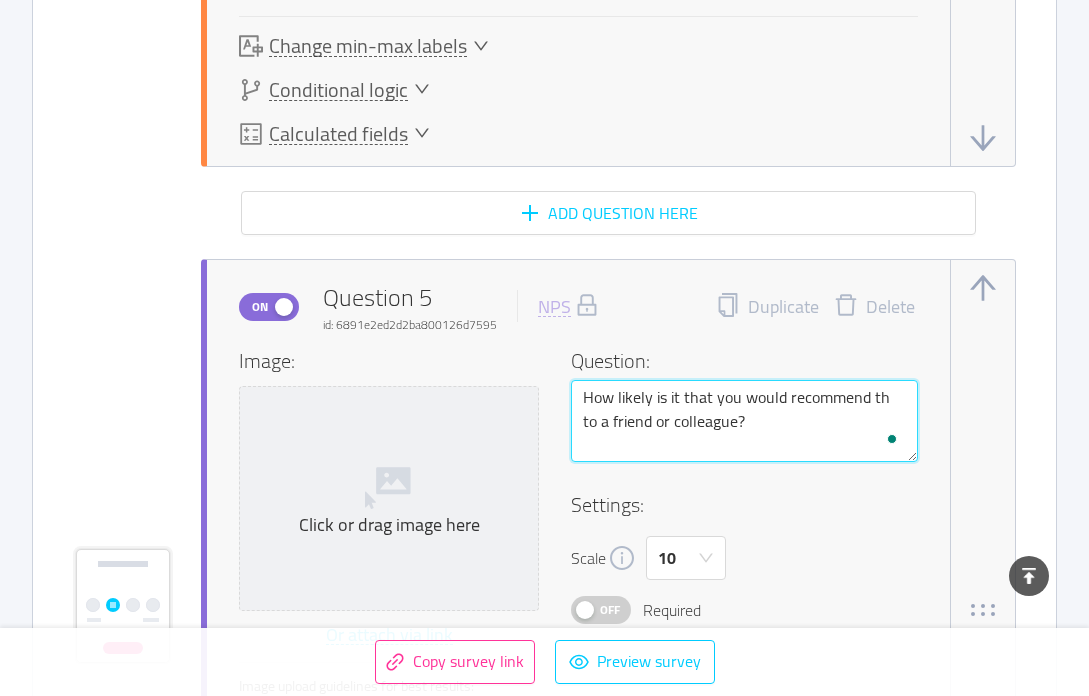 type on "How likely is it that you would recommend t to a friend or colleague?" 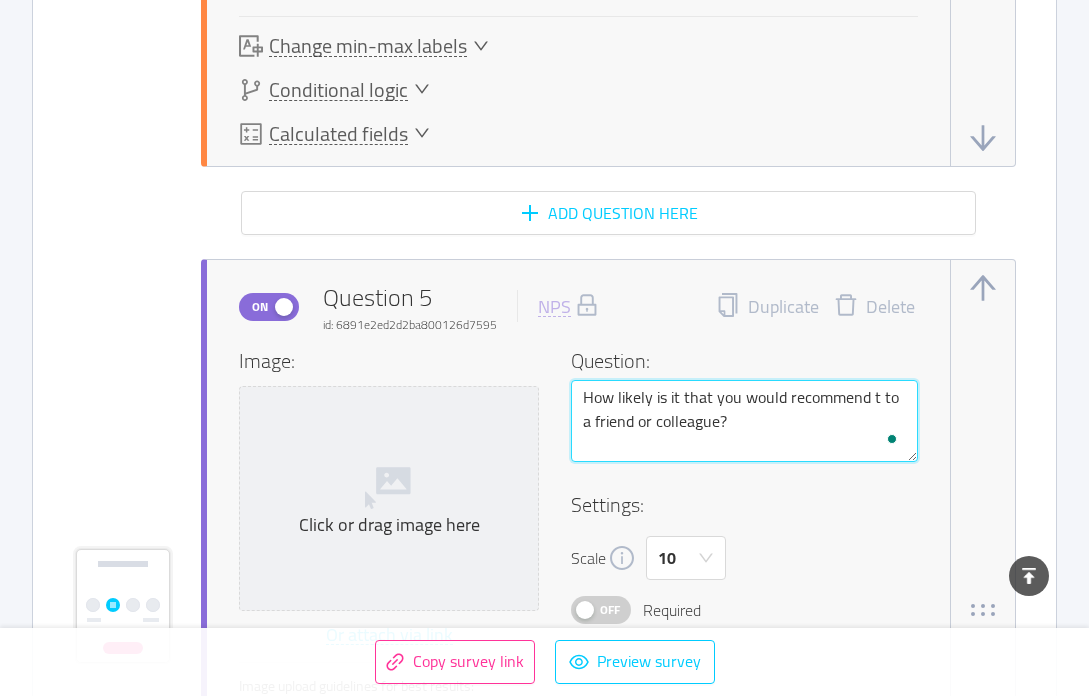 type 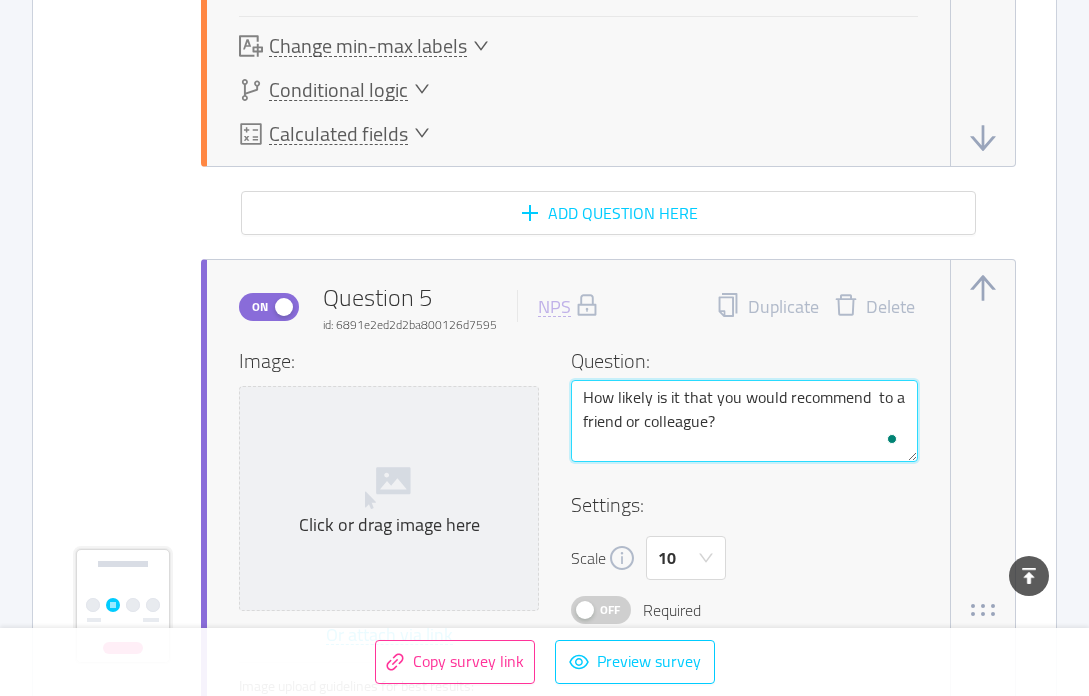 type 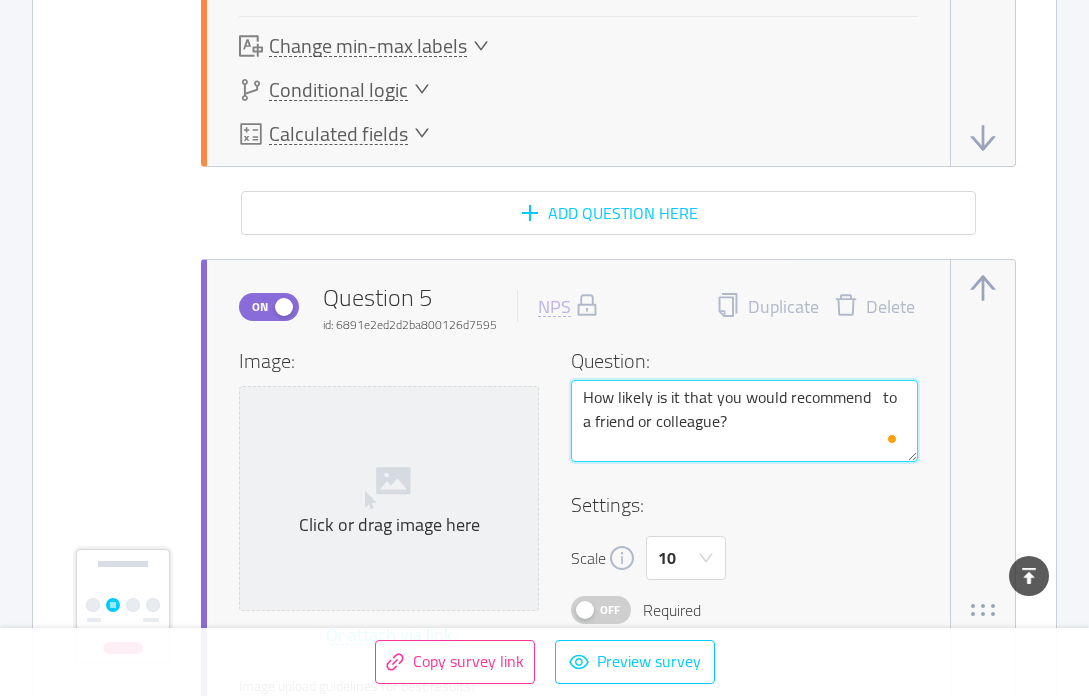 type 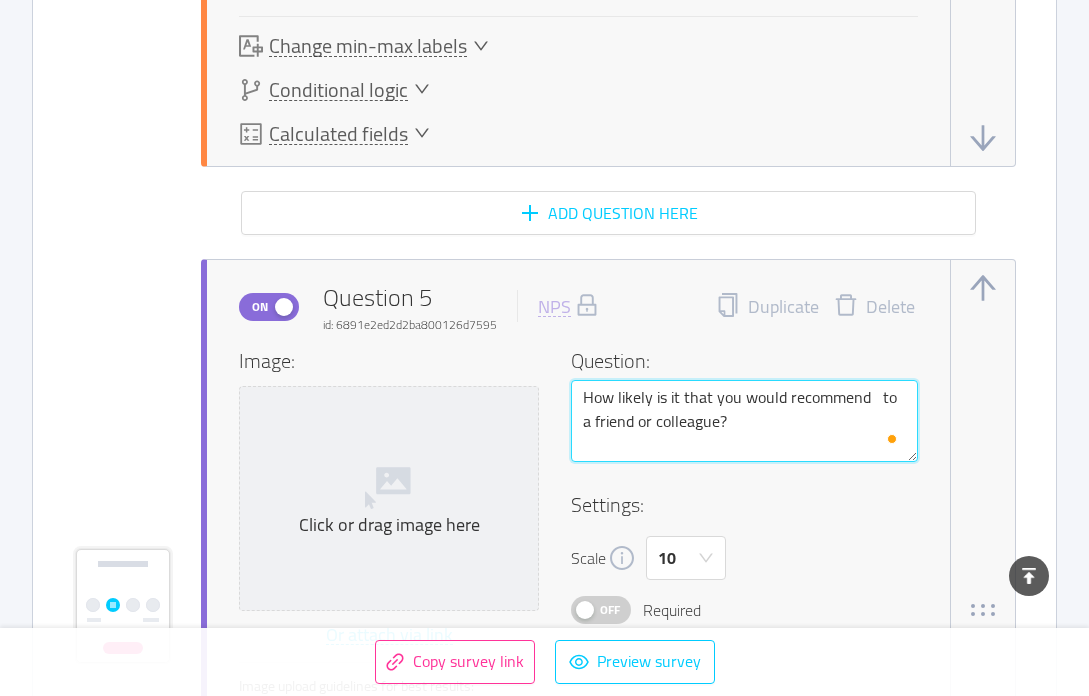 type on "How likely is it that you would recommend  A to a friend or colleague?" 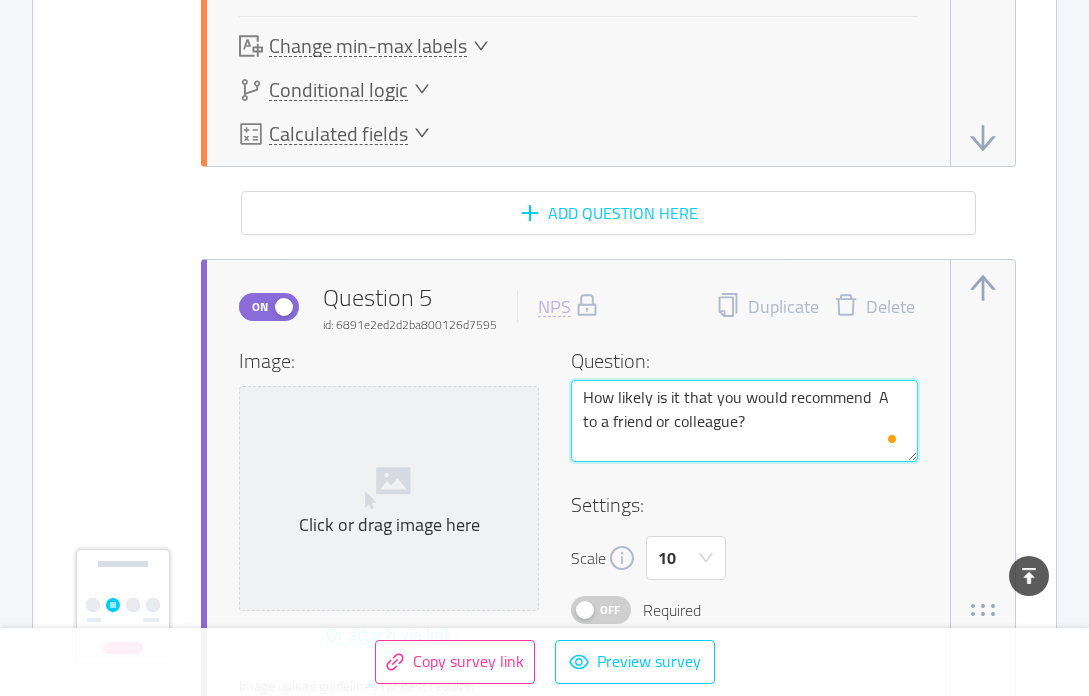 type 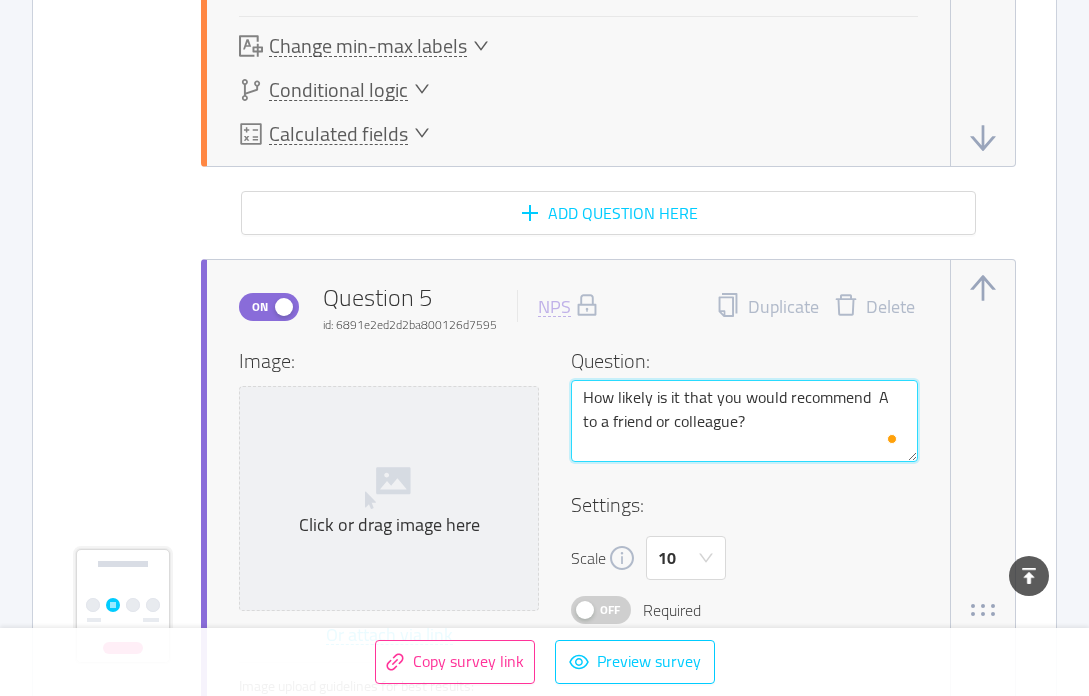 type on "How likely is it that you would recommend  AI to a friend or colleague?" 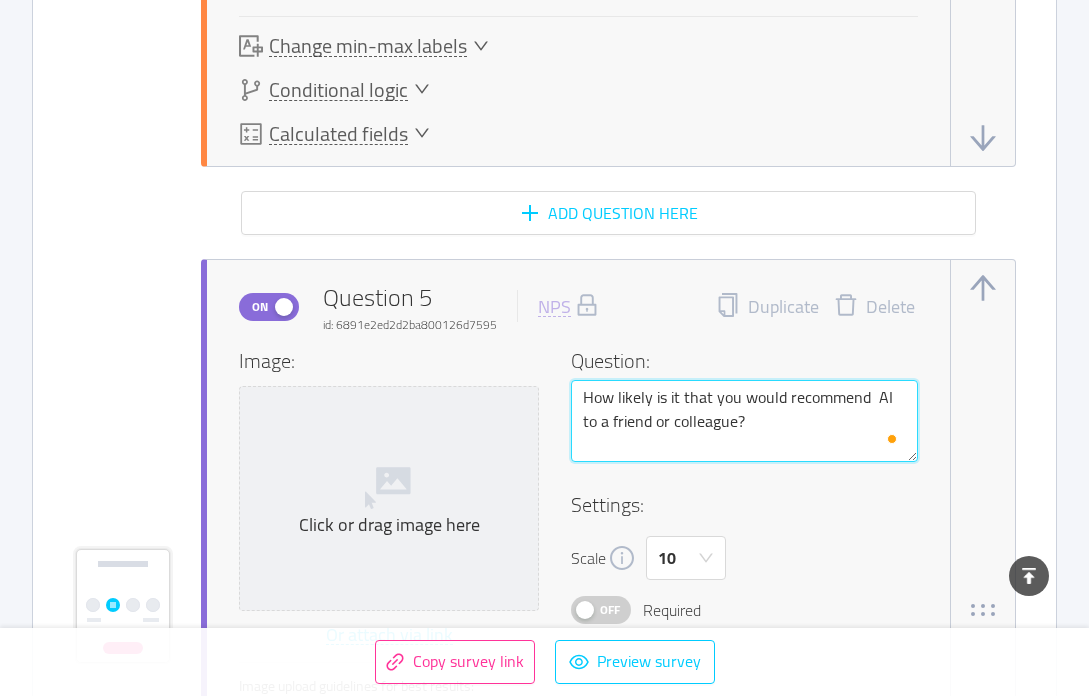 type 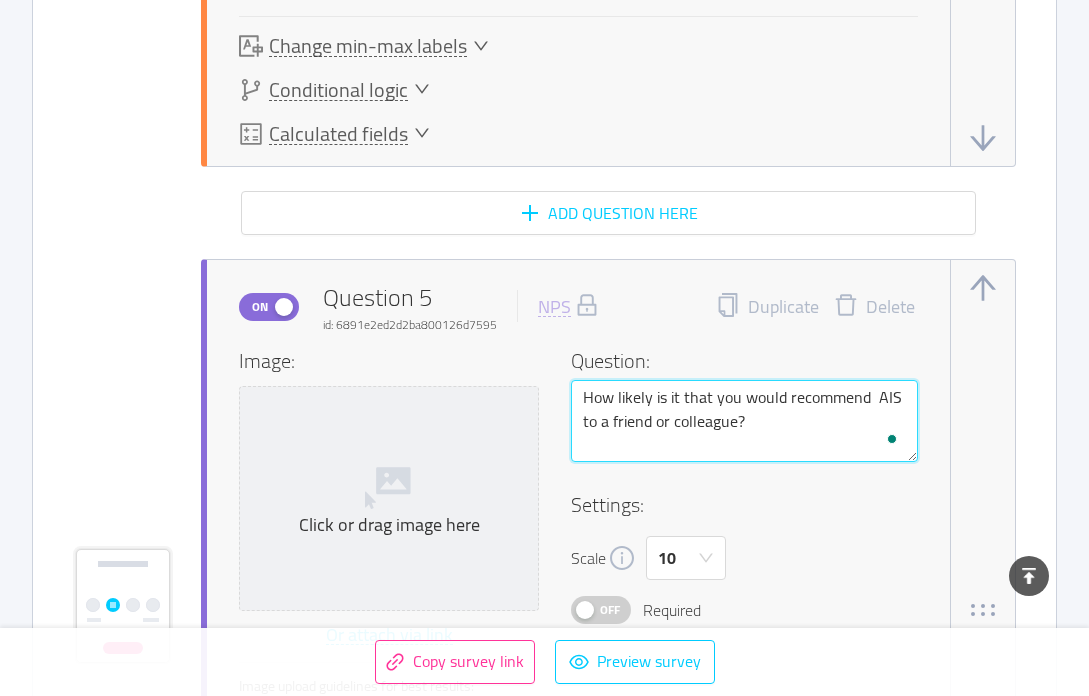 type 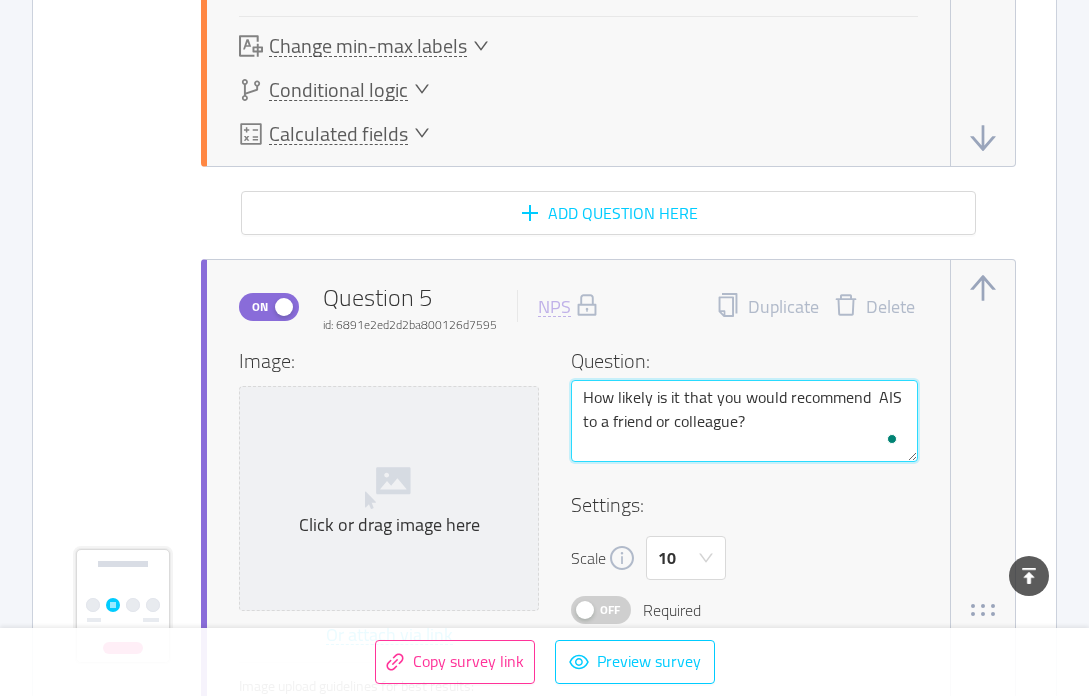 type on "How likely is it that you would recommend  AI to a friend or colleague?" 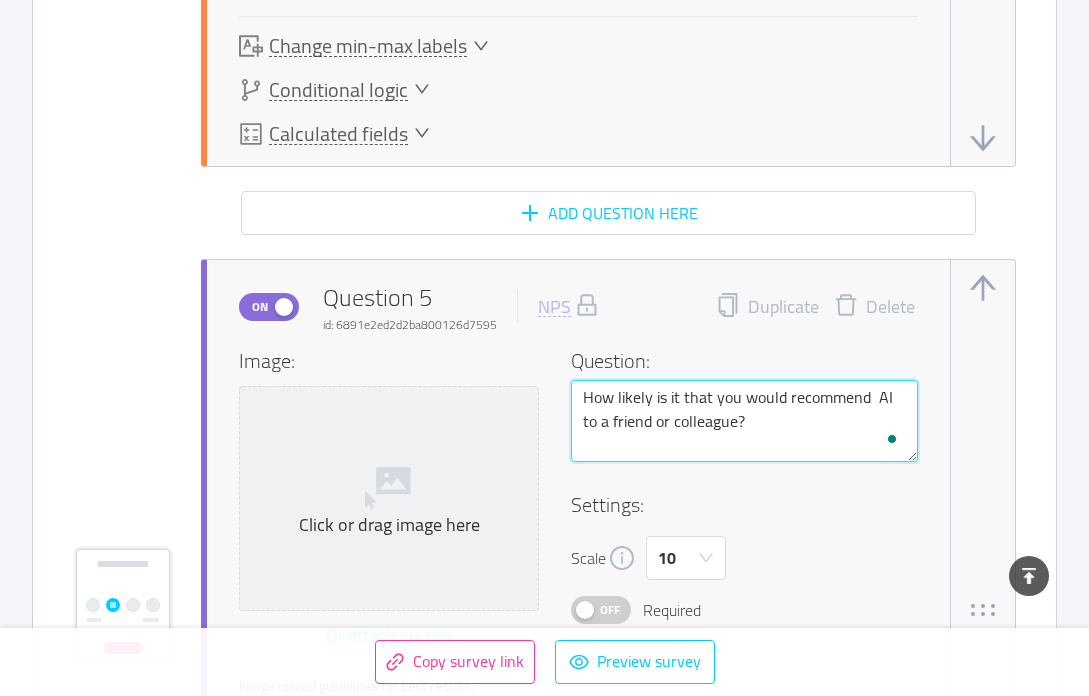 type 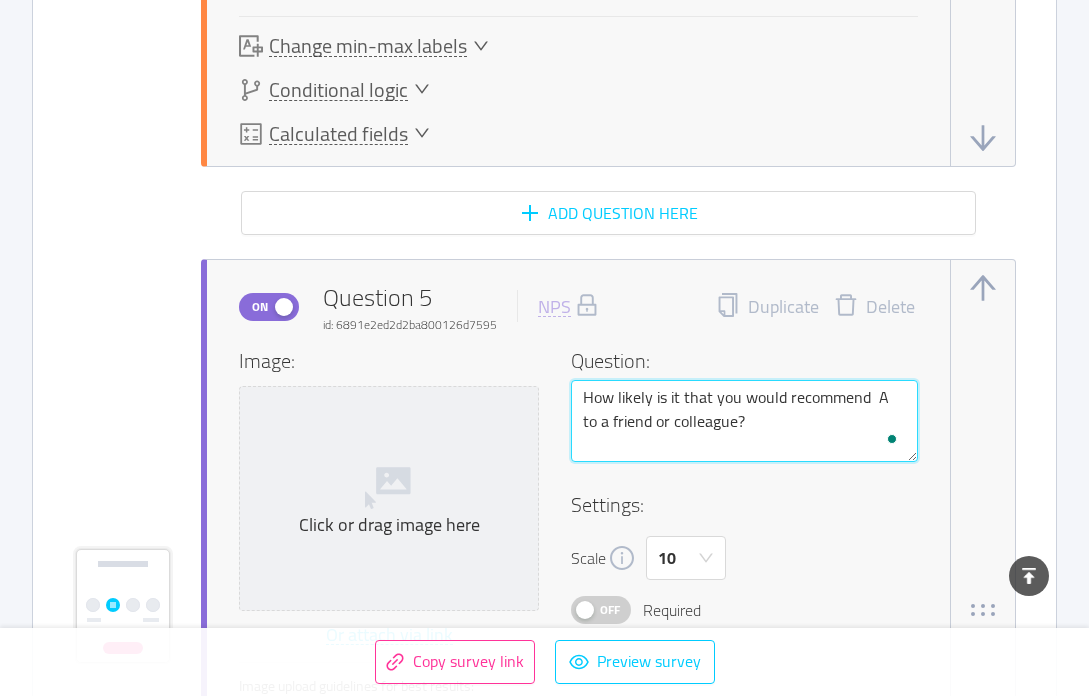 type 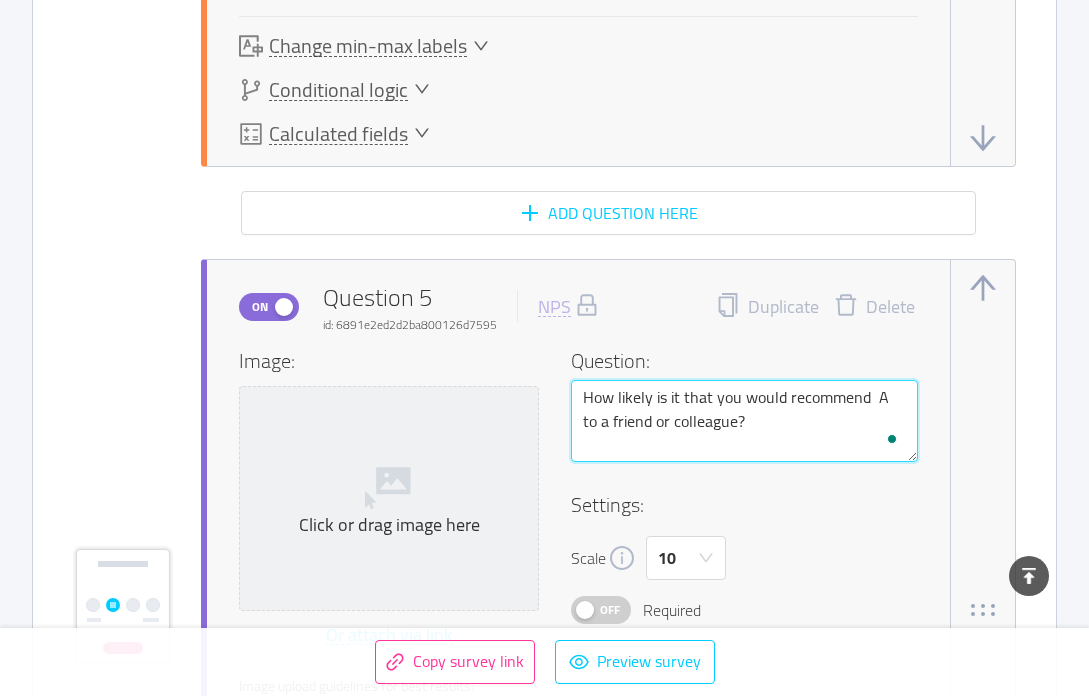 type on "How likely is it that you would recommend   to a friend or colleague?" 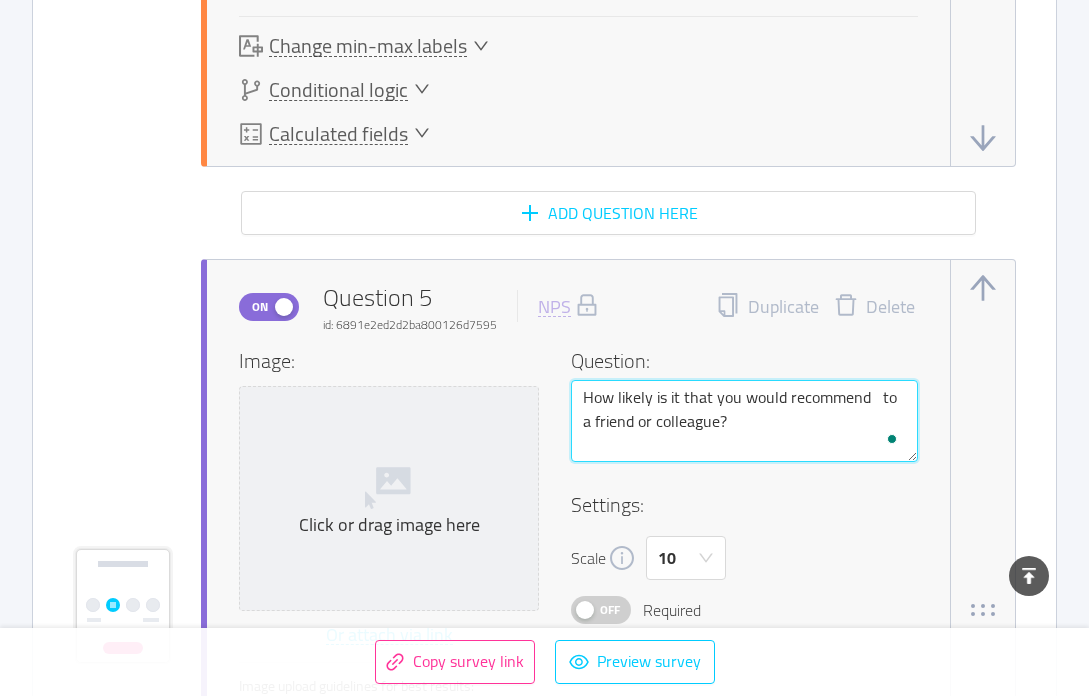 type 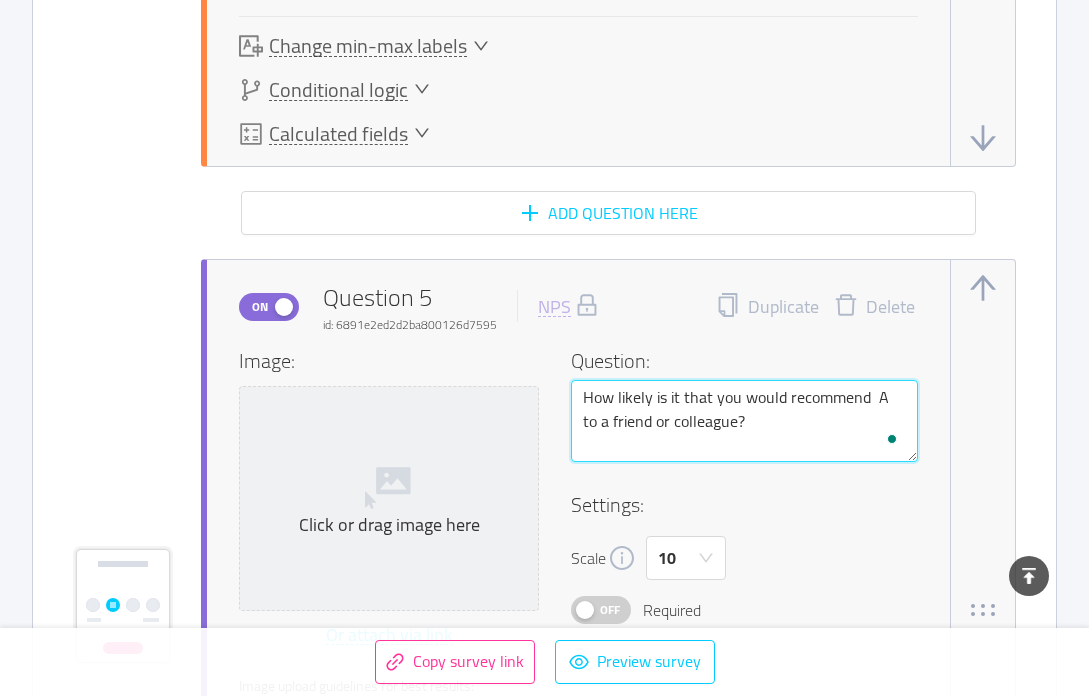 type on "How likely is it that you would recommend  AI to a friend or colleague?" 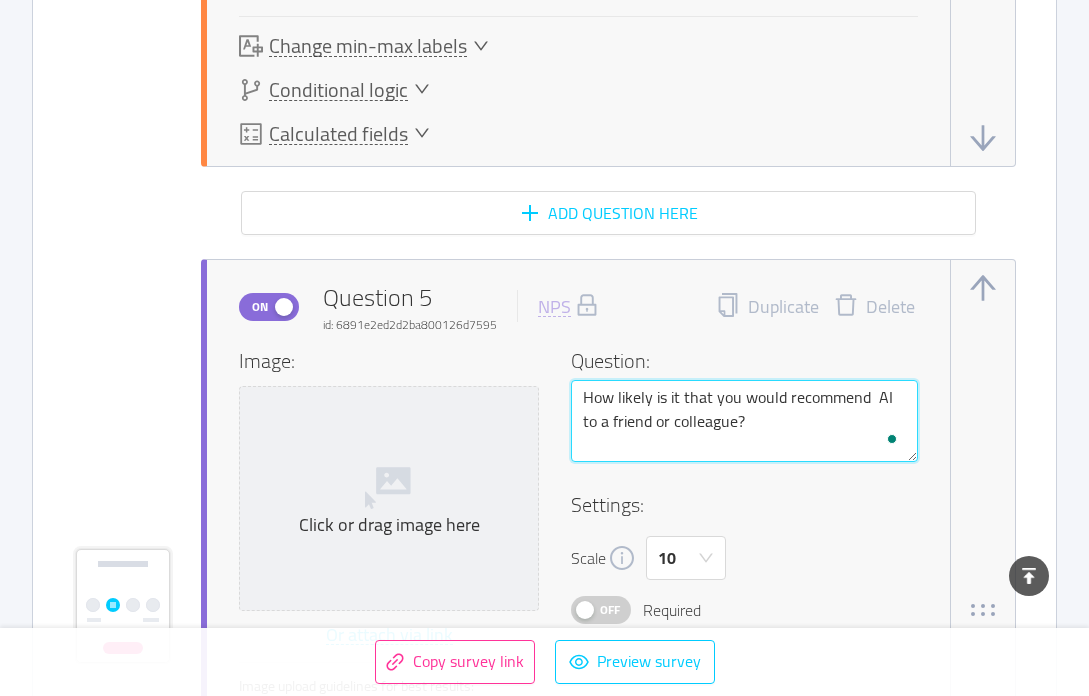 type 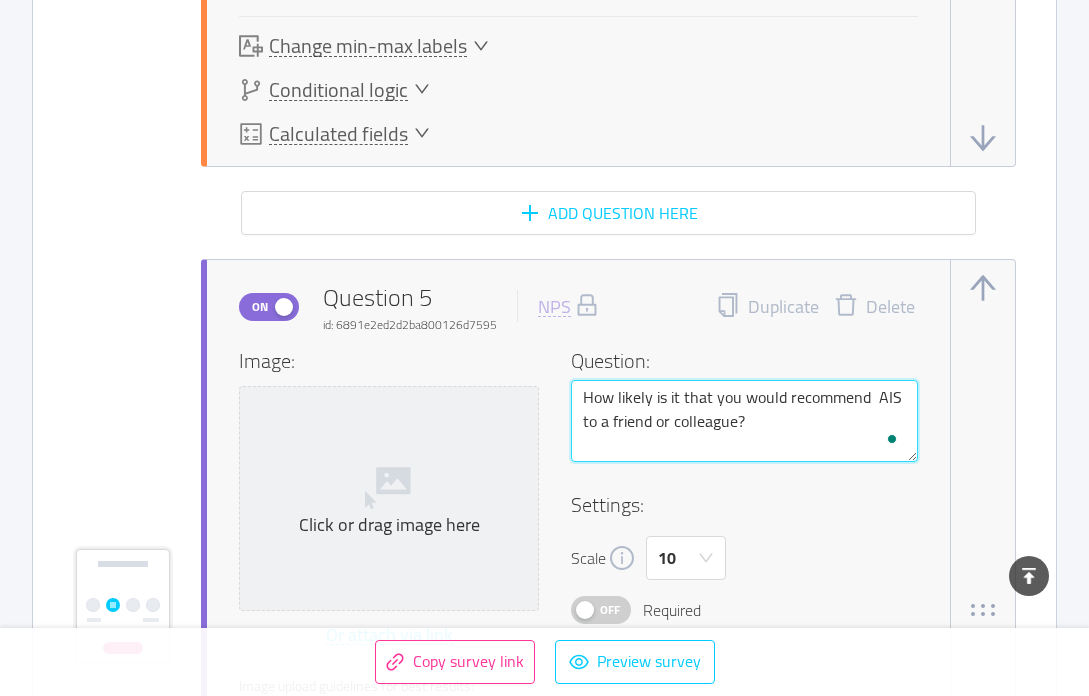type 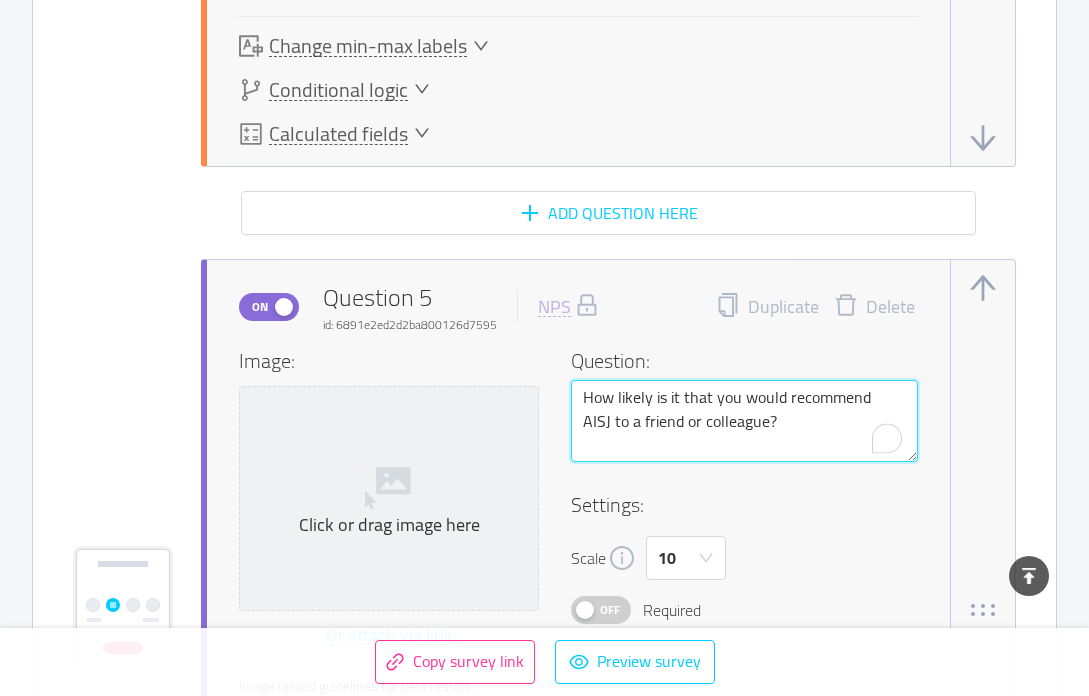 type 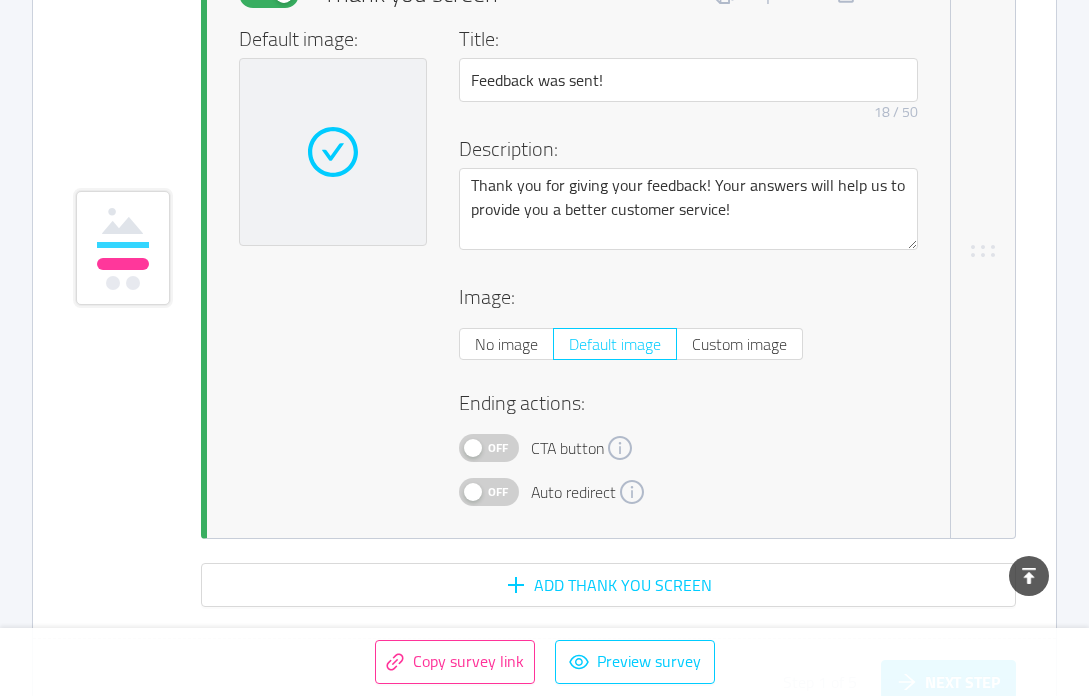 scroll, scrollTop: 5531, scrollLeft: 0, axis: vertical 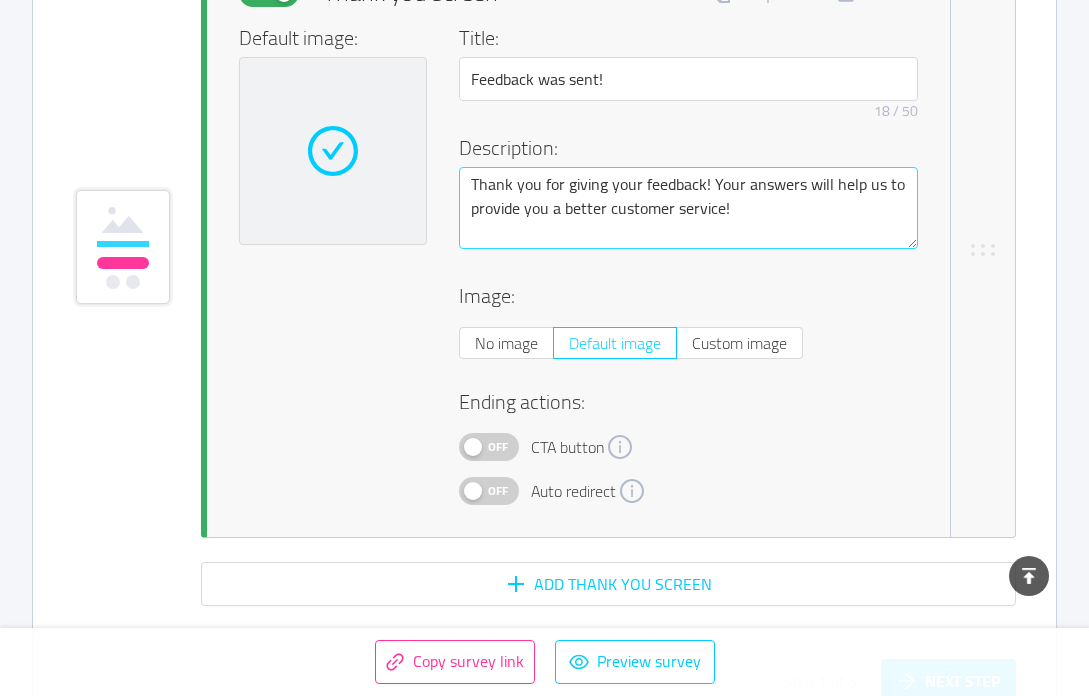 type on "How likely is it that you would recommend AISJ to a friend or colleague?" 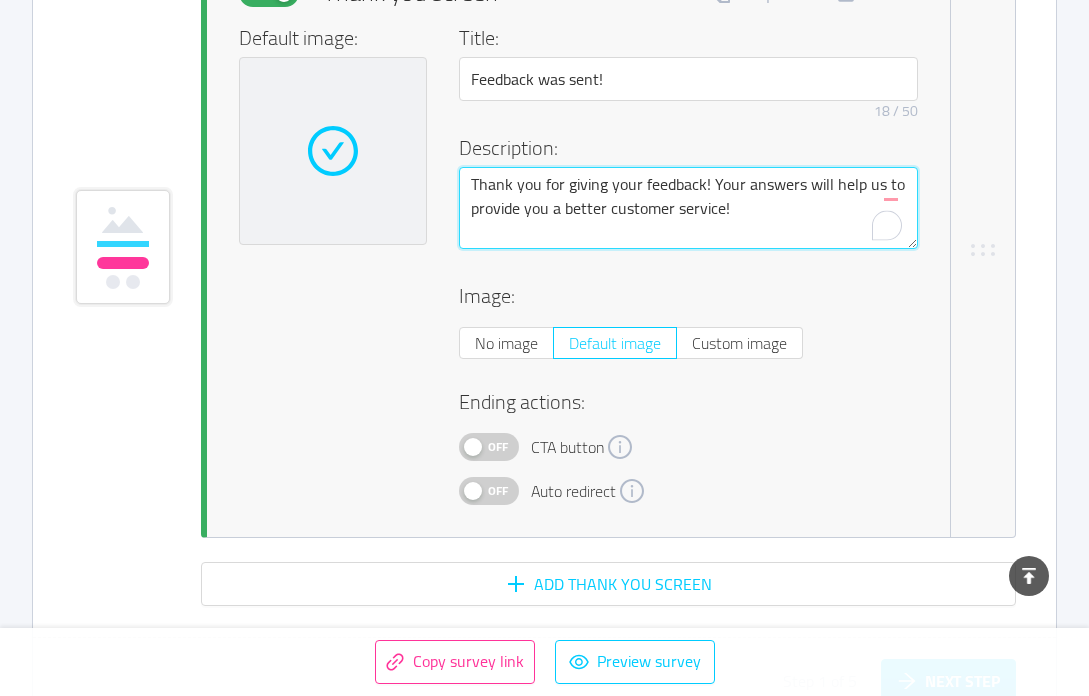 drag, startPoint x: 770, startPoint y: 205, endPoint x: 603, endPoint y: 206, distance: 167.00299 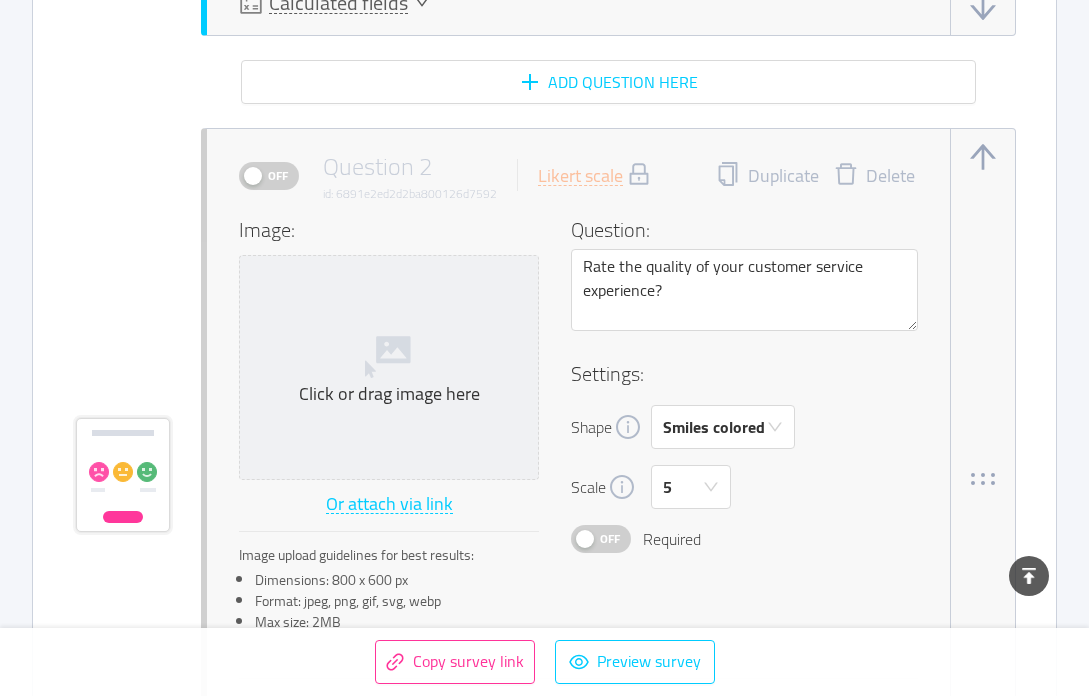 scroll, scrollTop: 1773, scrollLeft: 0, axis: vertical 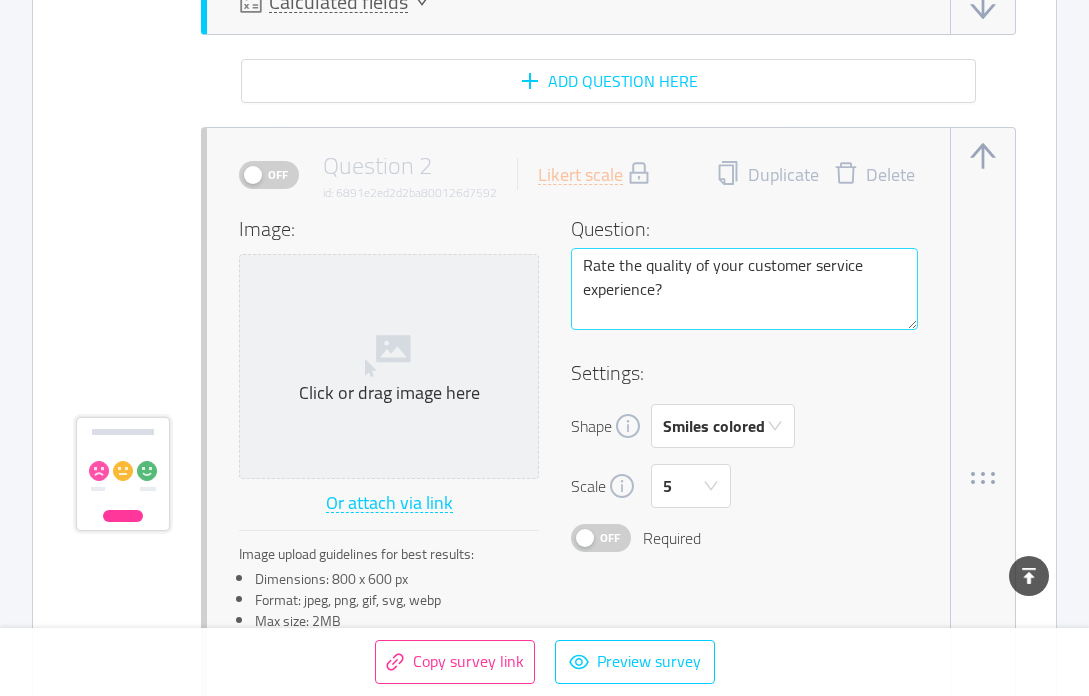 type on "Thank you for giving your feedback!" 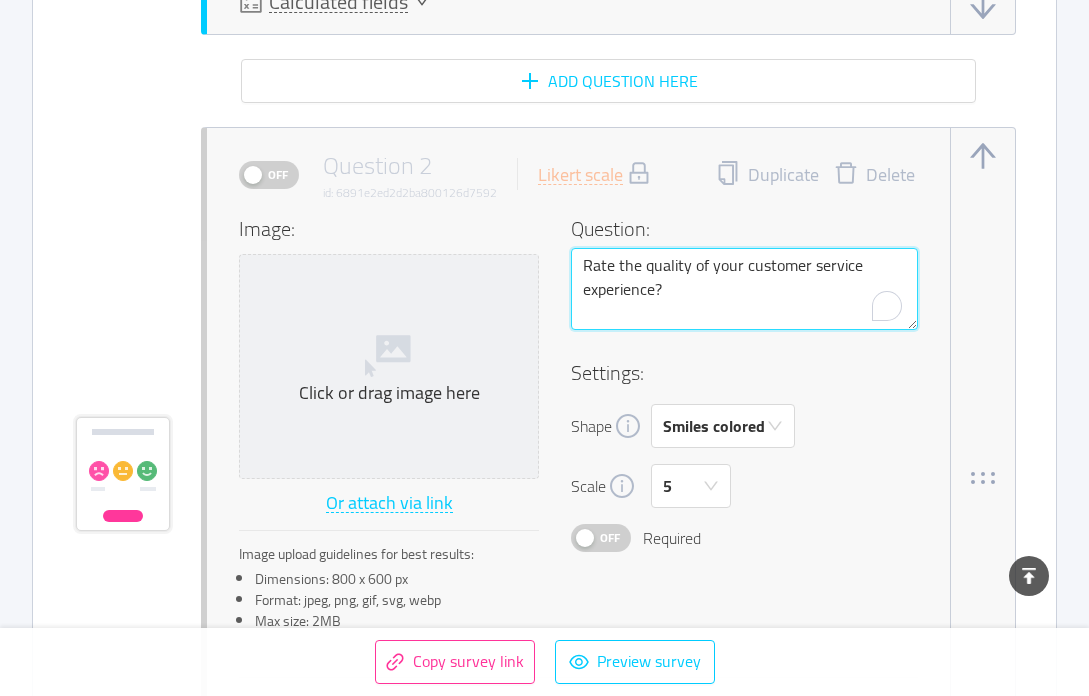 click on "Rate the quality of your customer service experience?" at bounding box center [744, 289] 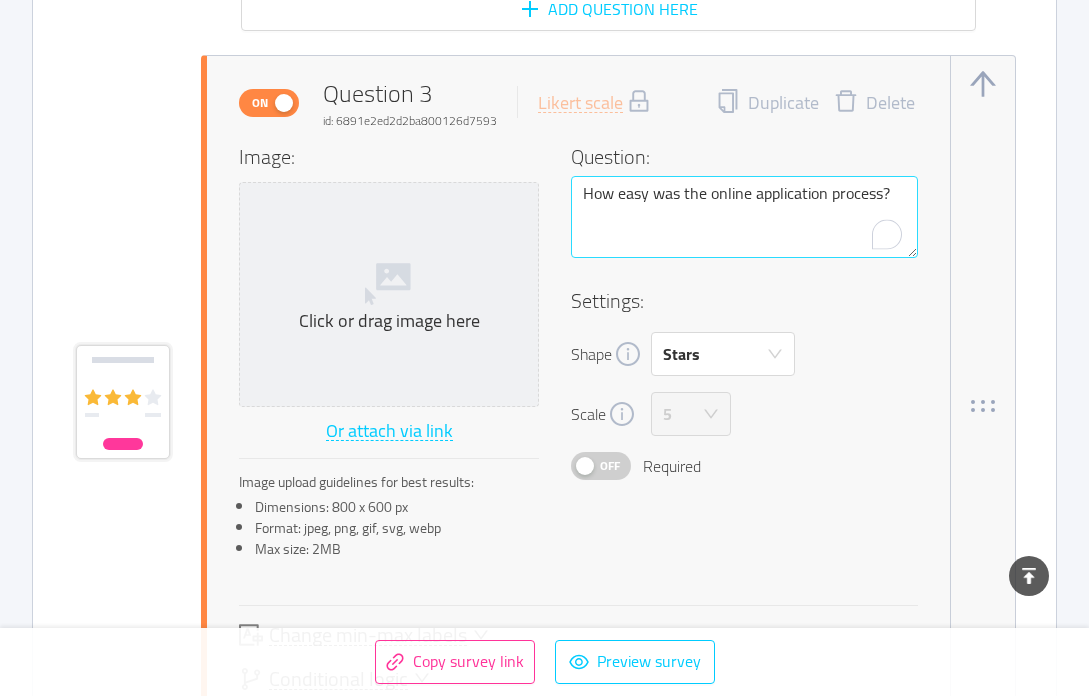 scroll, scrollTop: 2646, scrollLeft: 0, axis: vertical 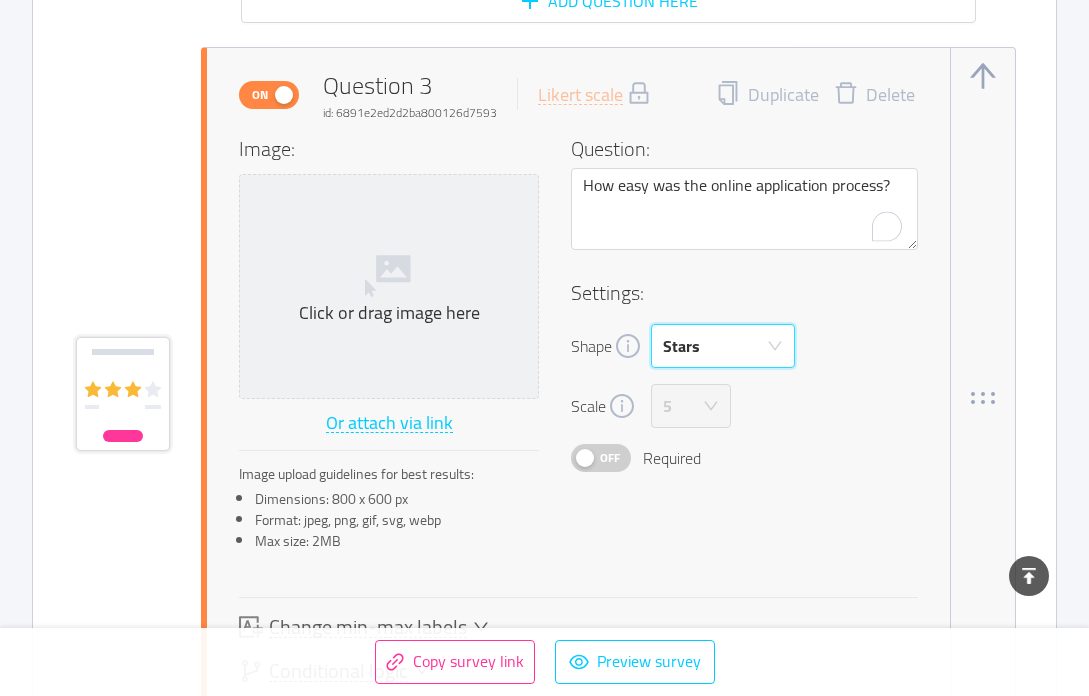 click on "Stars" at bounding box center (716, 346) 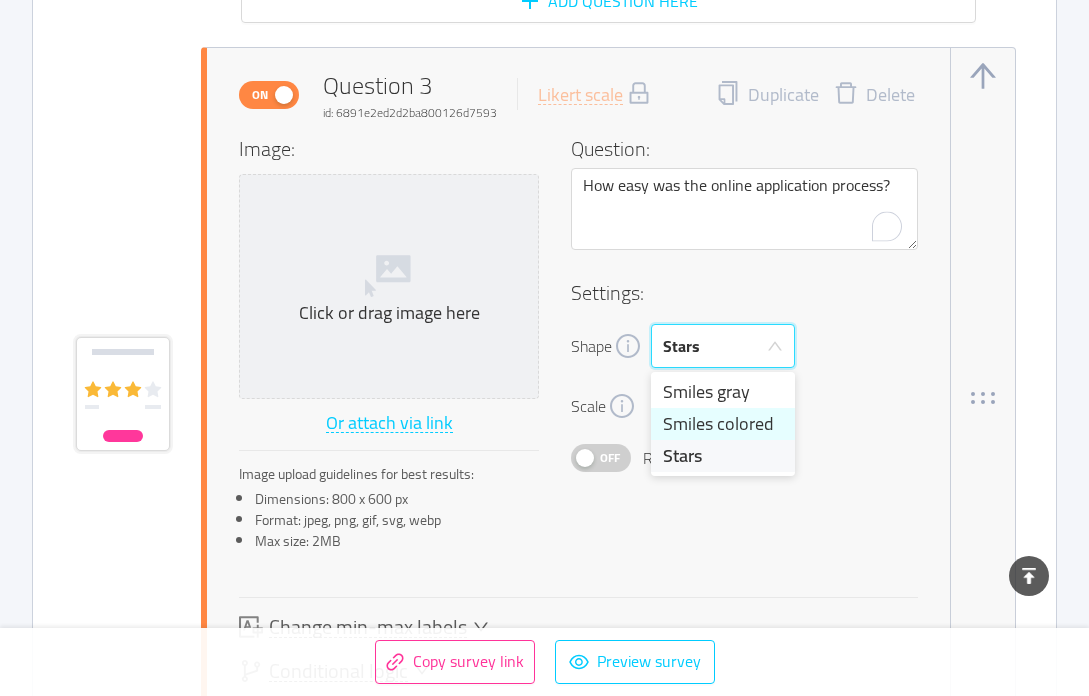 click on "Smiles colored" at bounding box center [723, 424] 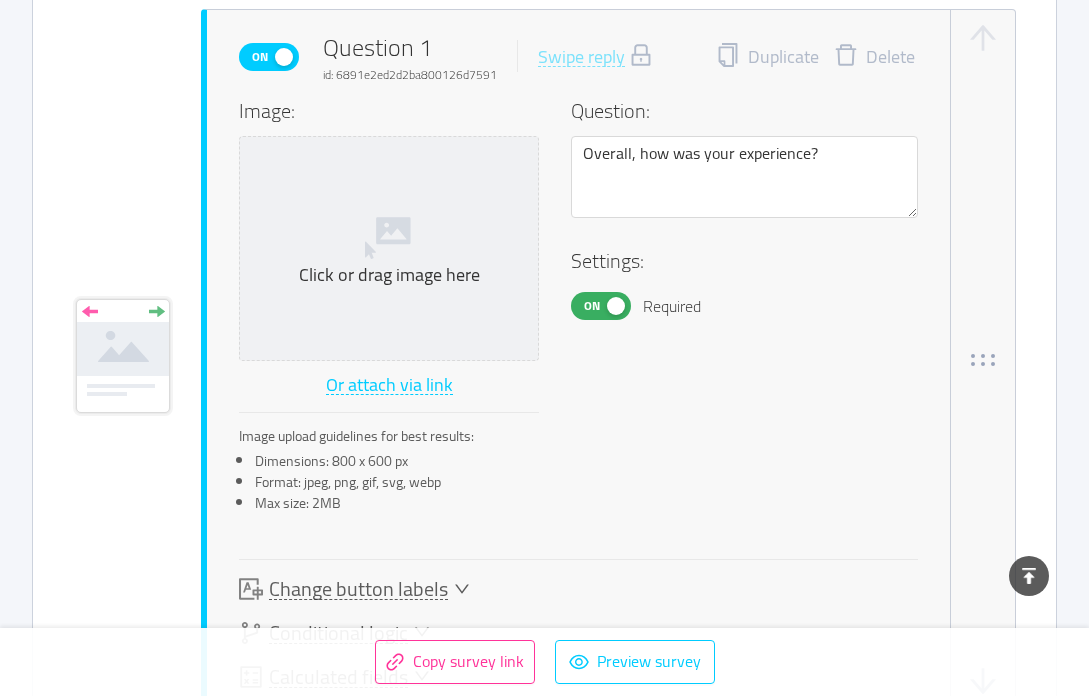 scroll, scrollTop: 1099, scrollLeft: 0, axis: vertical 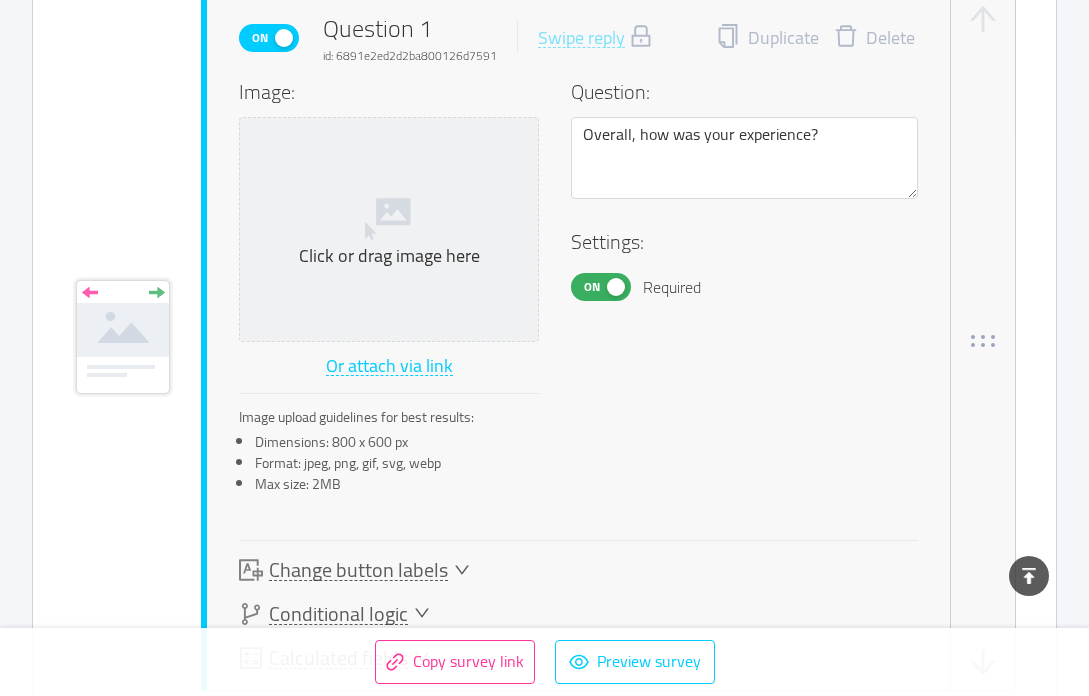 click on "Question: Overall, how was your experience?" at bounding box center [744, 152] 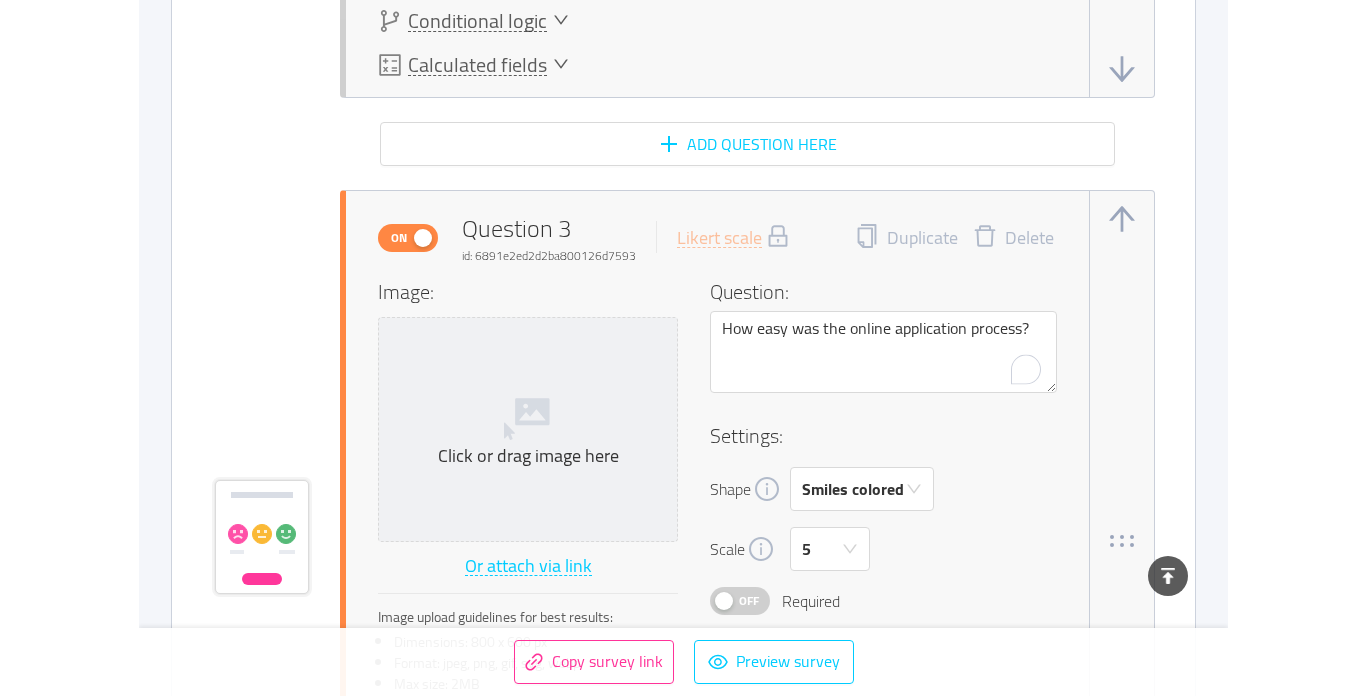 scroll, scrollTop: 3464, scrollLeft: 0, axis: vertical 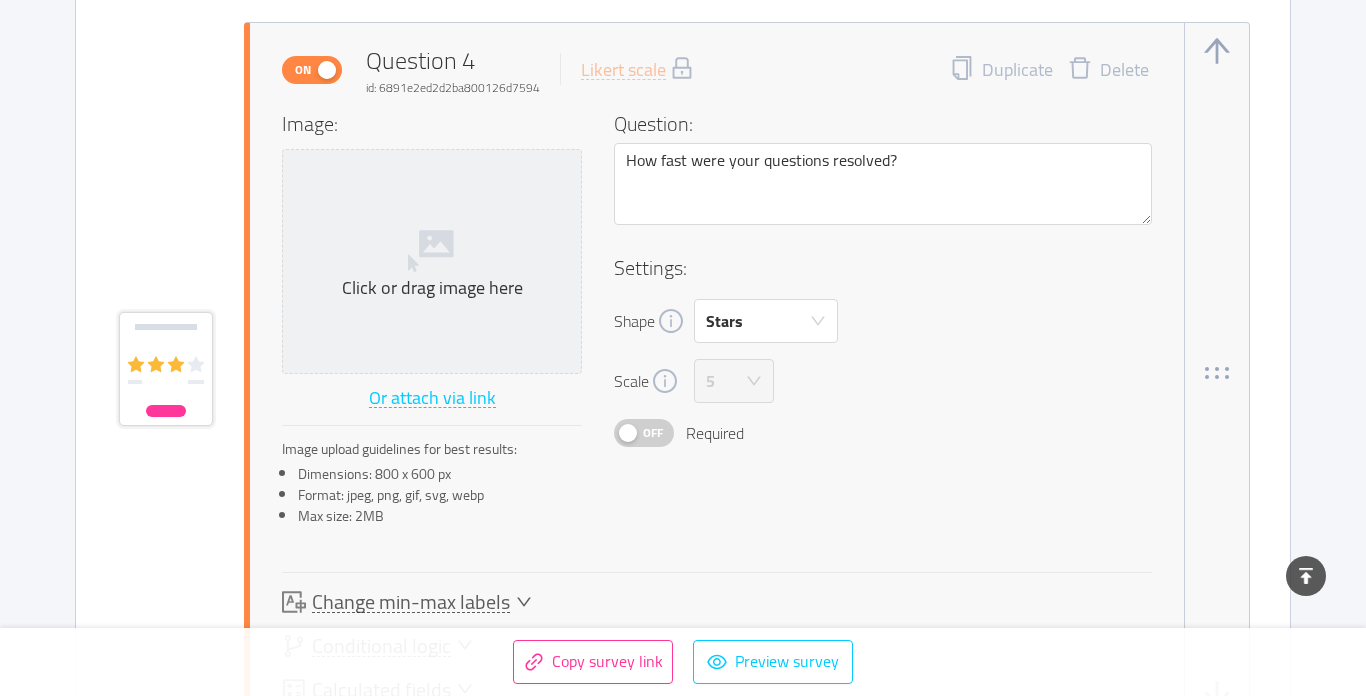 type 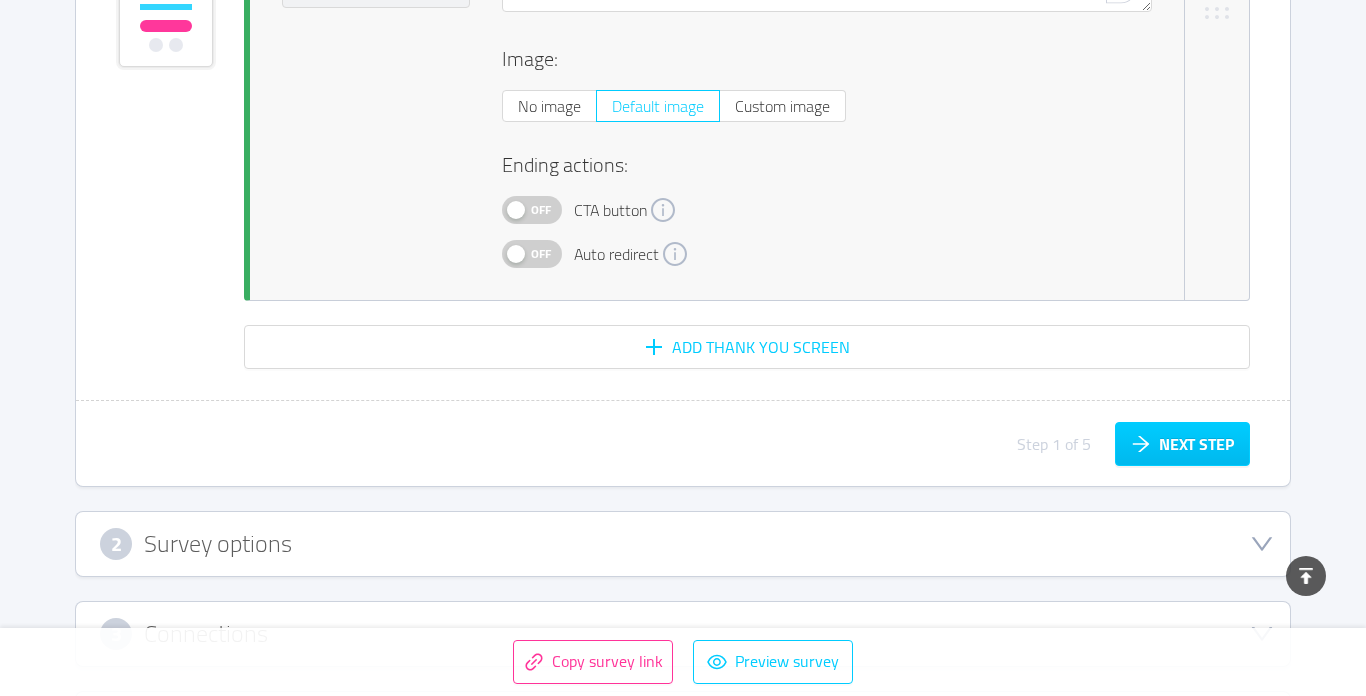 scroll, scrollTop: 6015, scrollLeft: 0, axis: vertical 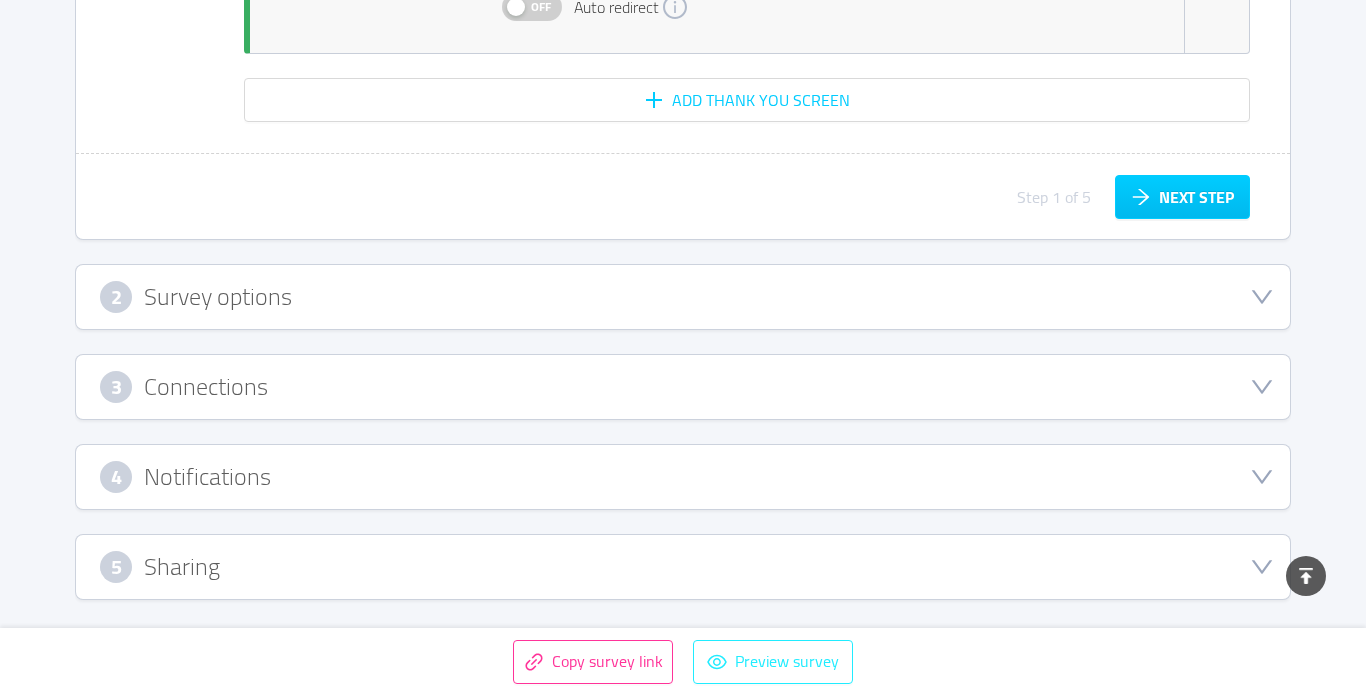 click on "Preview survey" at bounding box center (773, 662) 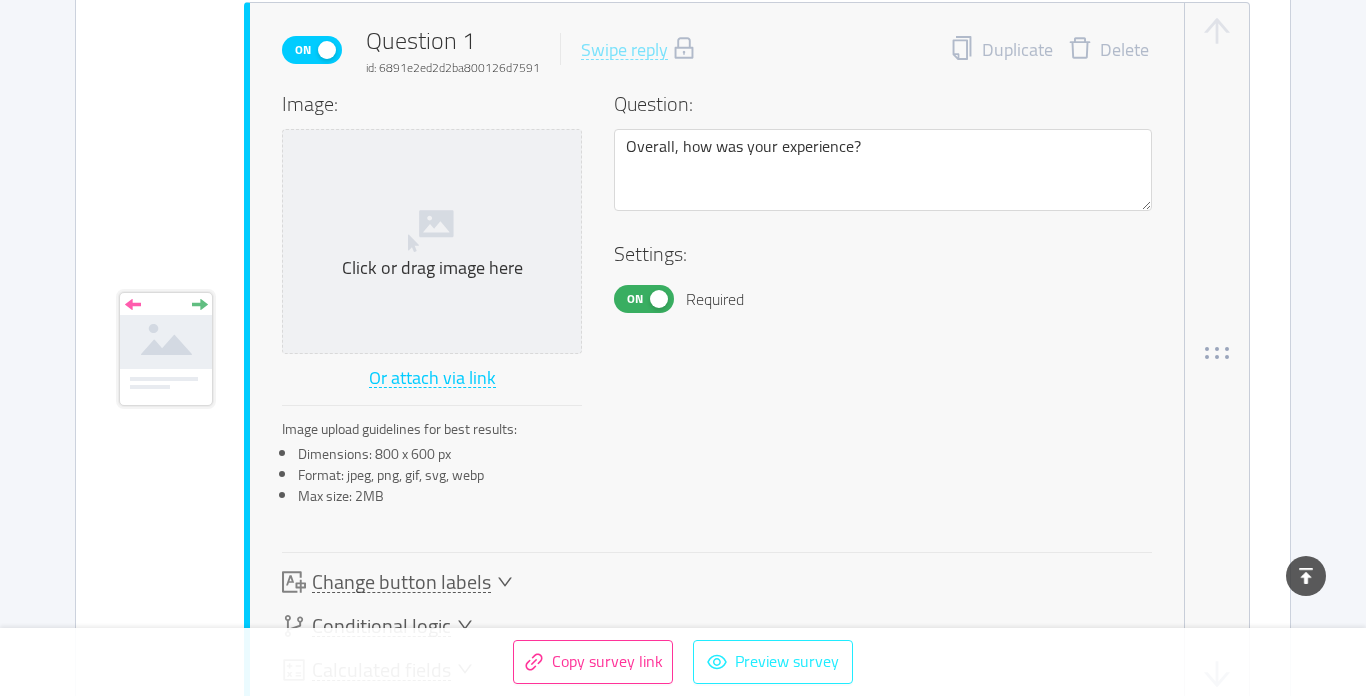 scroll, scrollTop: 1094, scrollLeft: 0, axis: vertical 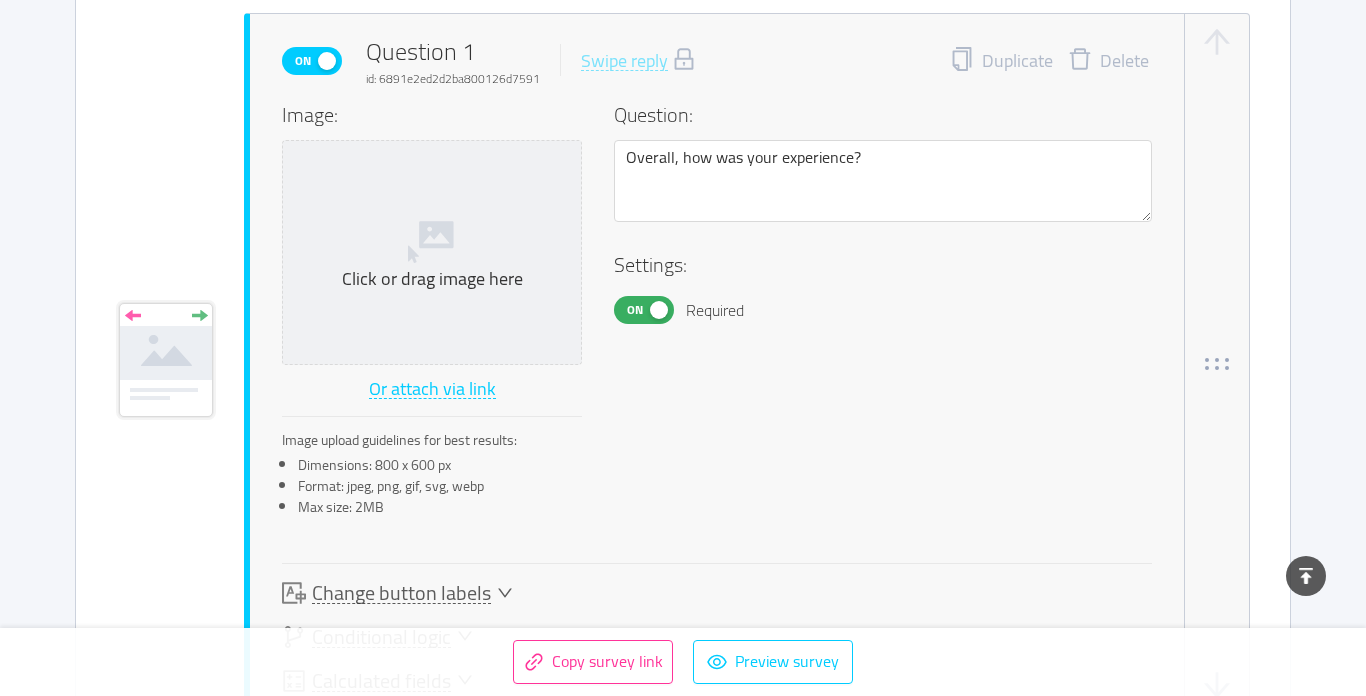 click on "On" at bounding box center [644, 310] 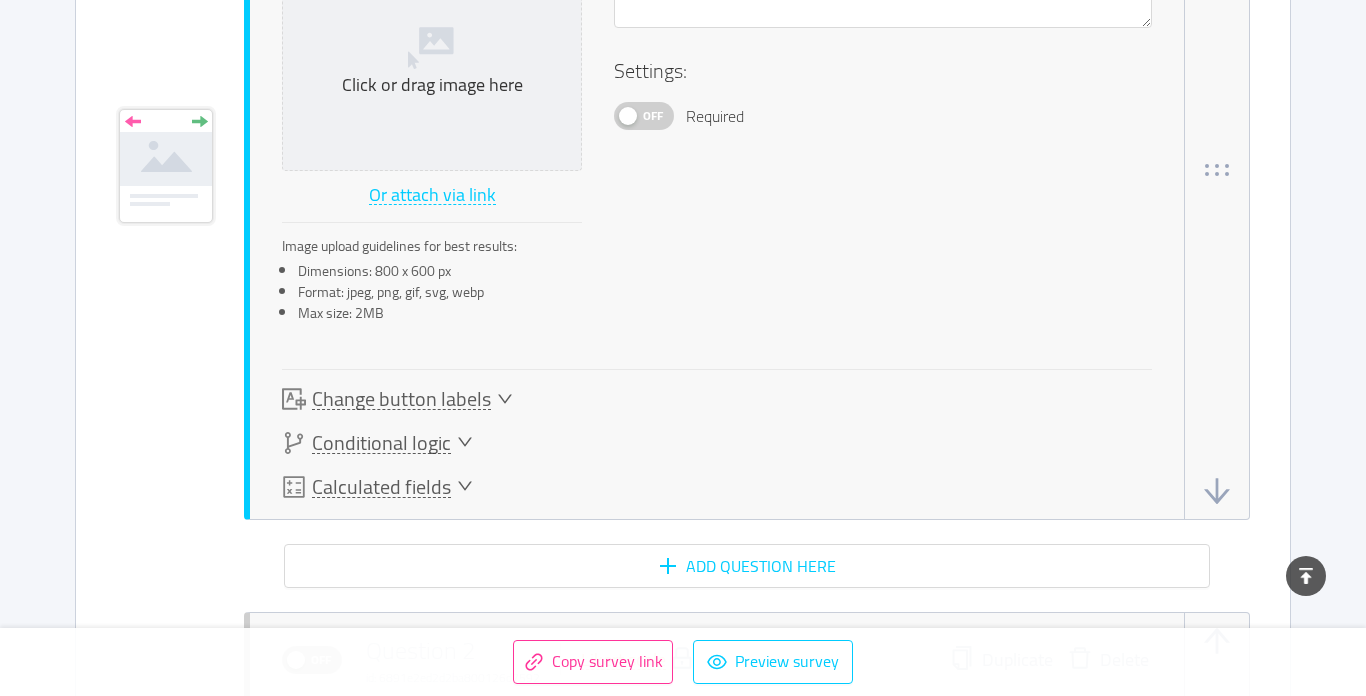 scroll, scrollTop: 1289, scrollLeft: 0, axis: vertical 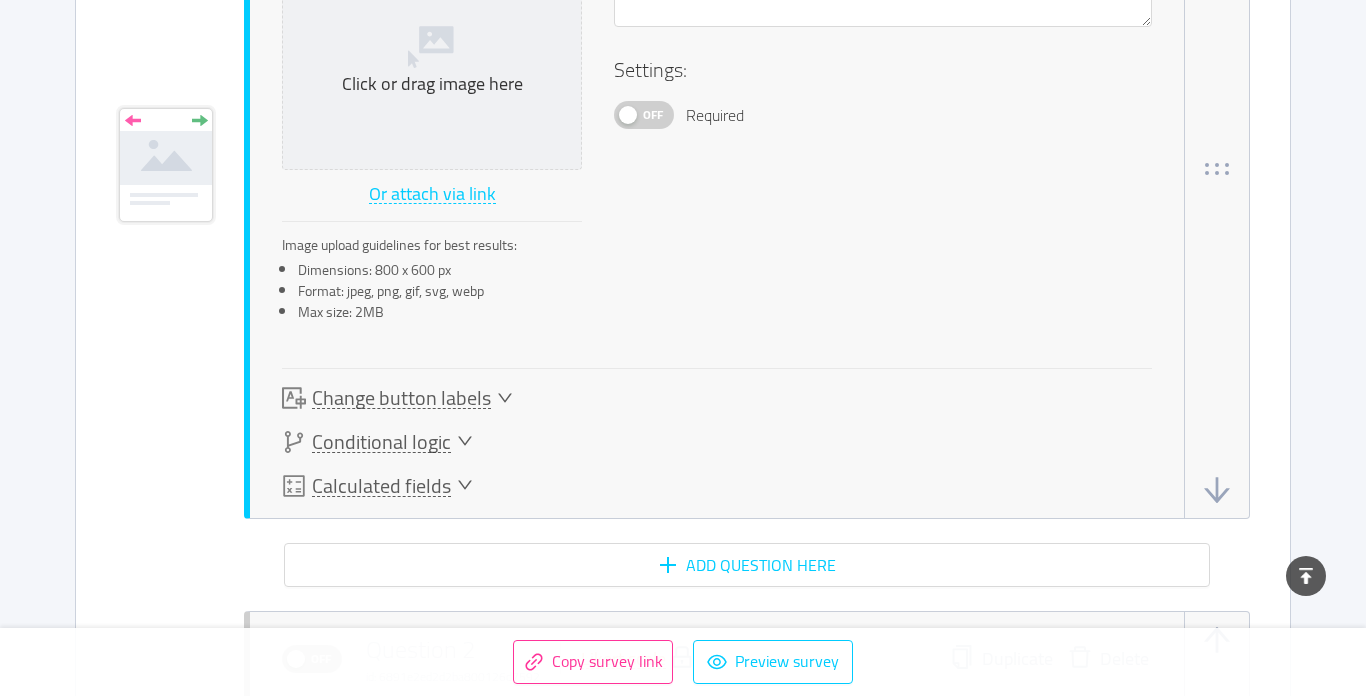 click on "Change button labels" at bounding box center [401, 398] 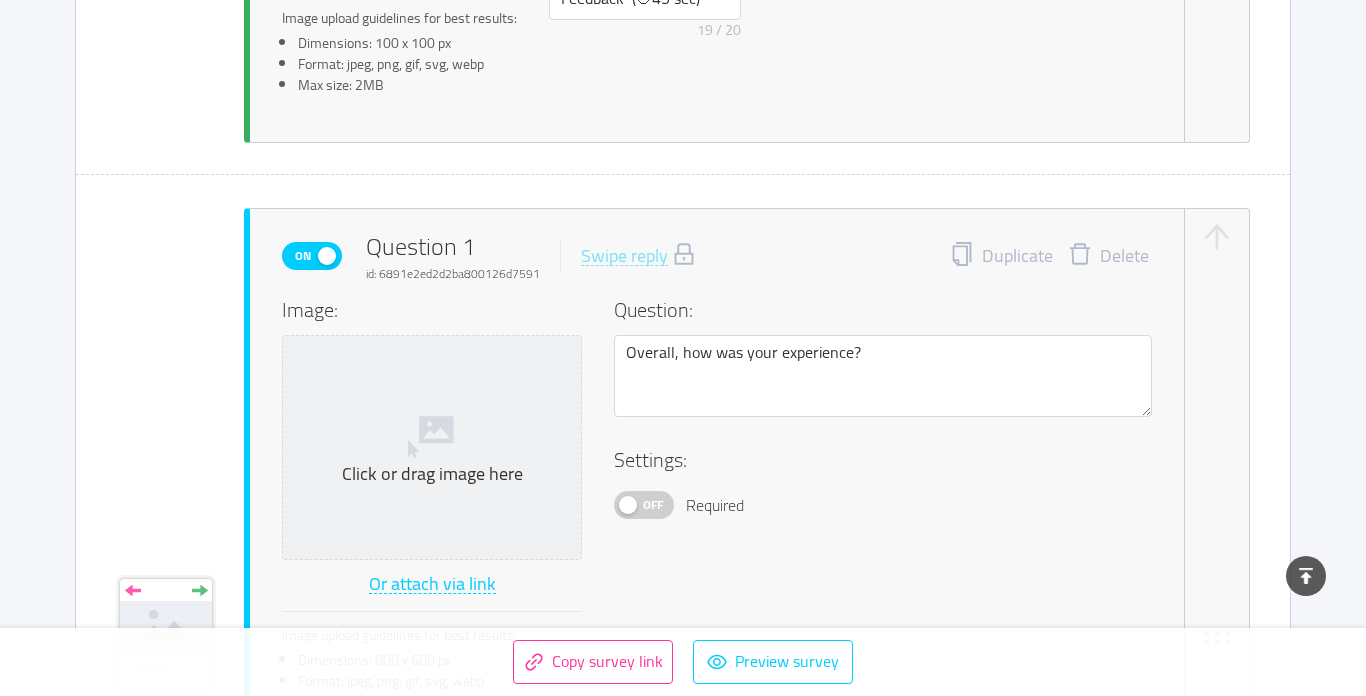 scroll, scrollTop: 889, scrollLeft: 0, axis: vertical 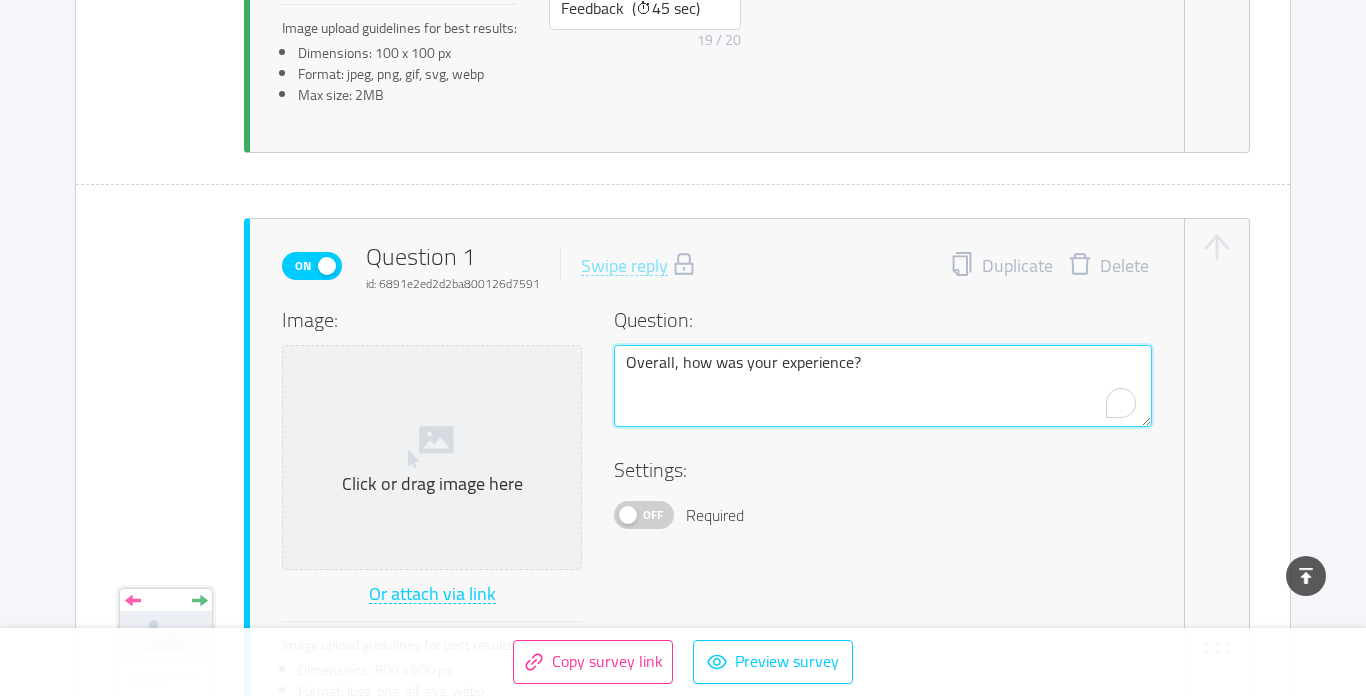 click on "Overall, how was your experience?" at bounding box center (883, 386) 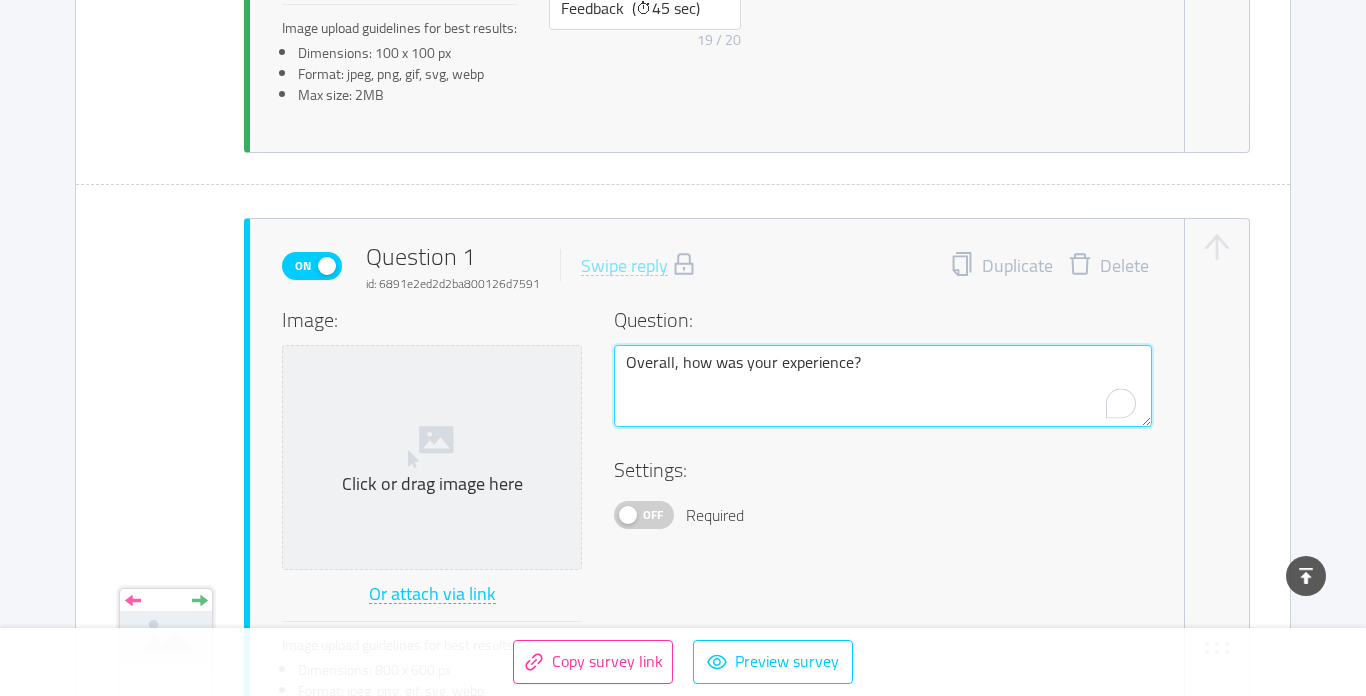 click on "Overall, how was your experience?" at bounding box center [883, 386] 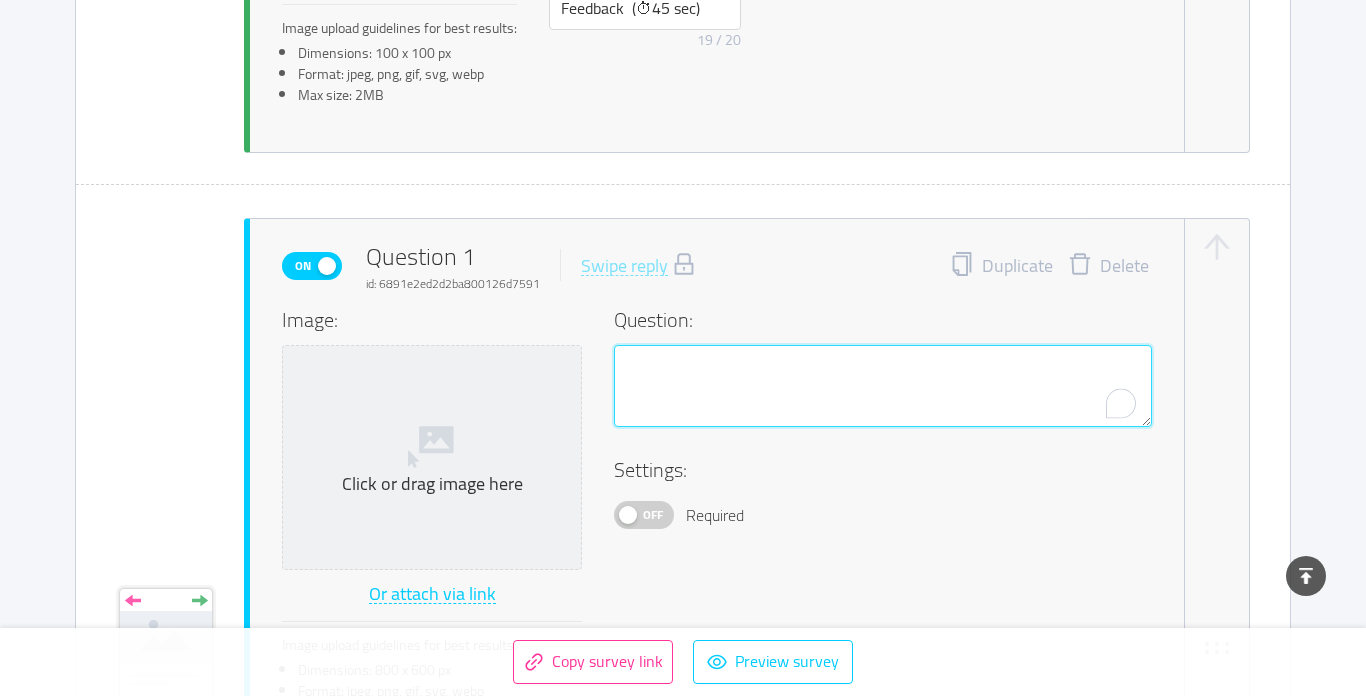 type 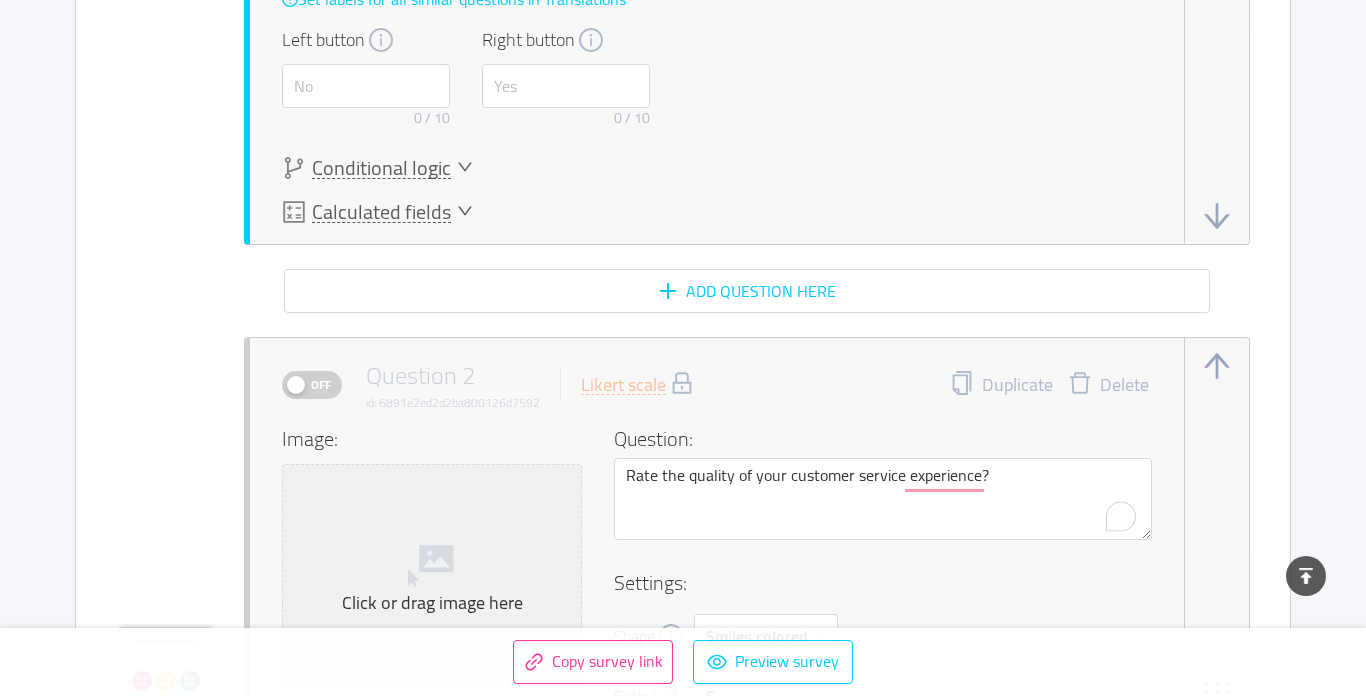 scroll, scrollTop: 1721, scrollLeft: 0, axis: vertical 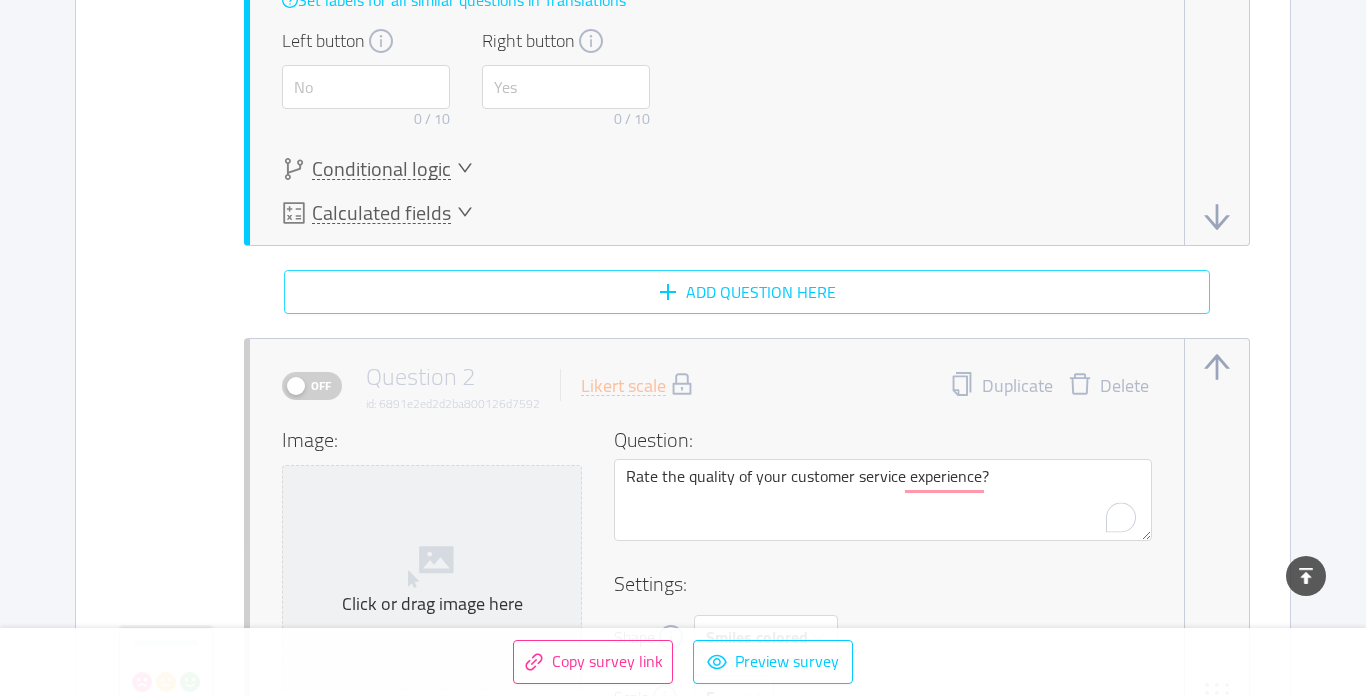 click on "Add question here" at bounding box center [747, 292] 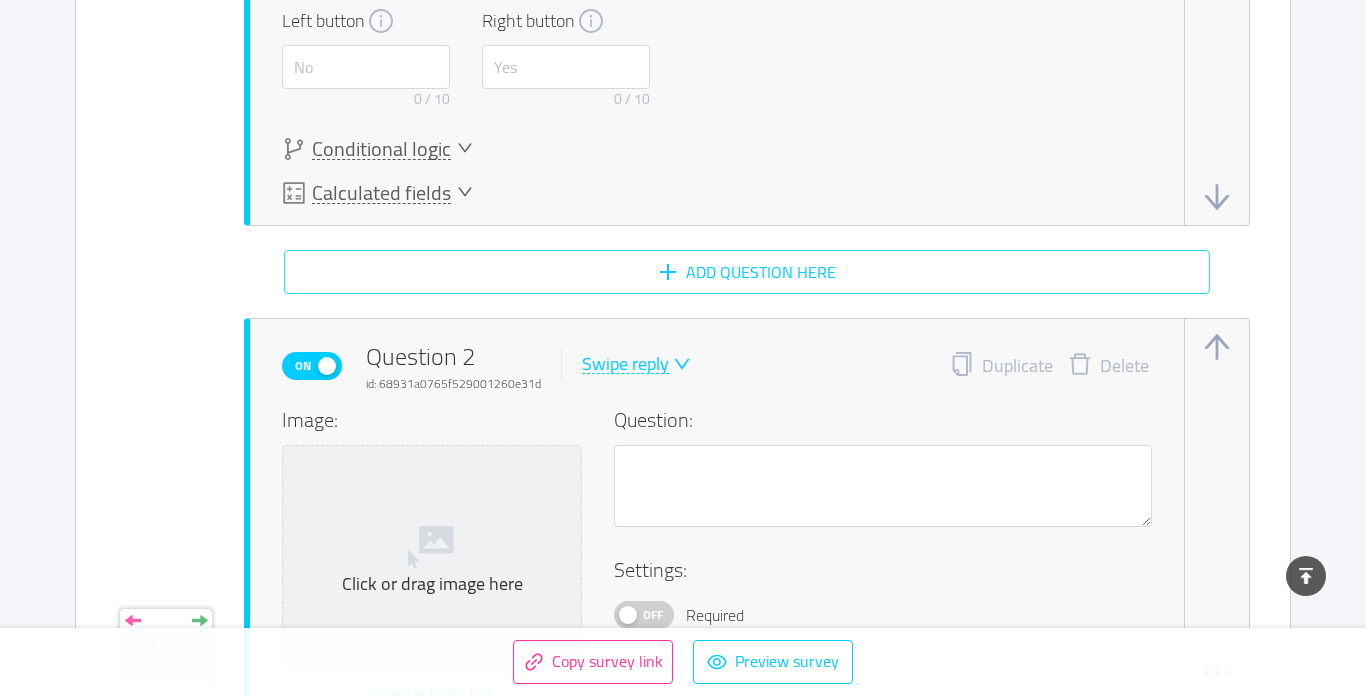 scroll, scrollTop: 1744, scrollLeft: 0, axis: vertical 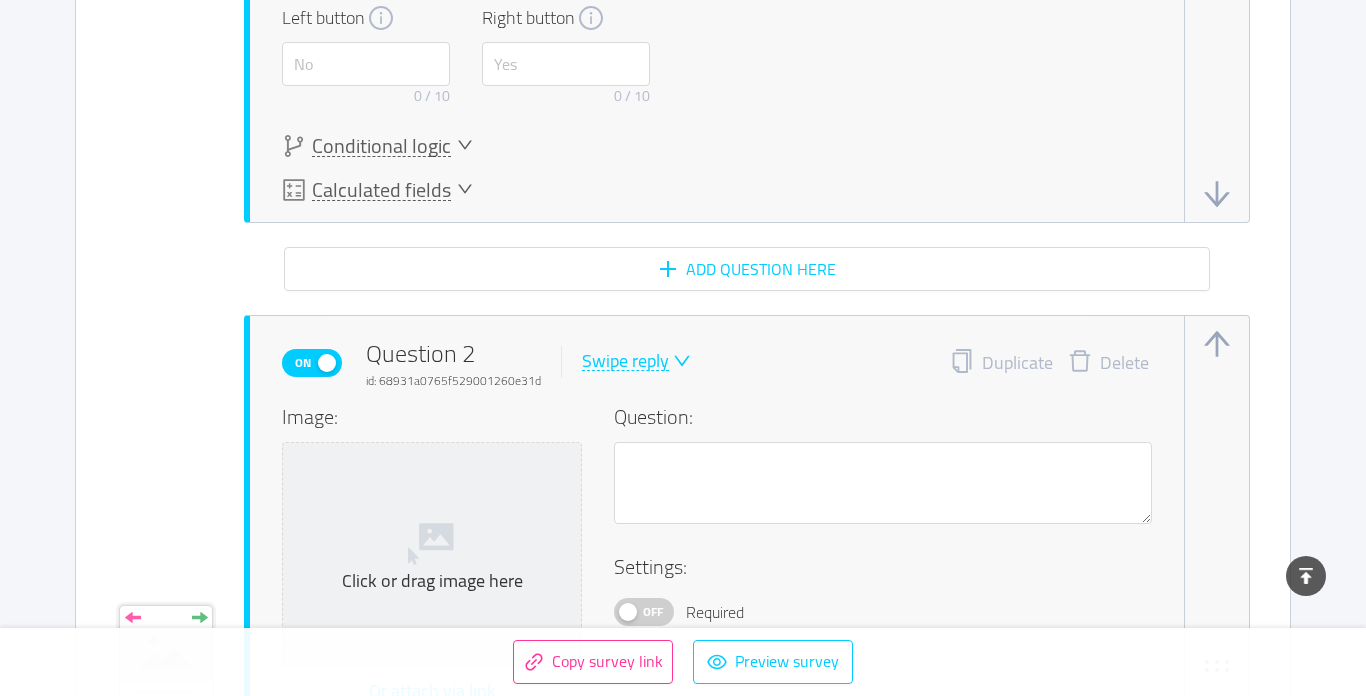 click on "Delete" at bounding box center (1108, 363) 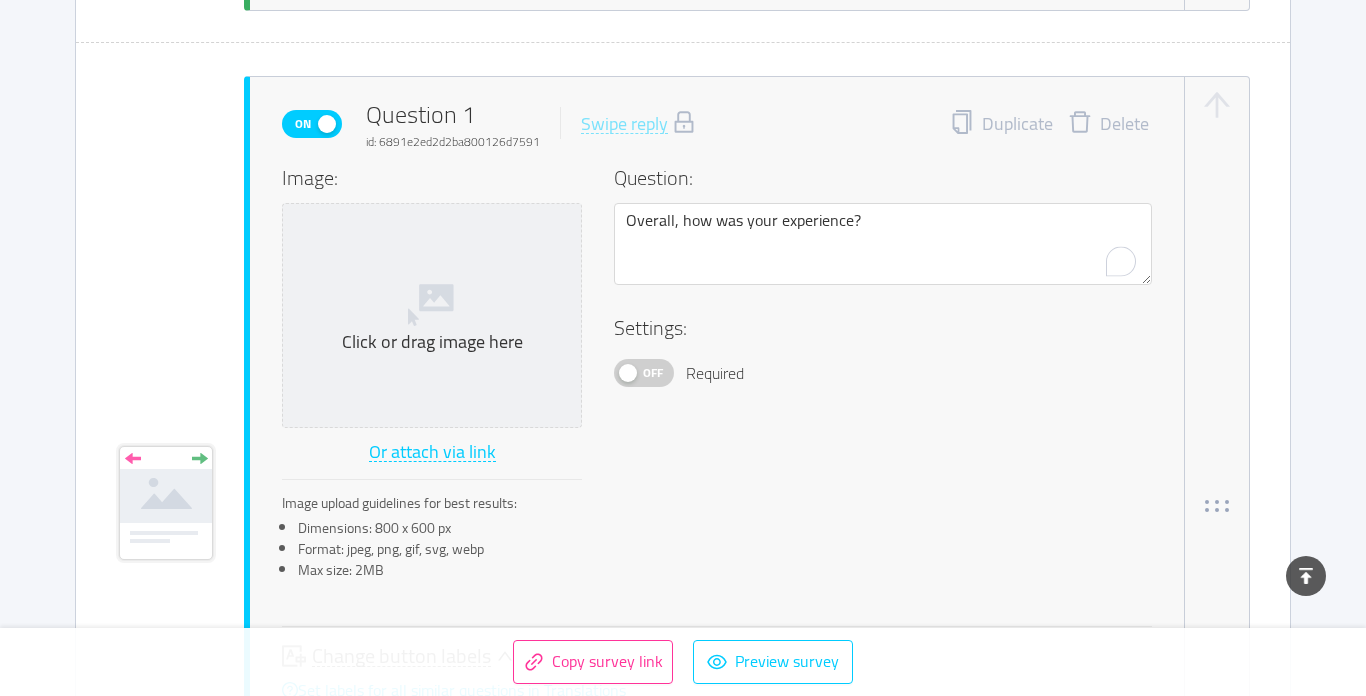 scroll, scrollTop: 1001, scrollLeft: 0, axis: vertical 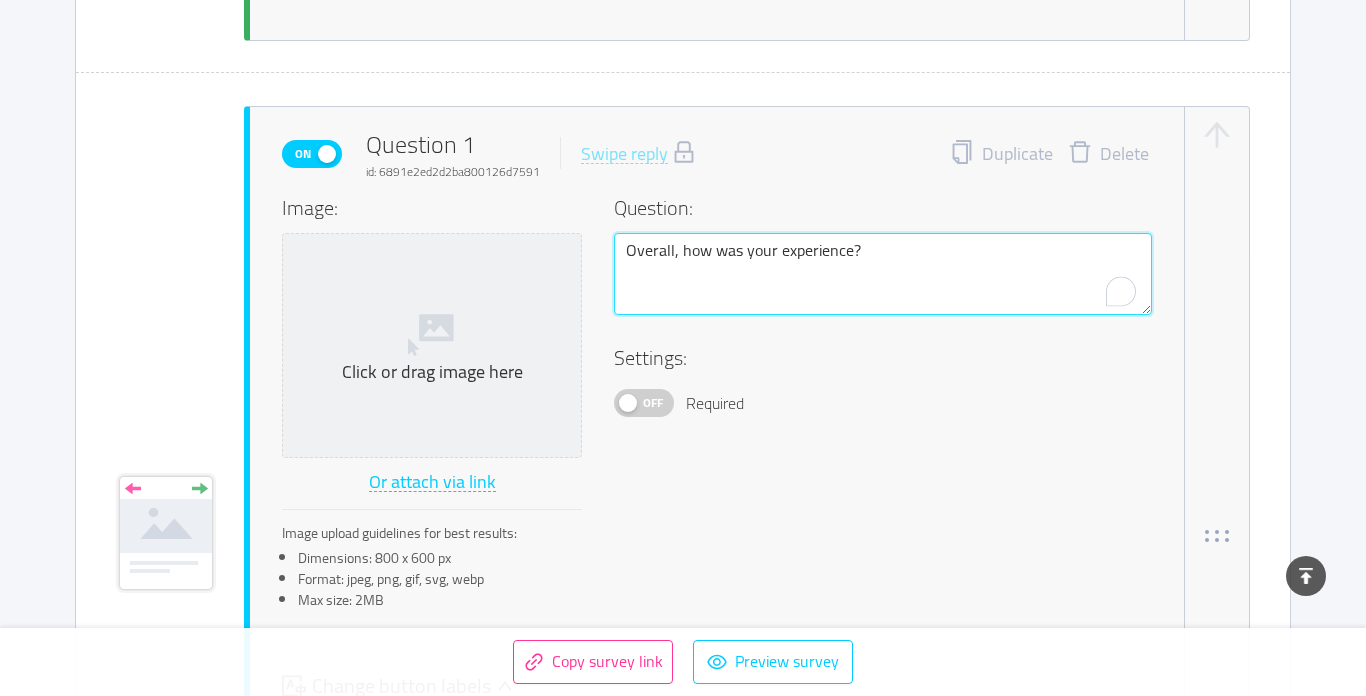 click on "Overall, how was your experience?" at bounding box center (883, 274) 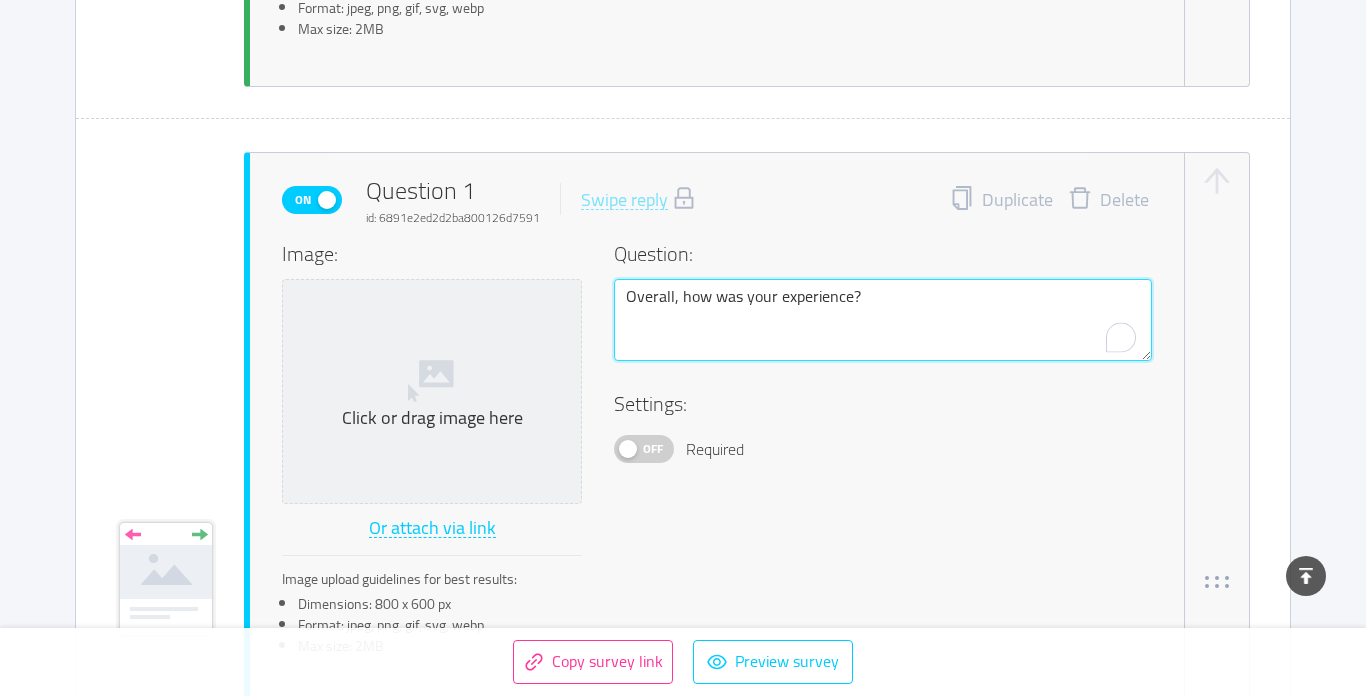 scroll, scrollTop: 948, scrollLeft: 0, axis: vertical 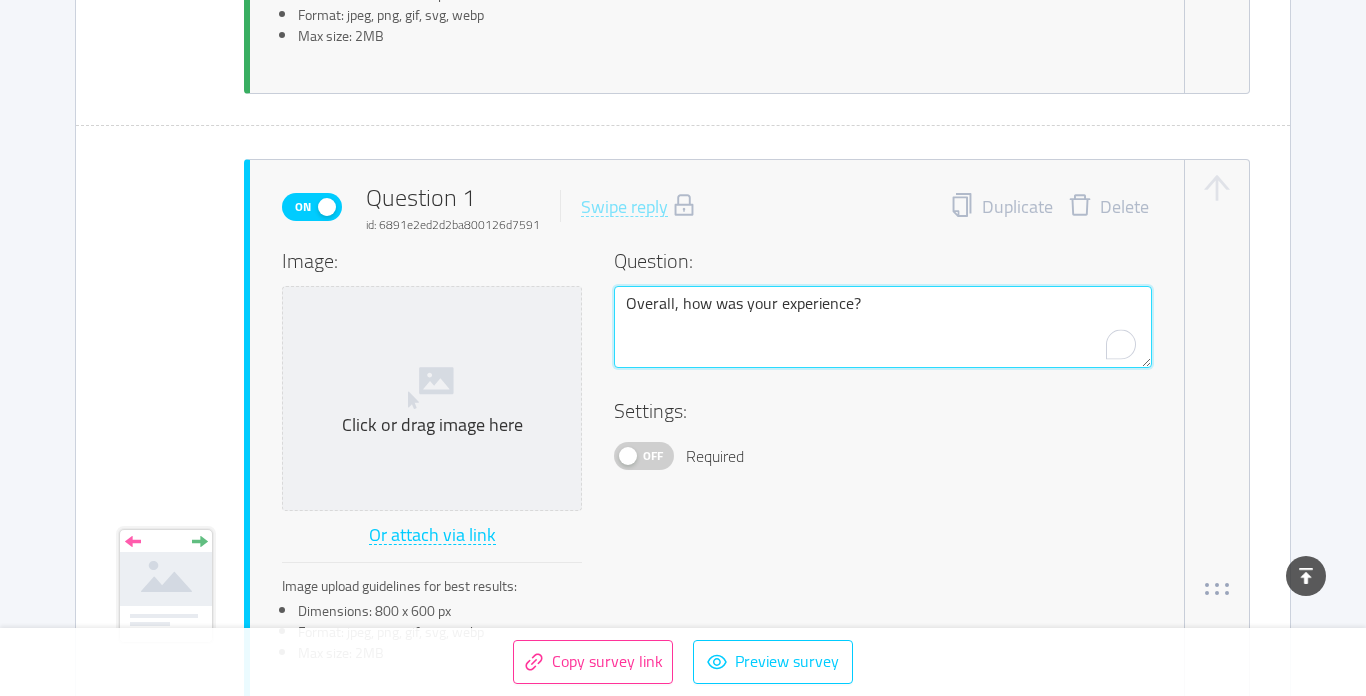 click on "Overall, how was your experience?" at bounding box center [883, 327] 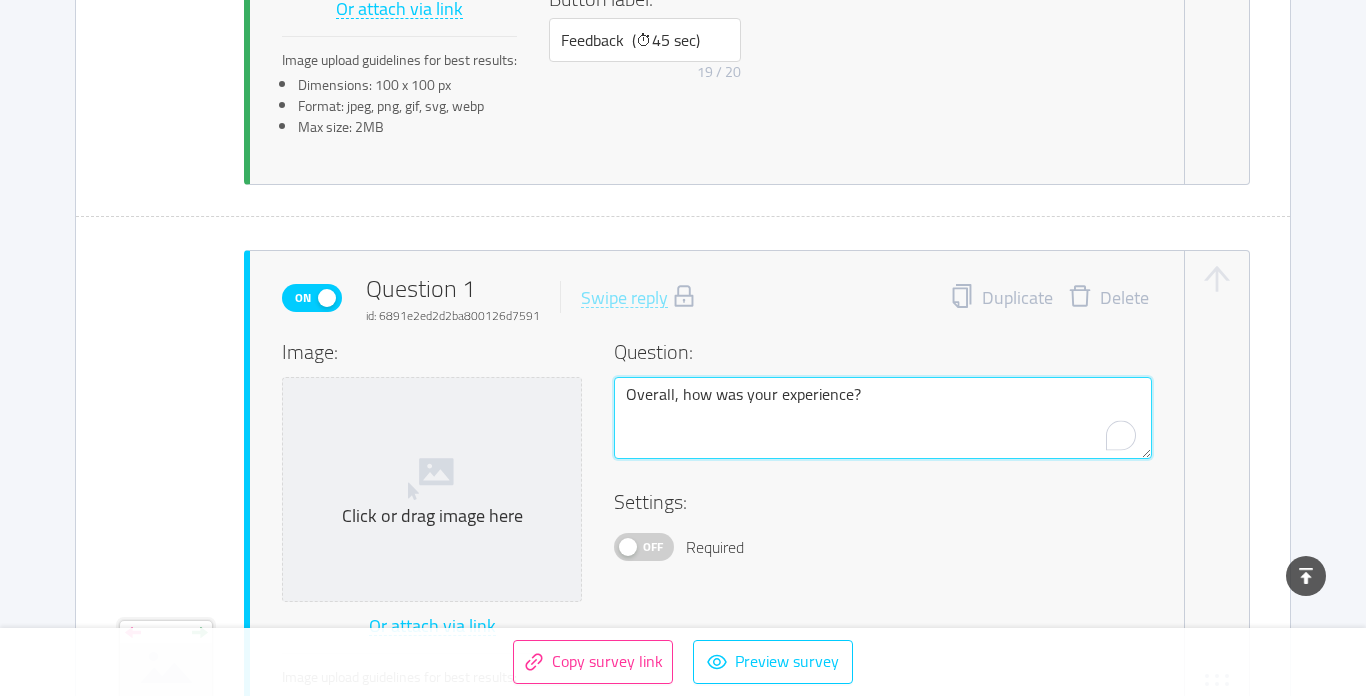 scroll, scrollTop: 996, scrollLeft: 0, axis: vertical 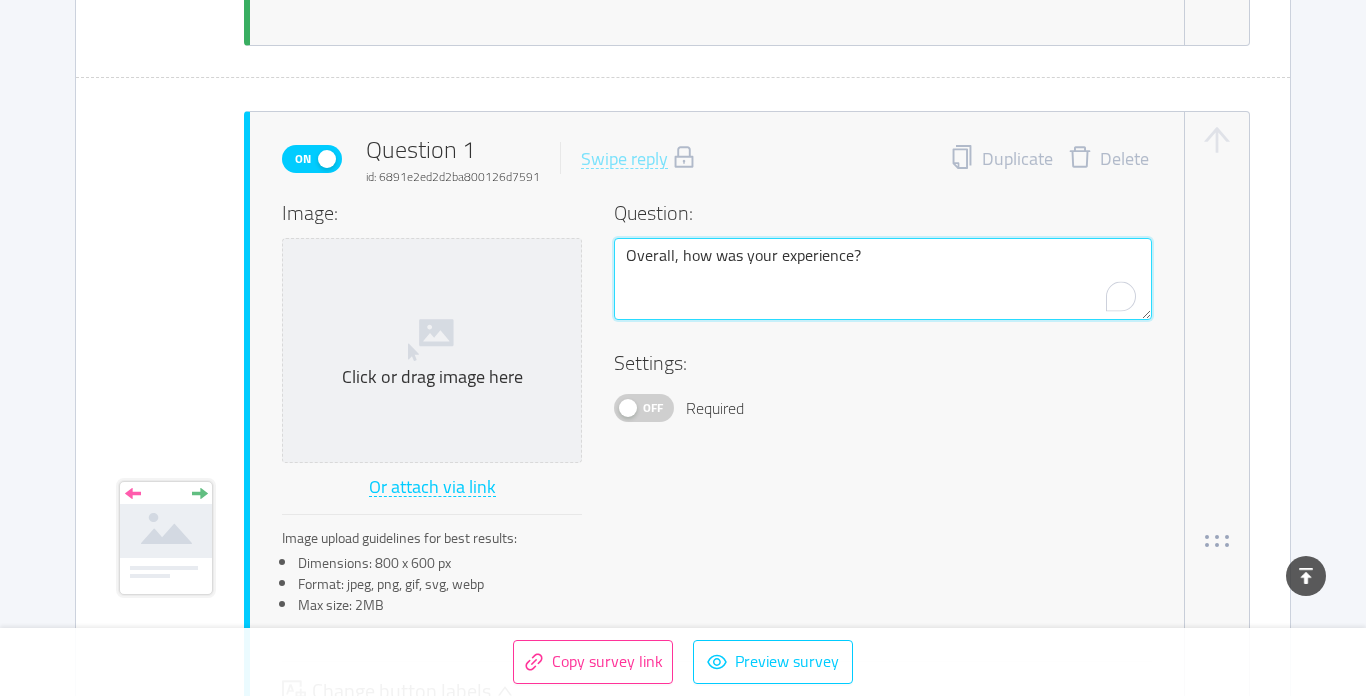 click on "Overall, how was your experience?" at bounding box center [883, 279] 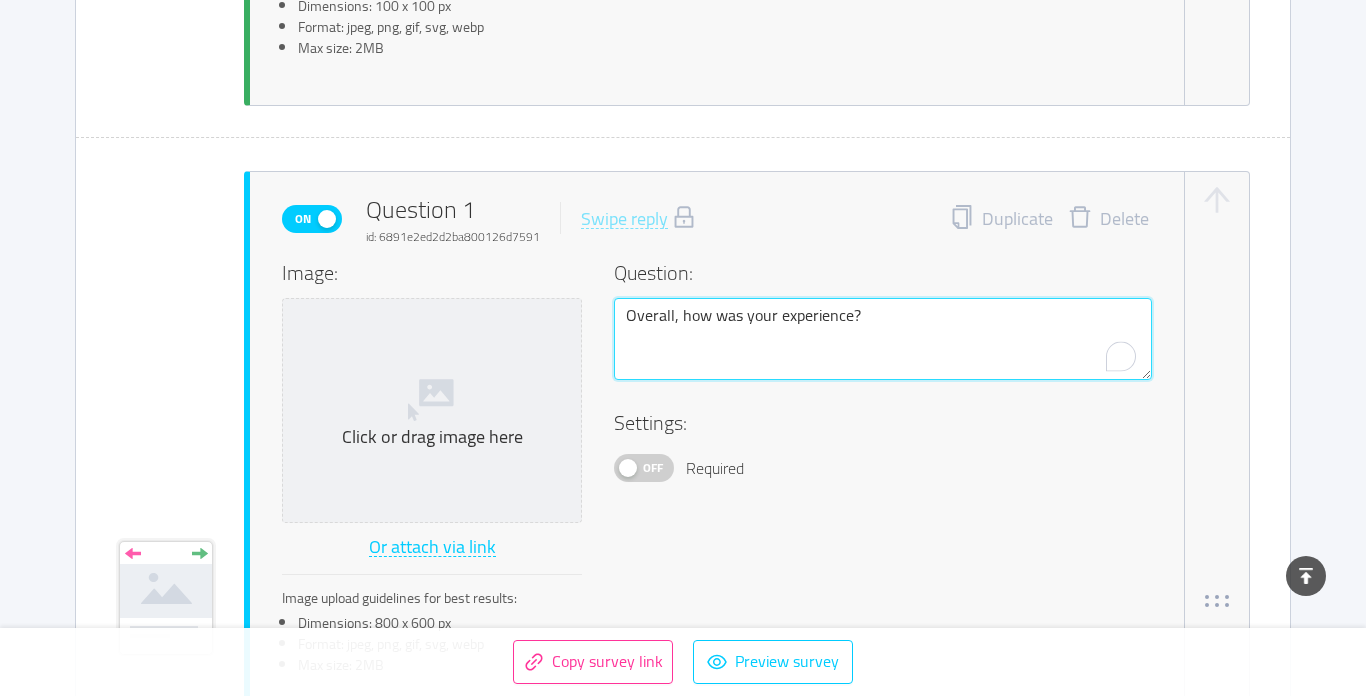scroll, scrollTop: 925, scrollLeft: 0, axis: vertical 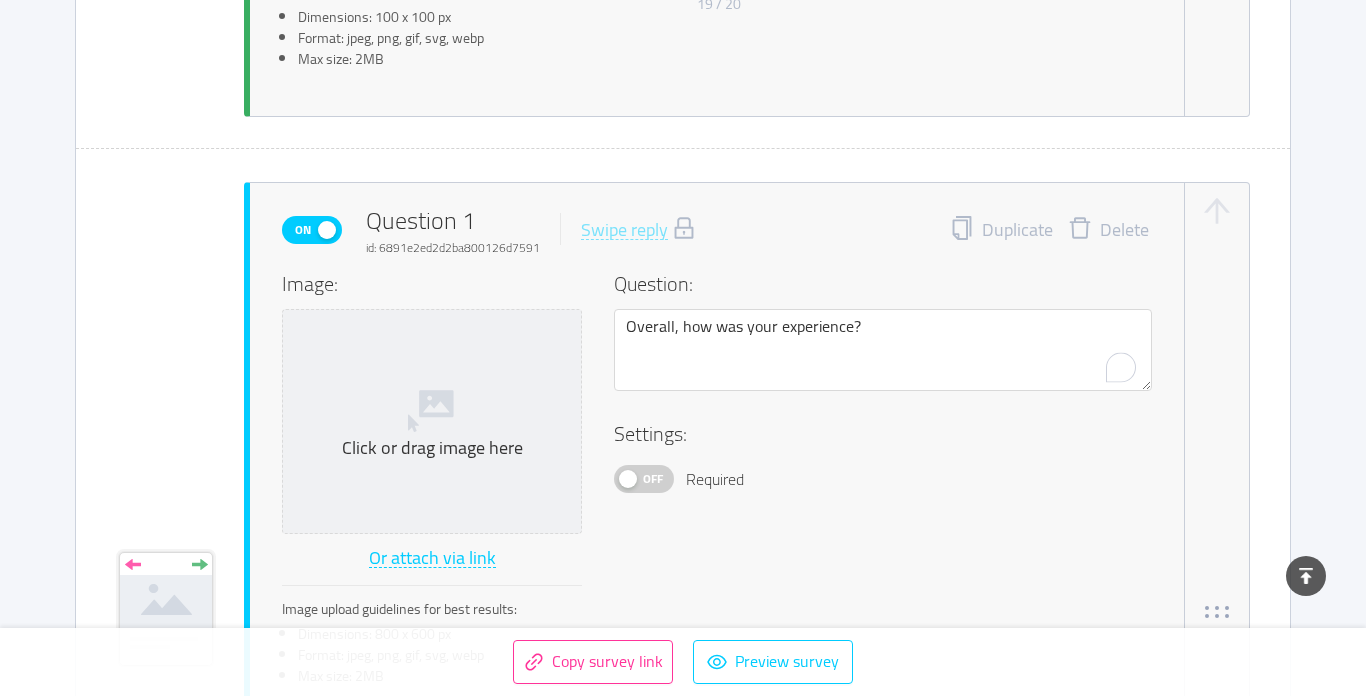 click on "Delete" at bounding box center (1108, 230) 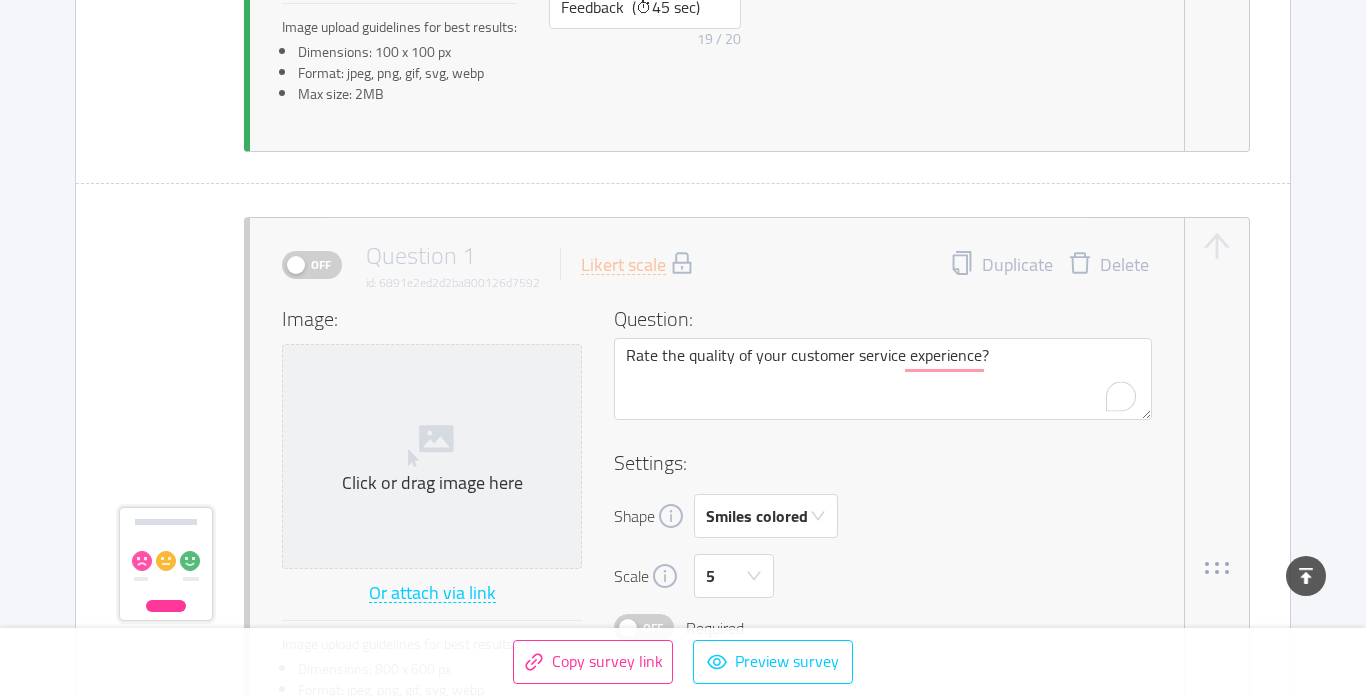 scroll, scrollTop: 886, scrollLeft: 0, axis: vertical 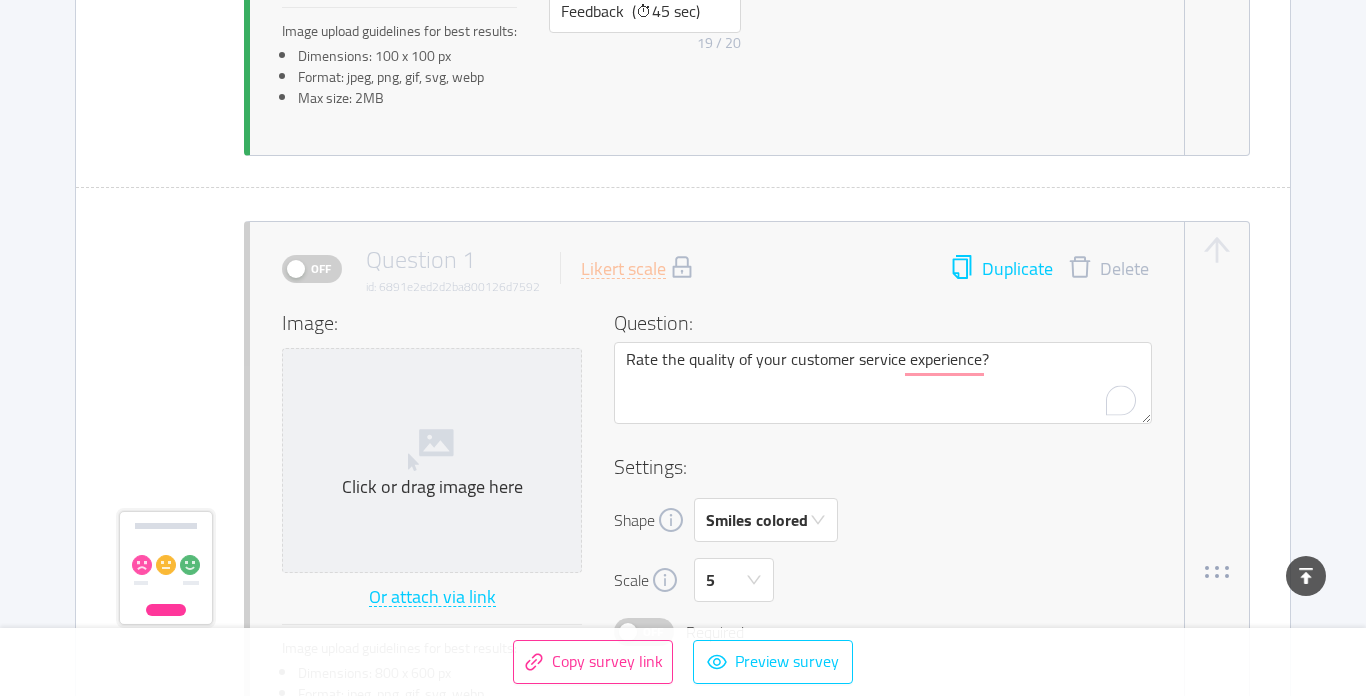 click on "Duplicate" at bounding box center [1001, 269] 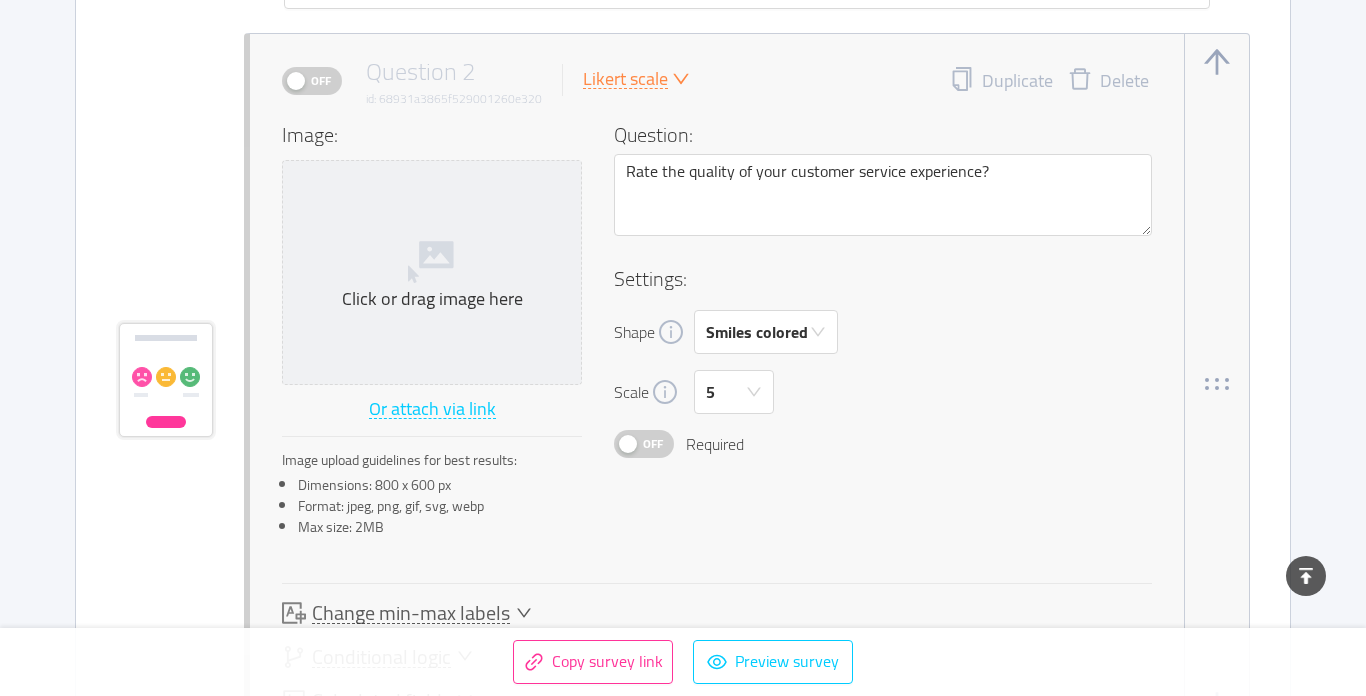 scroll, scrollTop: 1861, scrollLeft: 0, axis: vertical 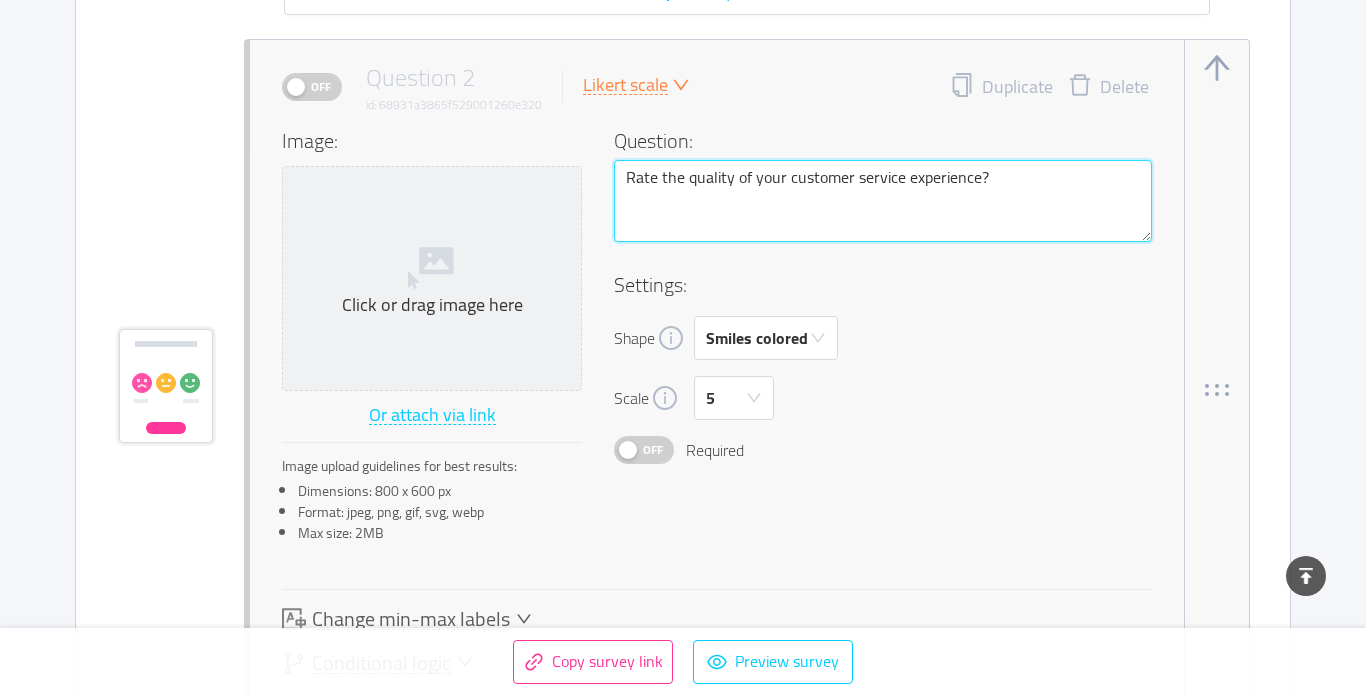 click on "Rate the quality of your customer service experience?" at bounding box center (883, 201) 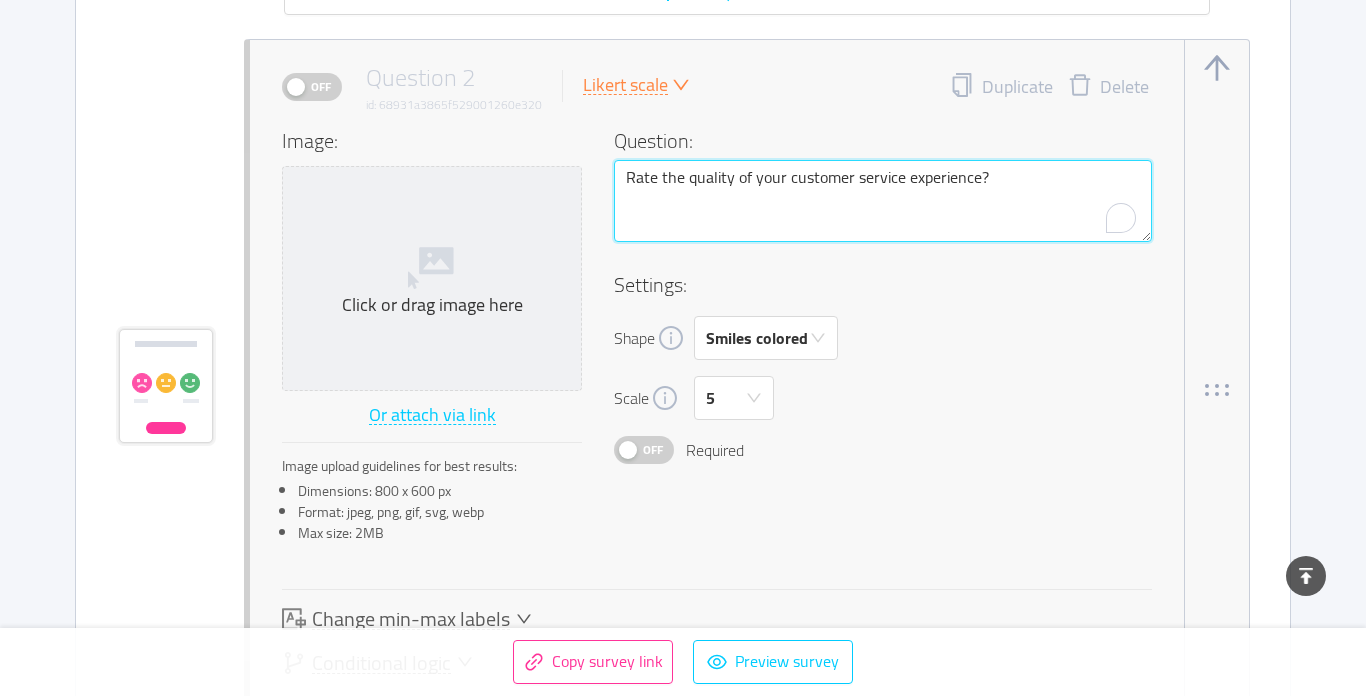 click on "Rate the quality of your customer service experience?" at bounding box center (883, 201) 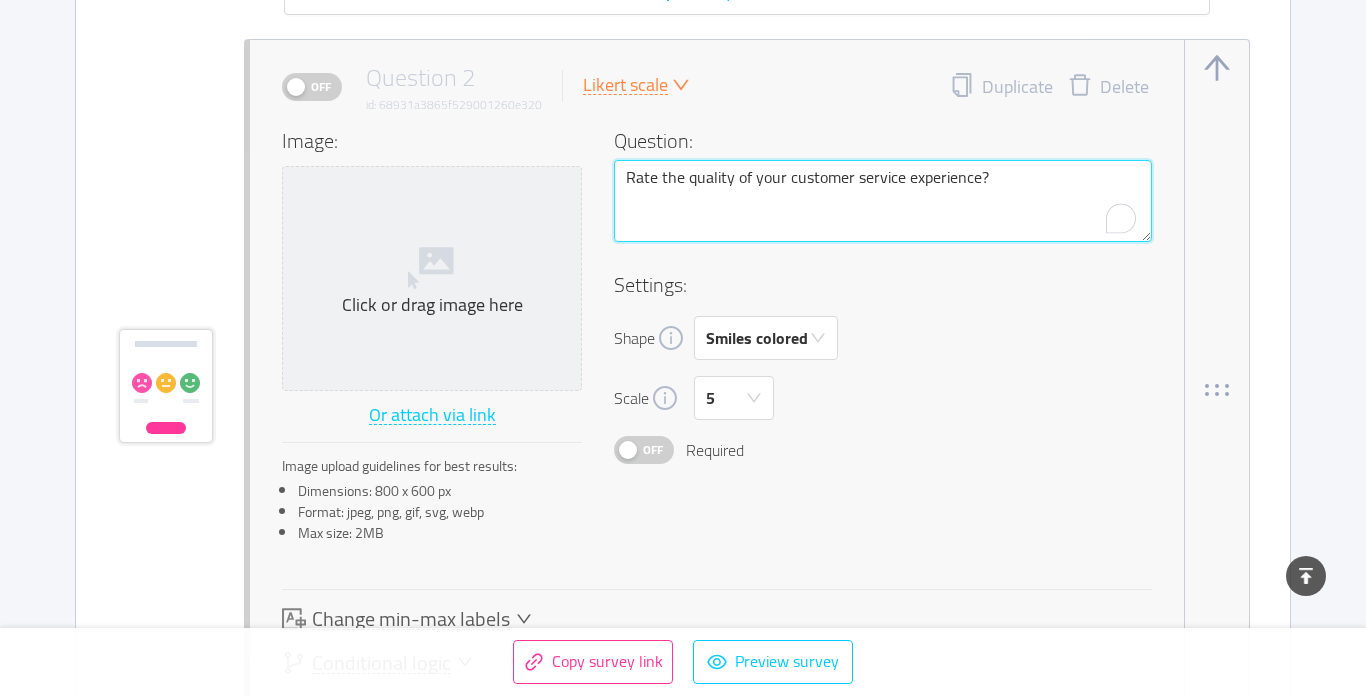 paste on "Overall, how was your" 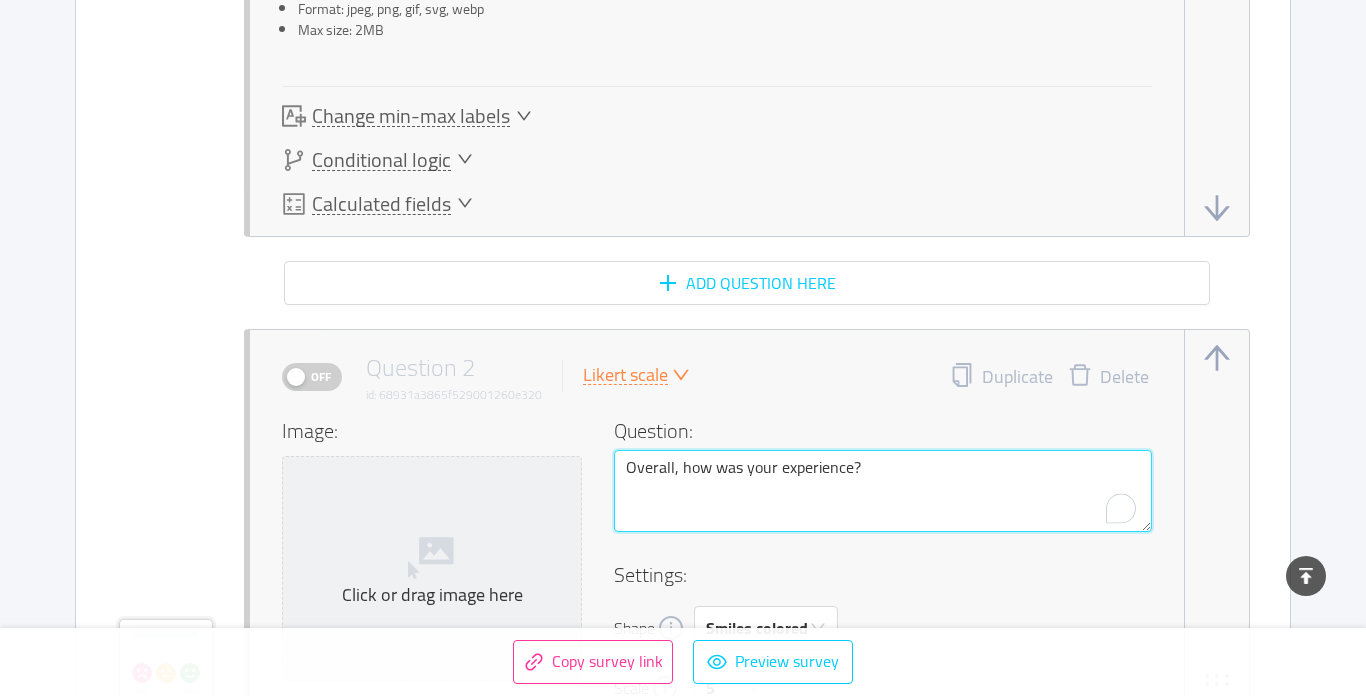 scroll, scrollTop: 1562, scrollLeft: 0, axis: vertical 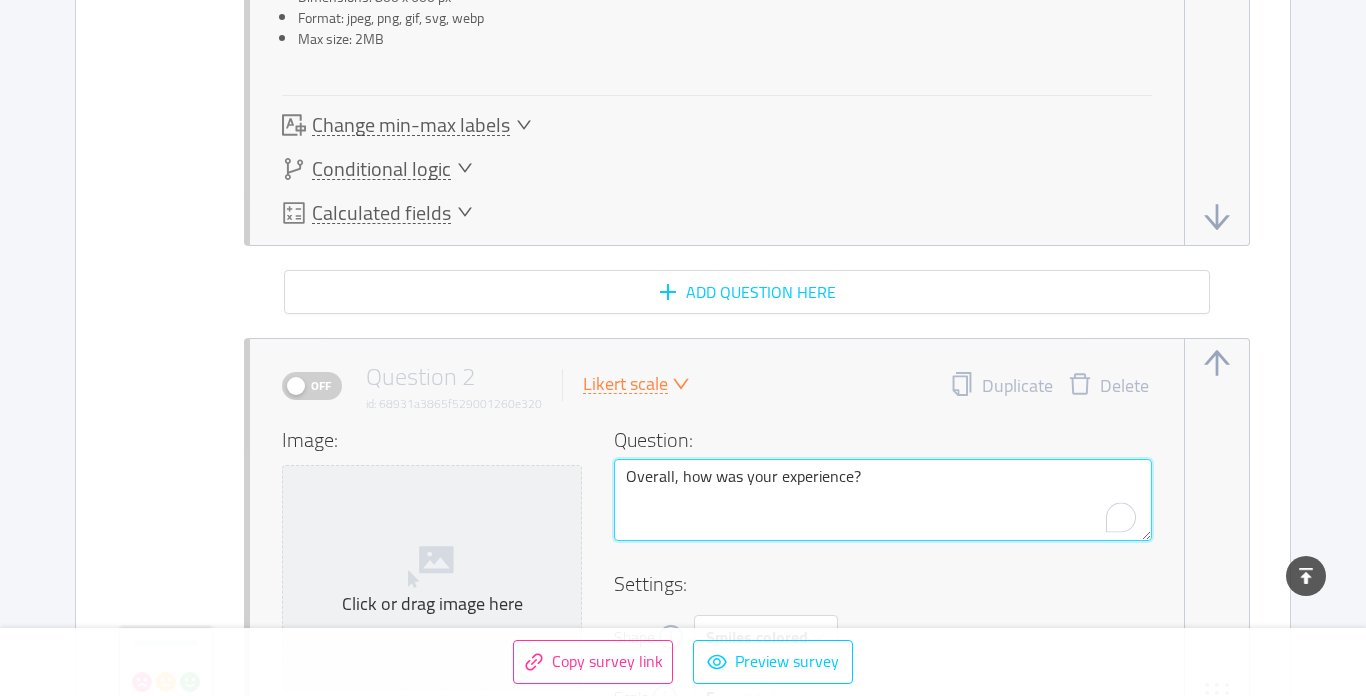 type on "Overall, how was your experience?" 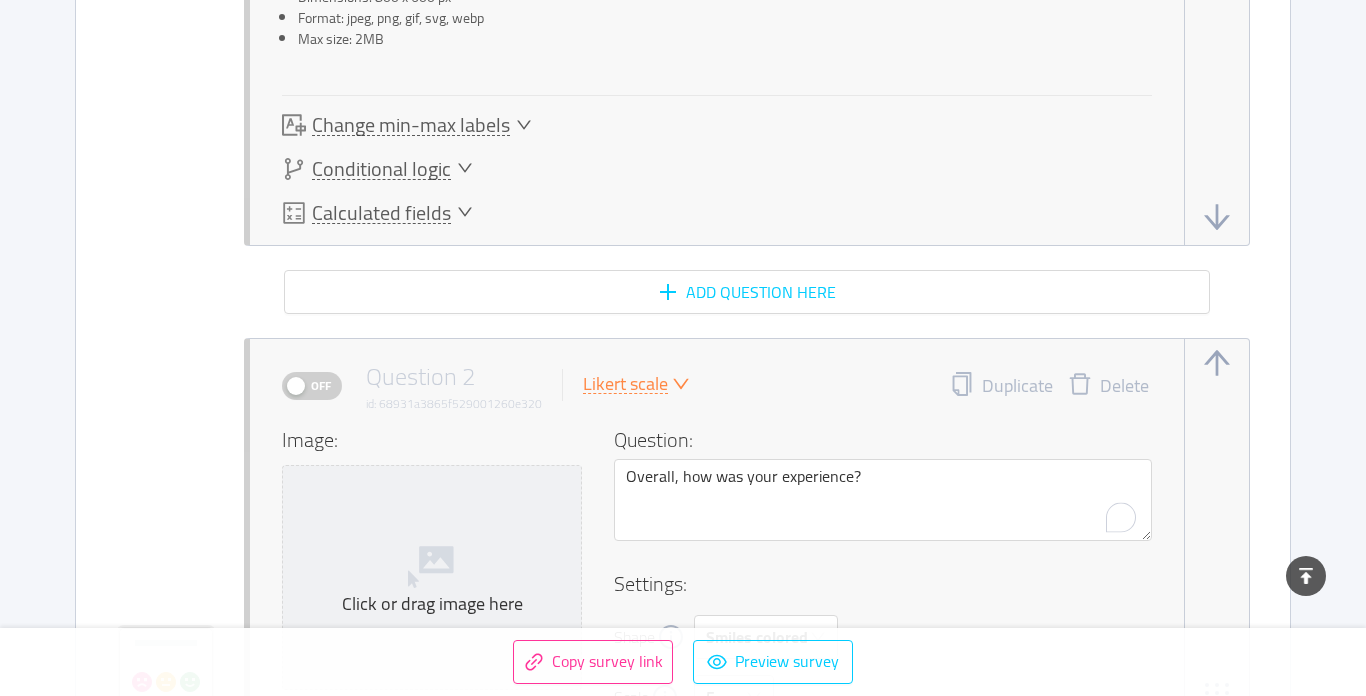 click at bounding box center (1217, 363) 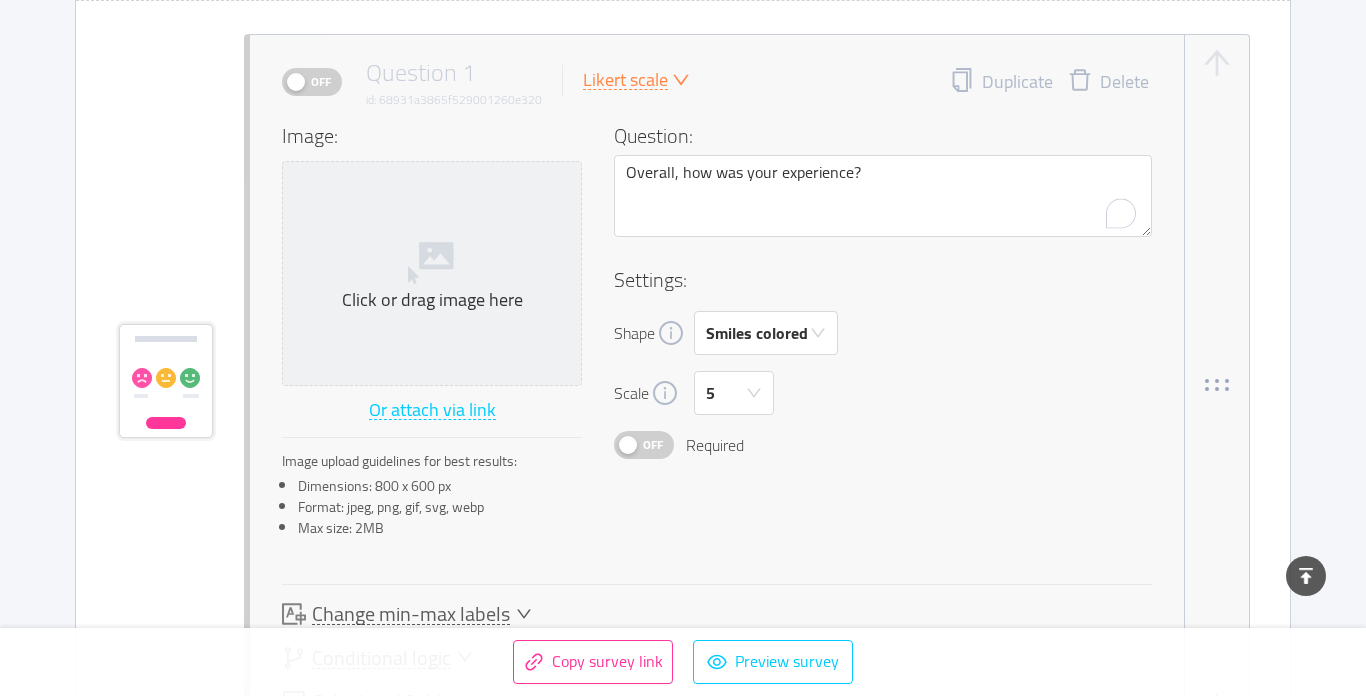 scroll, scrollTop: 1071, scrollLeft: 0, axis: vertical 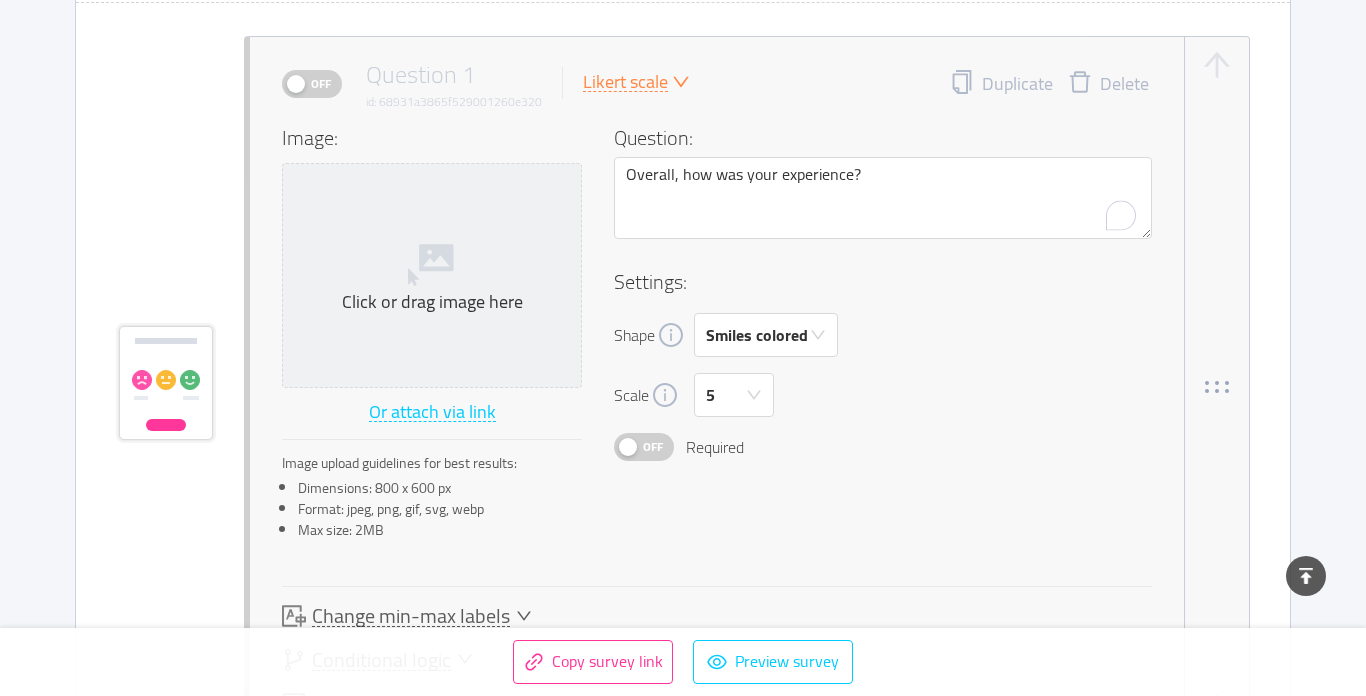 click on "Off" at bounding box center (312, 84) 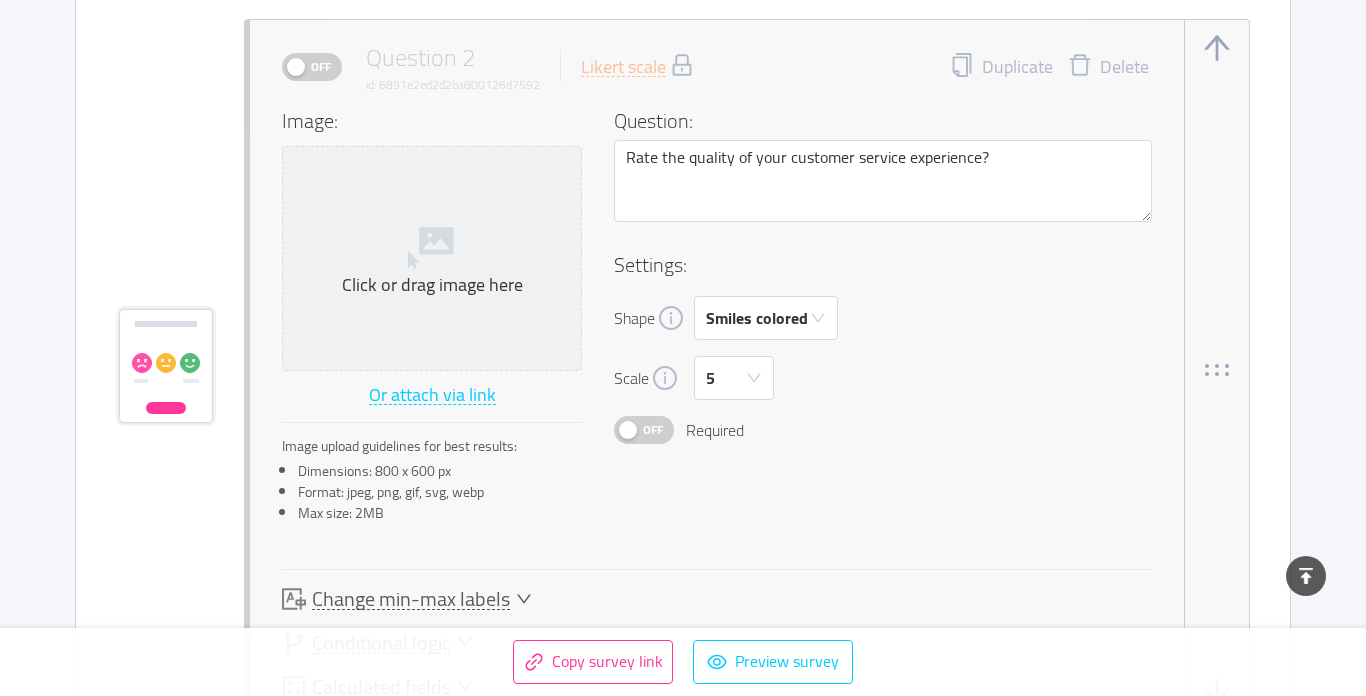 scroll, scrollTop: 1885, scrollLeft: 0, axis: vertical 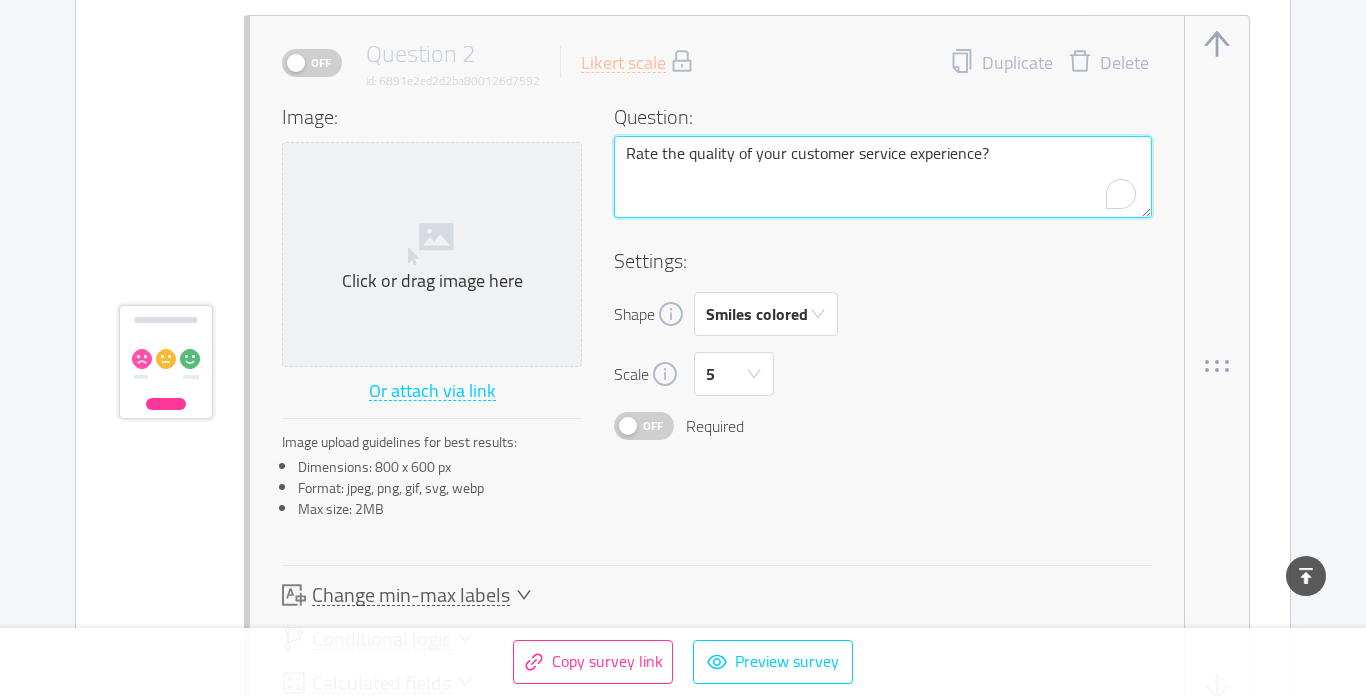 click on "Rate the quality of your customer service experience?" at bounding box center [883, 177] 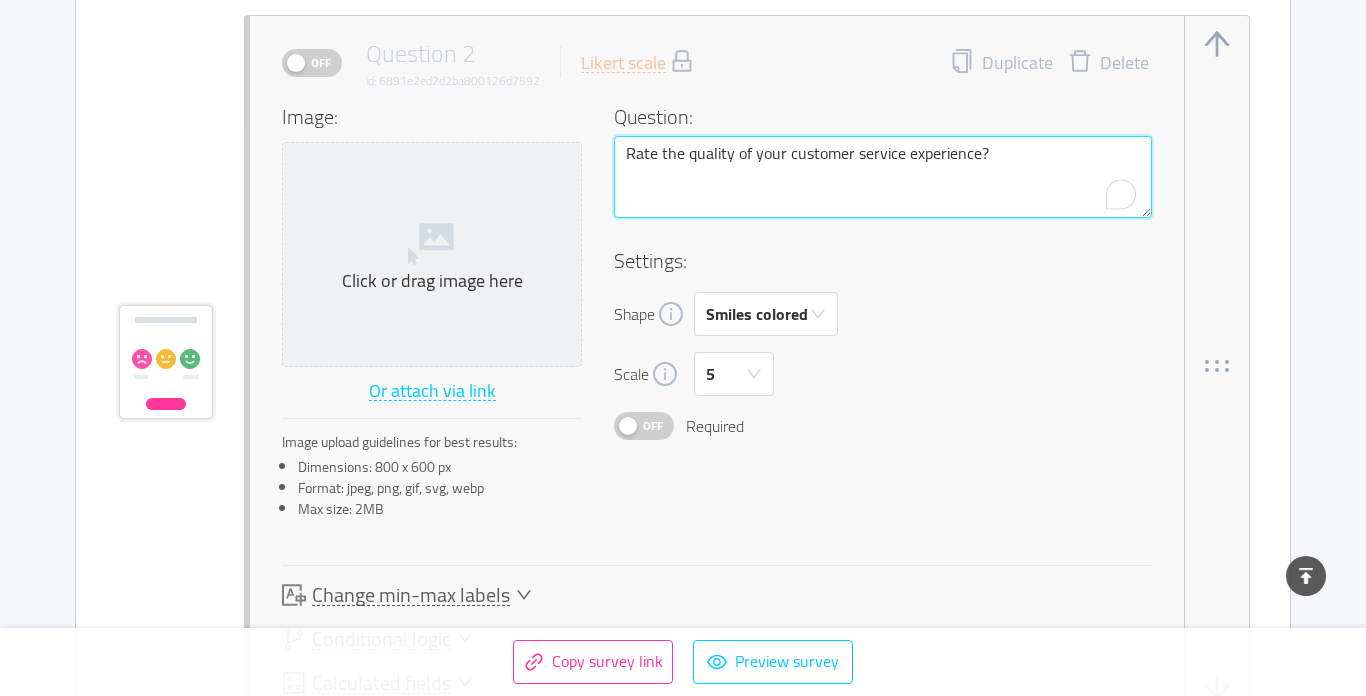 click on "Rate the quality of your customer service experience?" at bounding box center [883, 177] 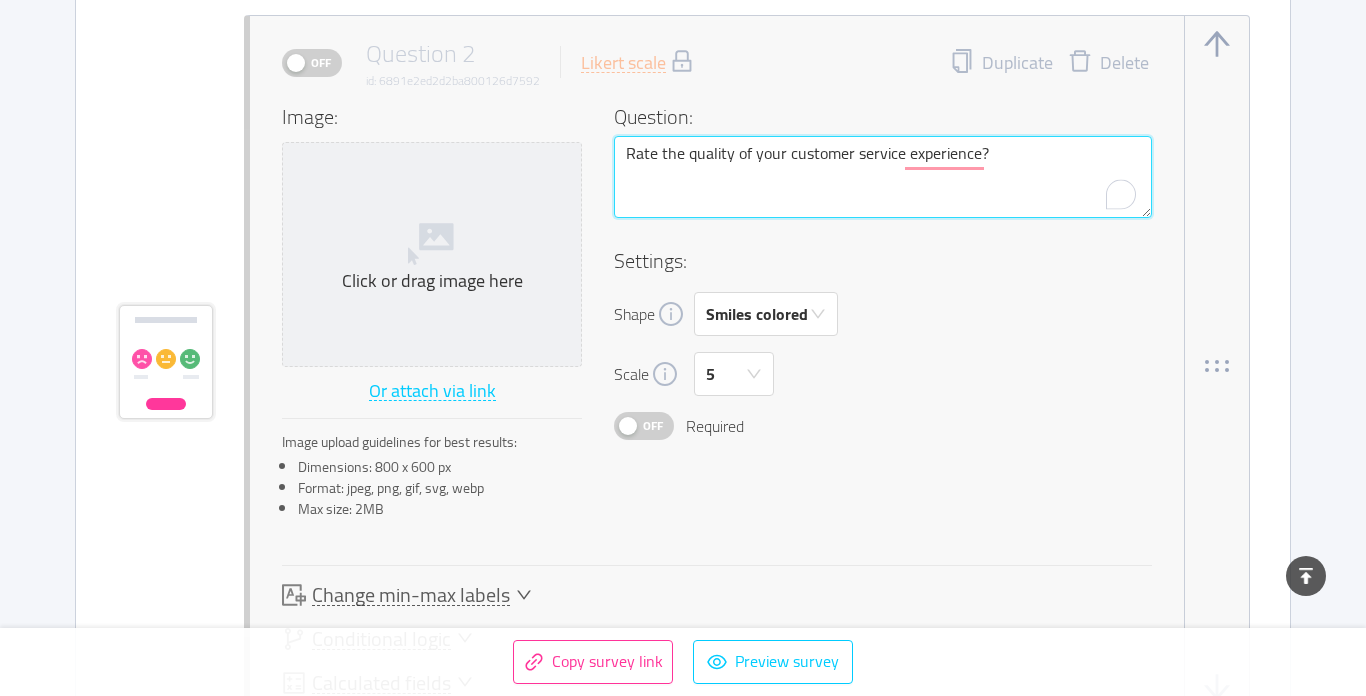 click on "Rate the quality of your customer service experience?" at bounding box center (883, 177) 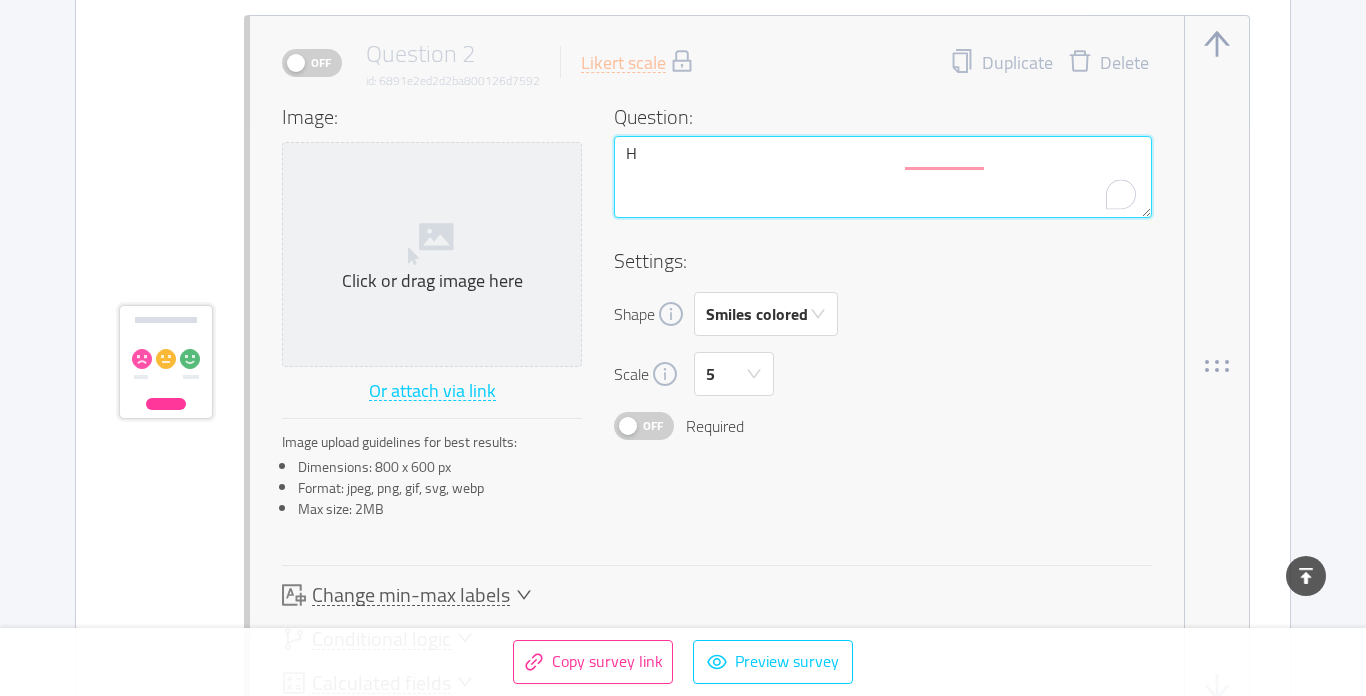 type 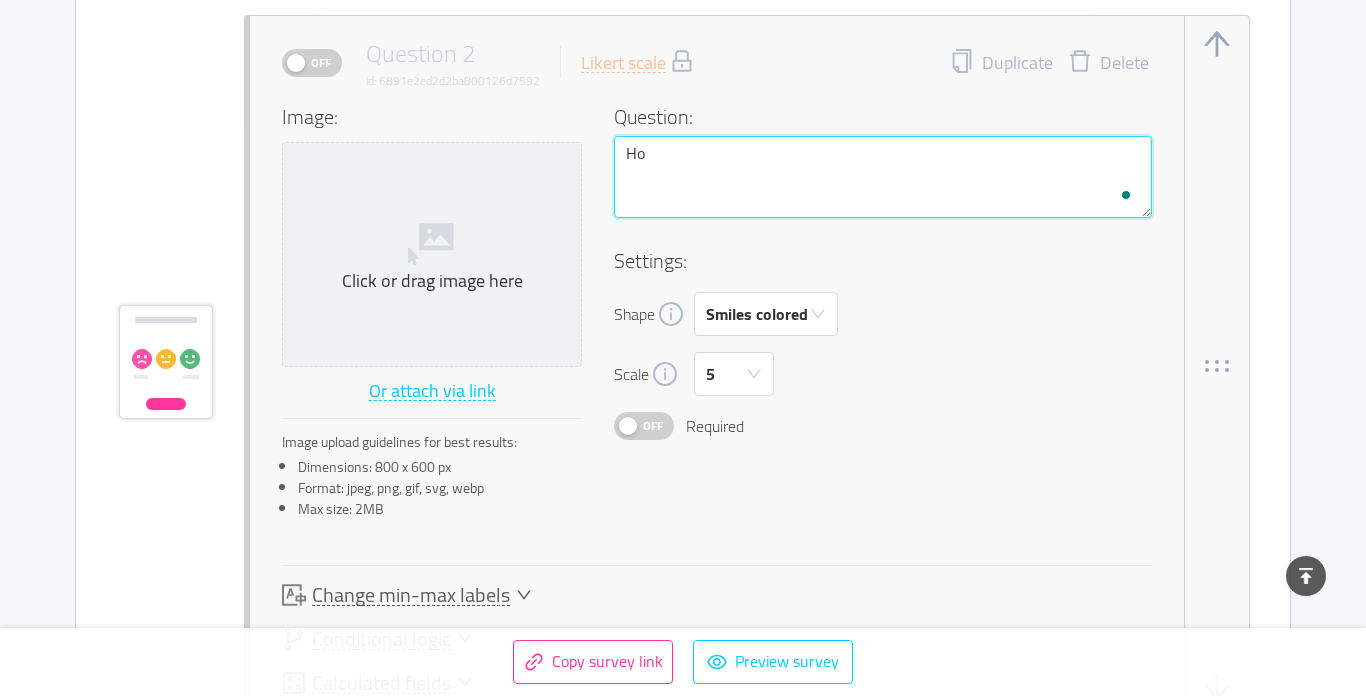 type 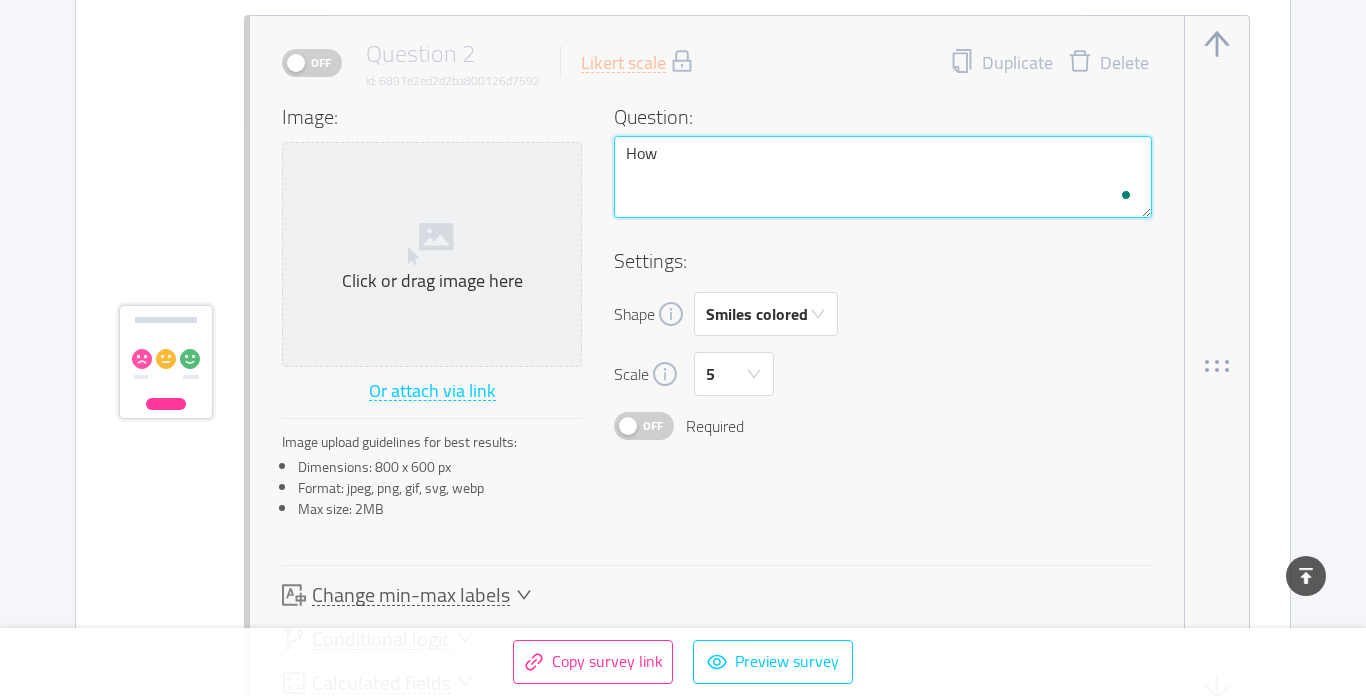 type 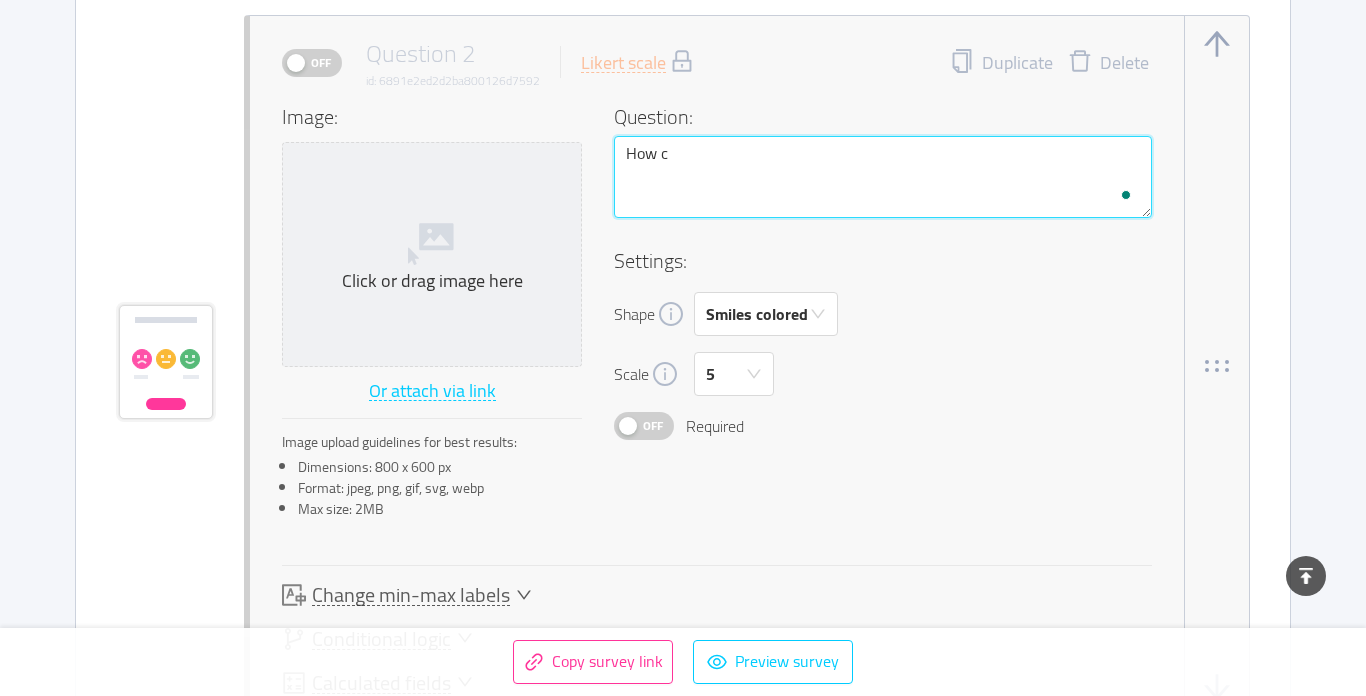 type 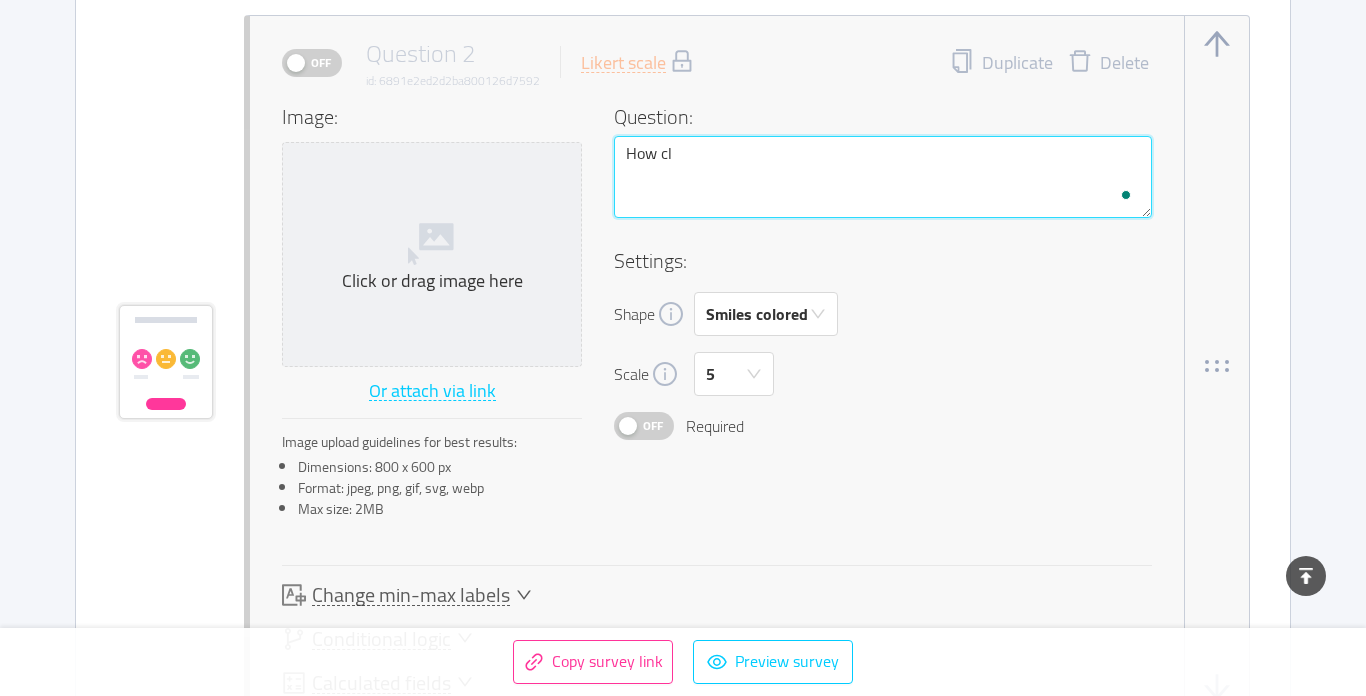 type 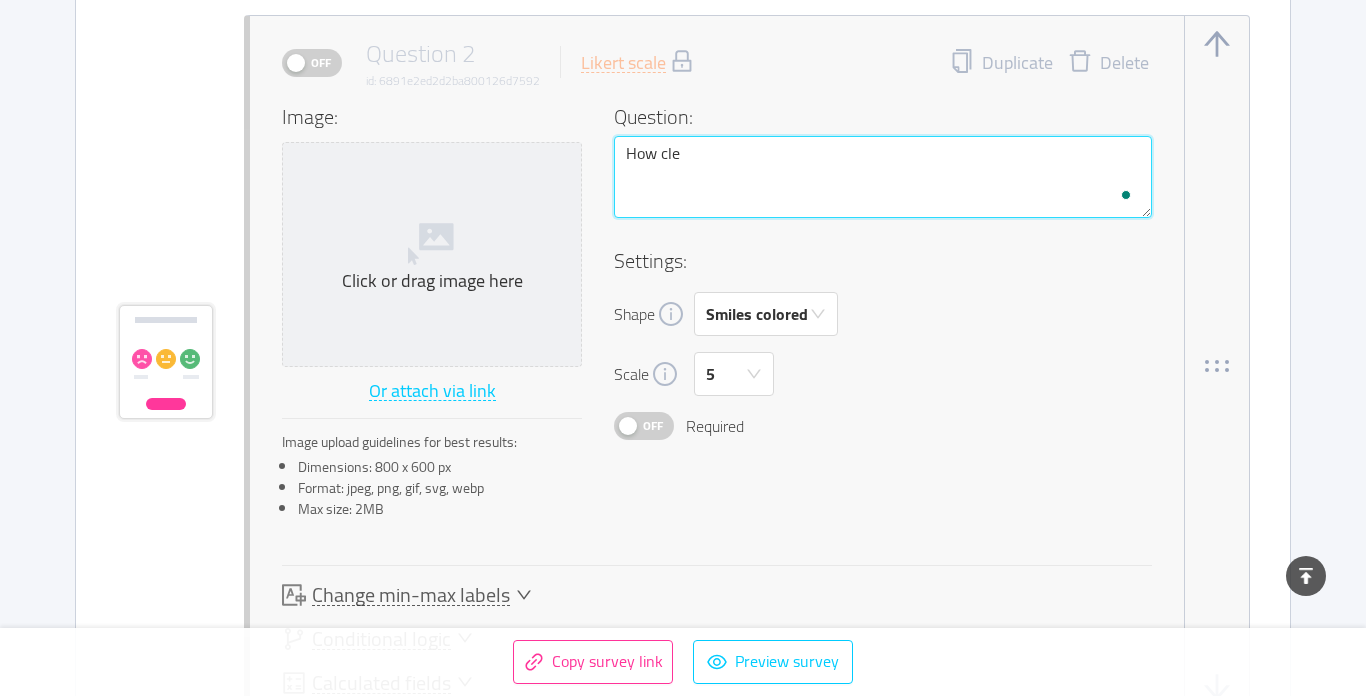type 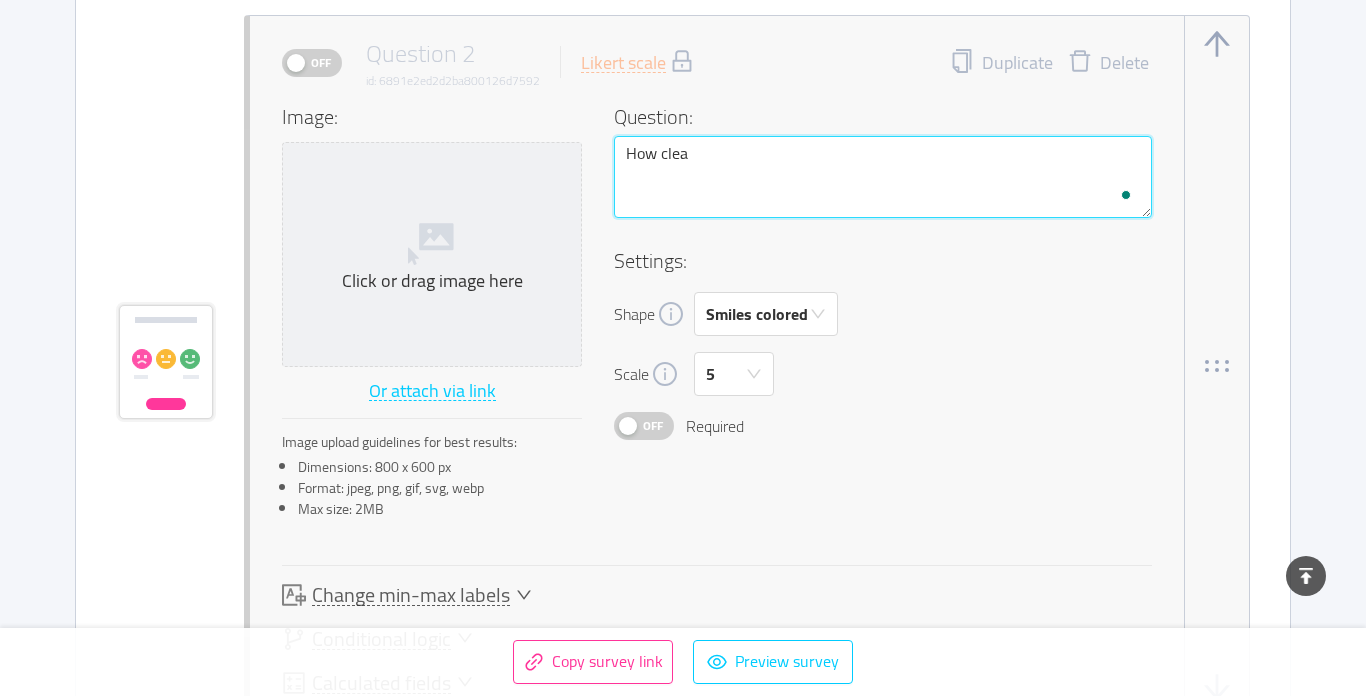 type 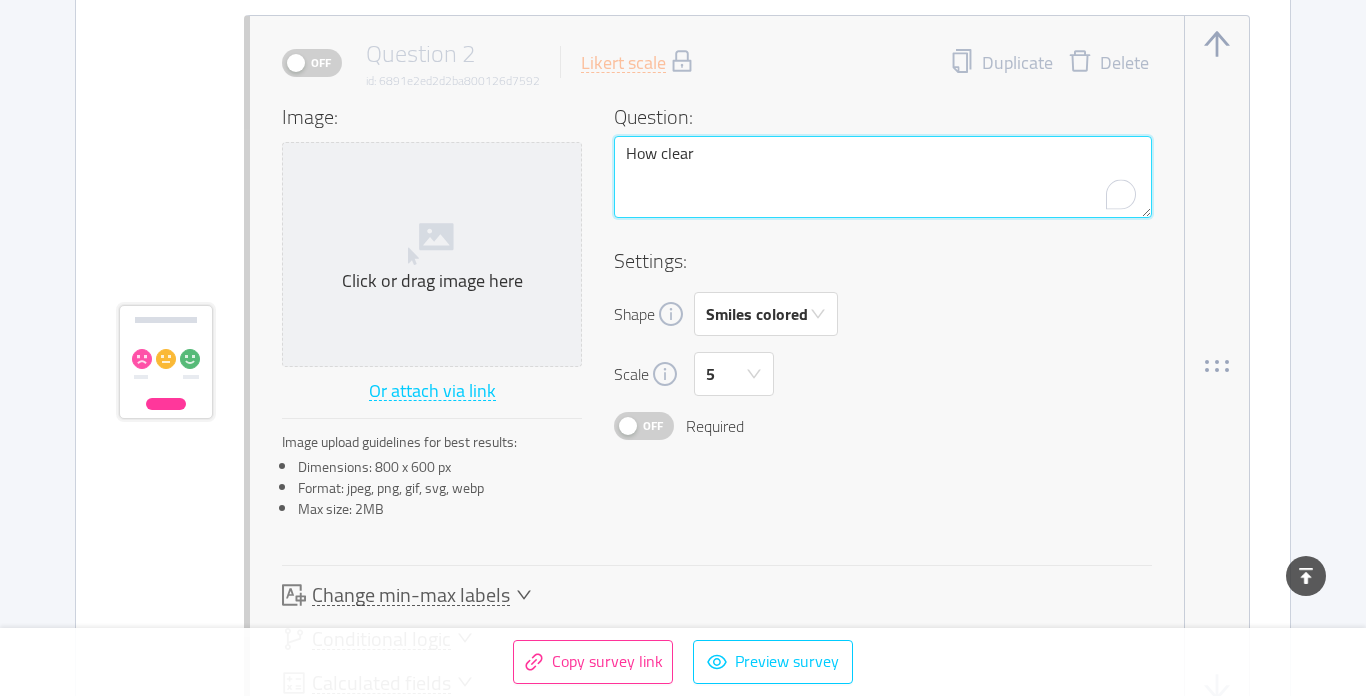 type 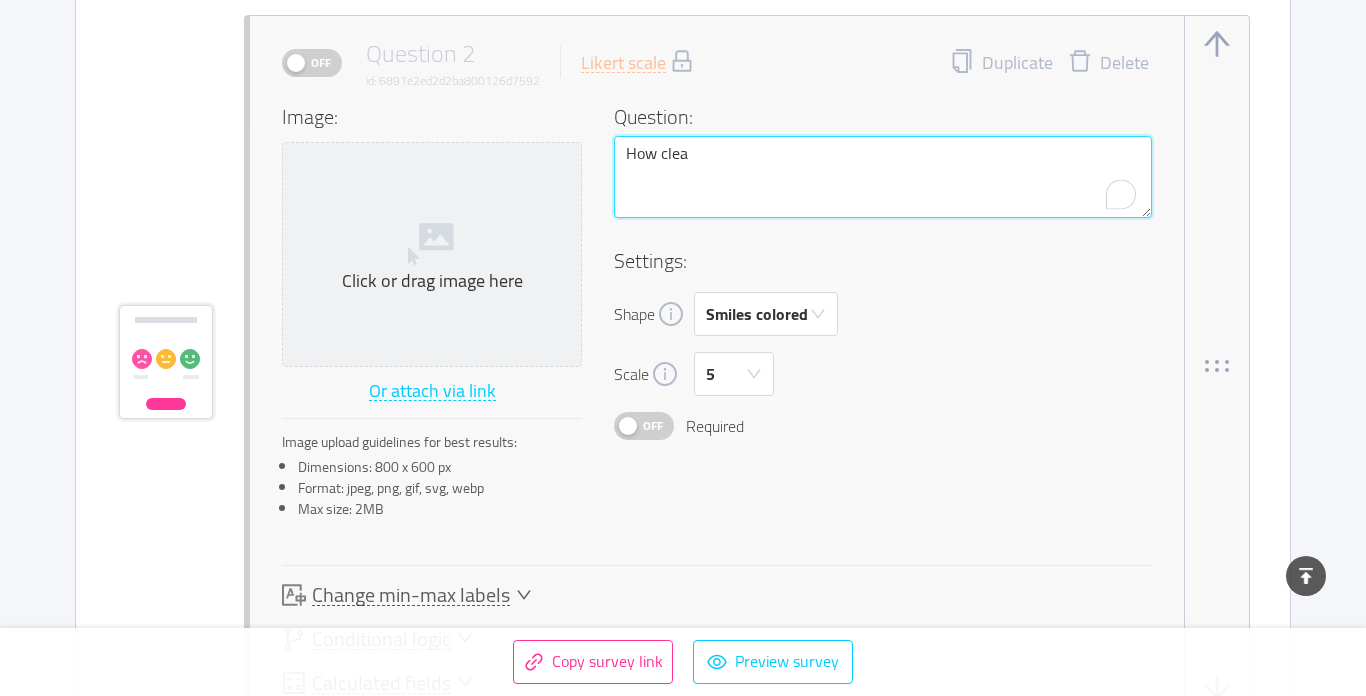 type 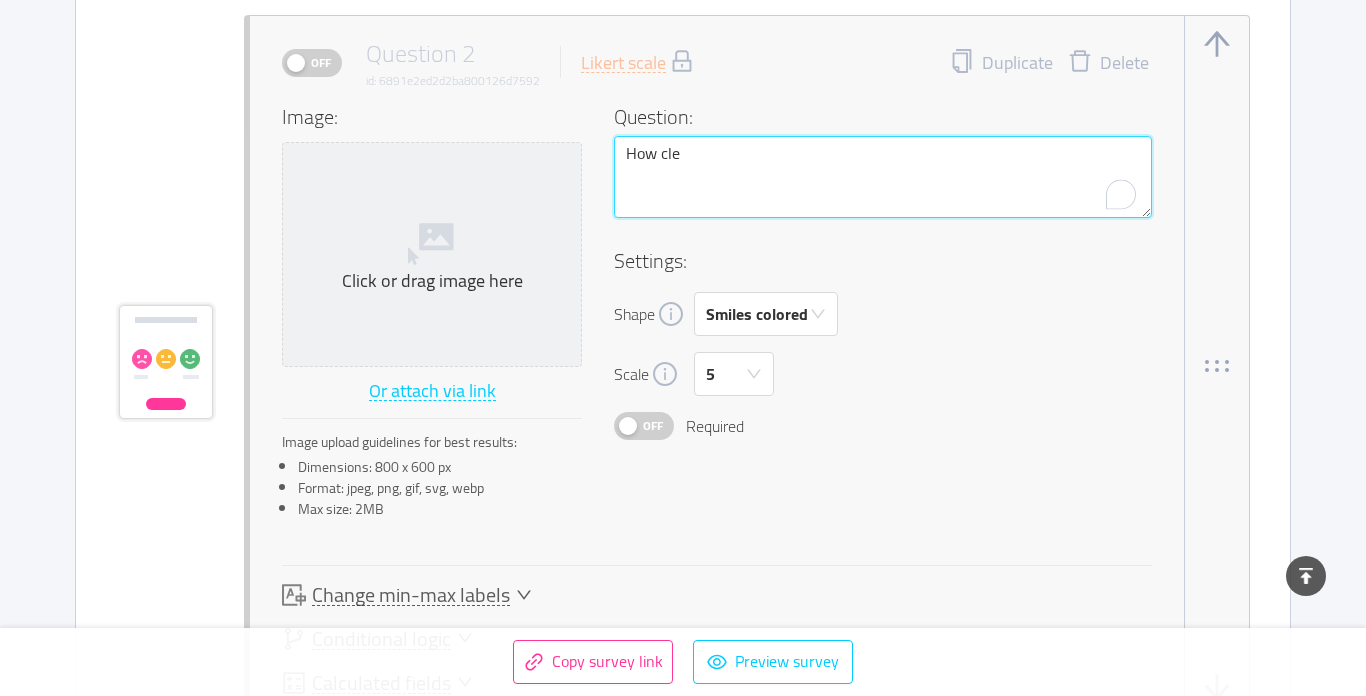 type 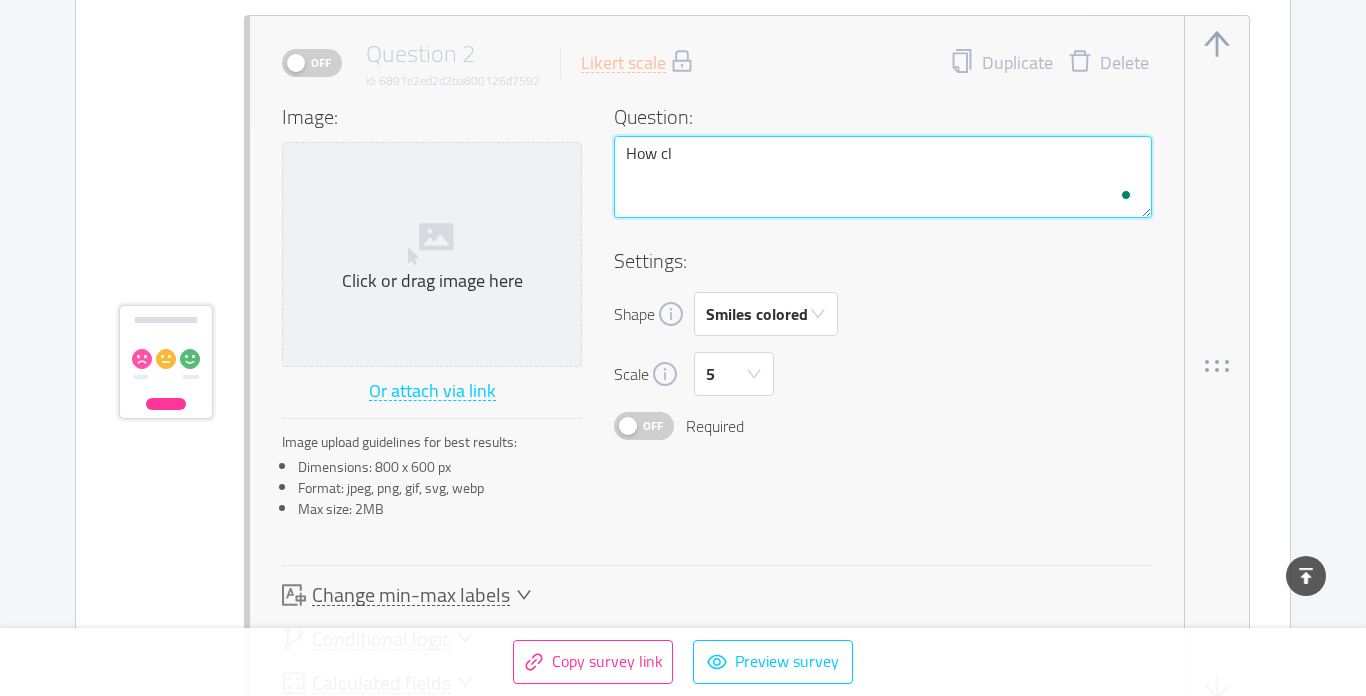type 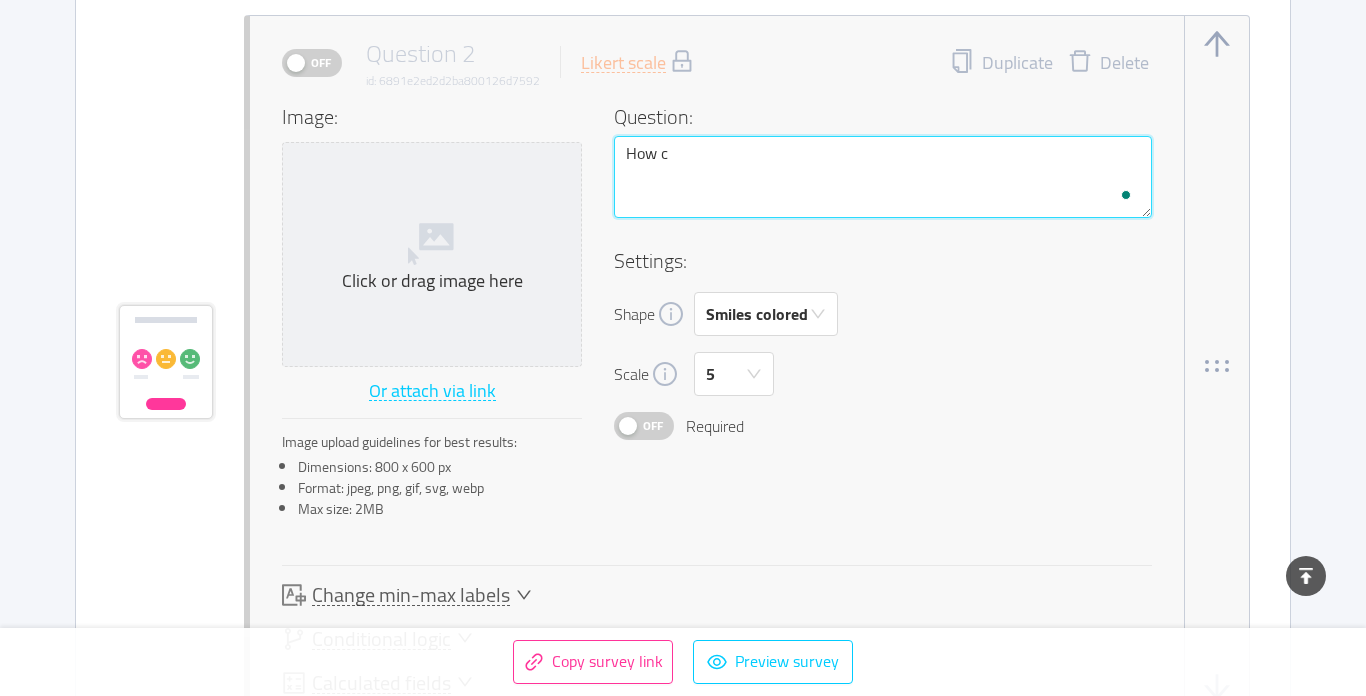 type 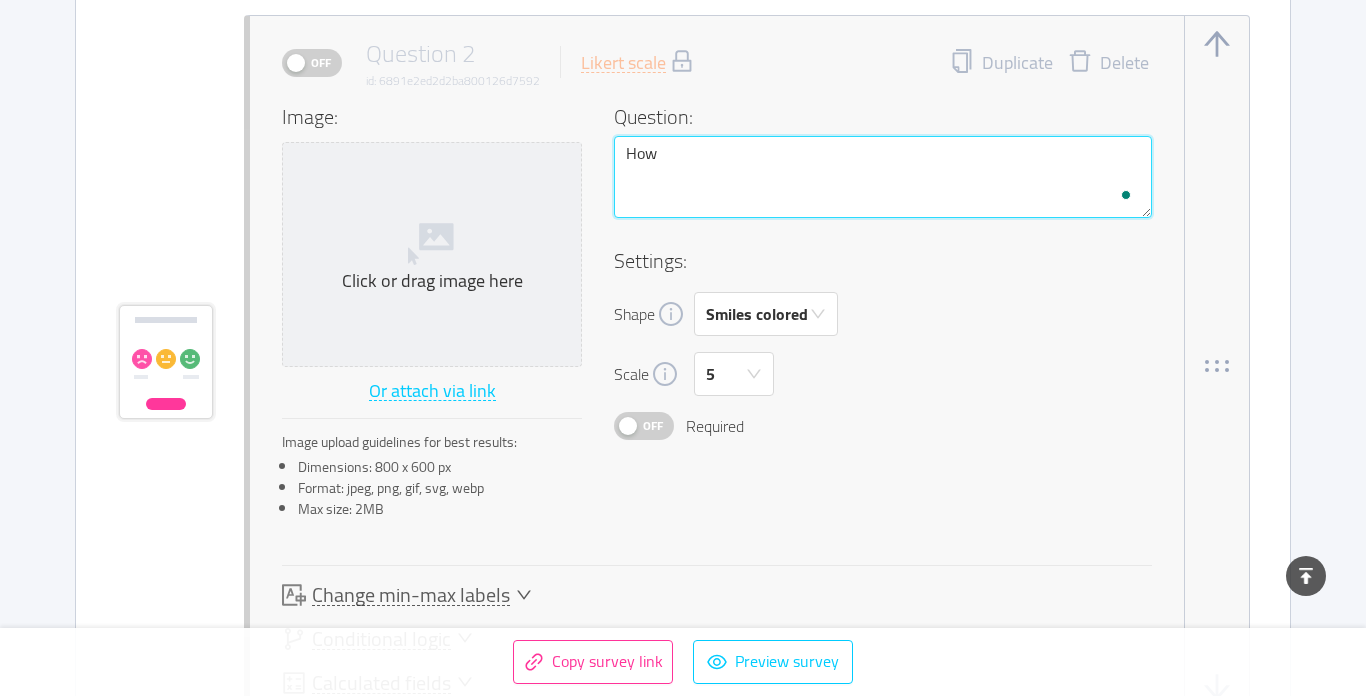 type 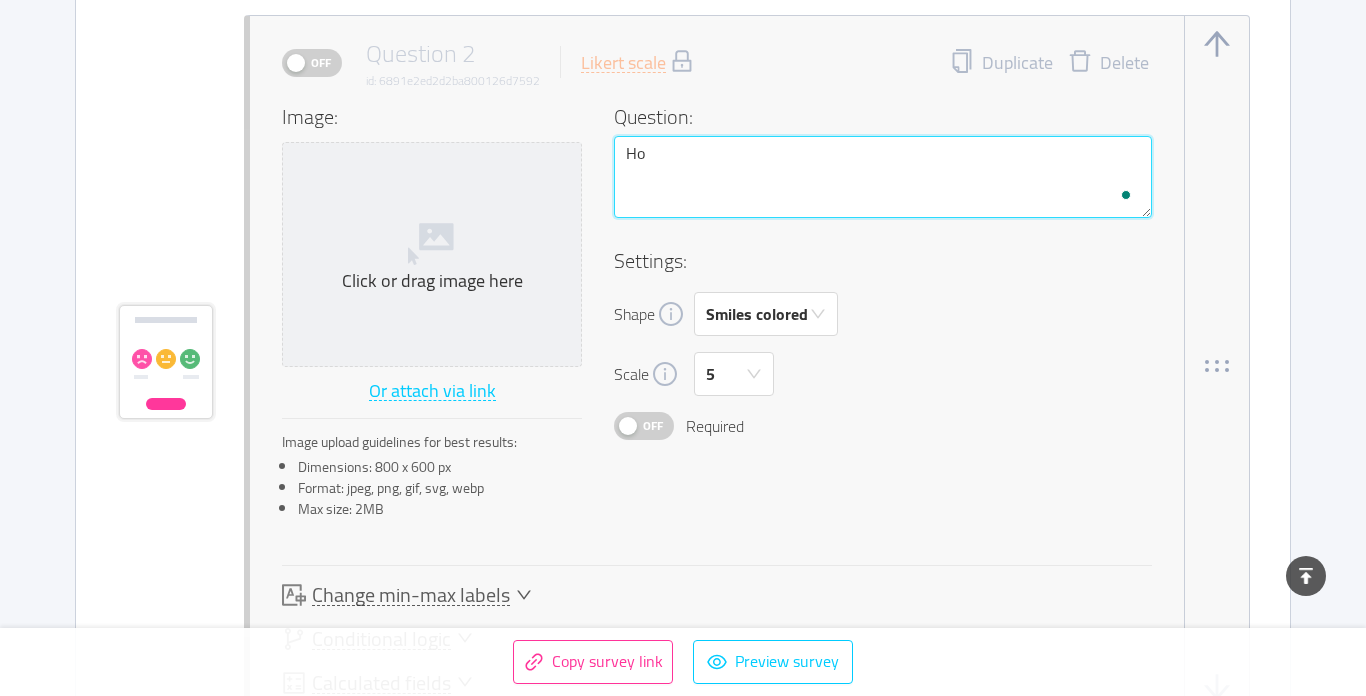 type 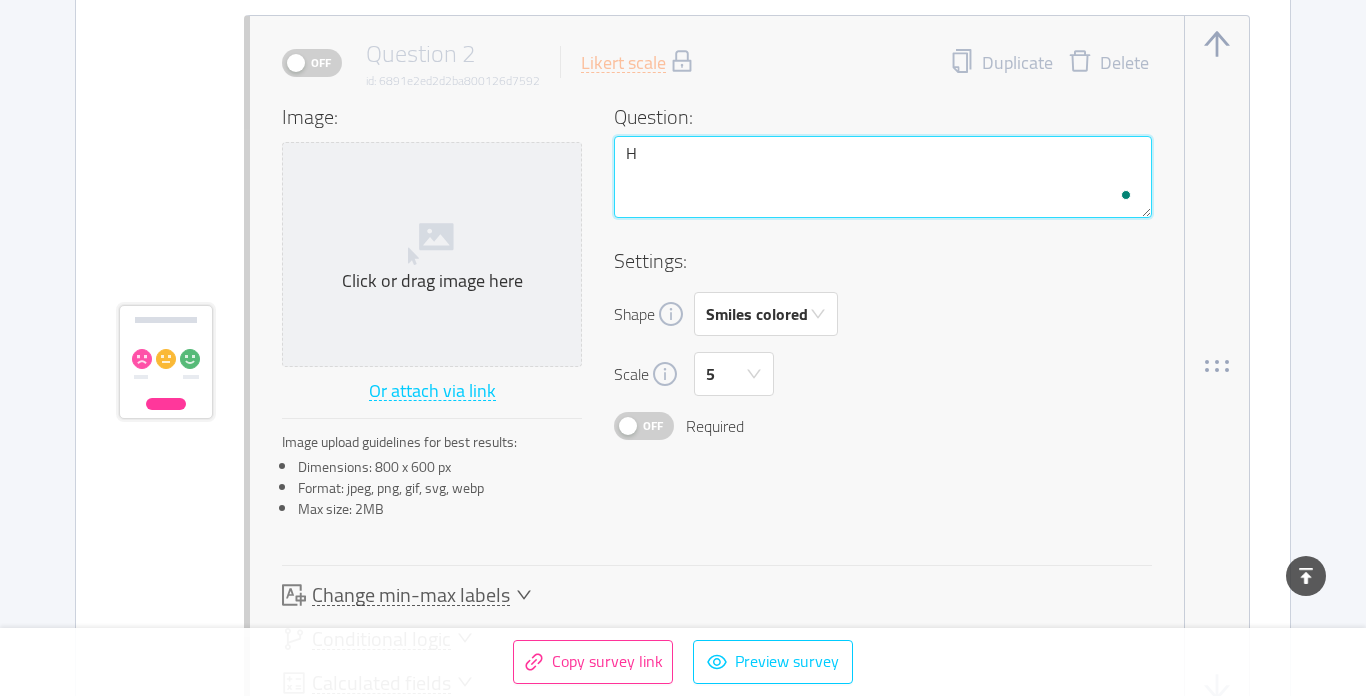 type 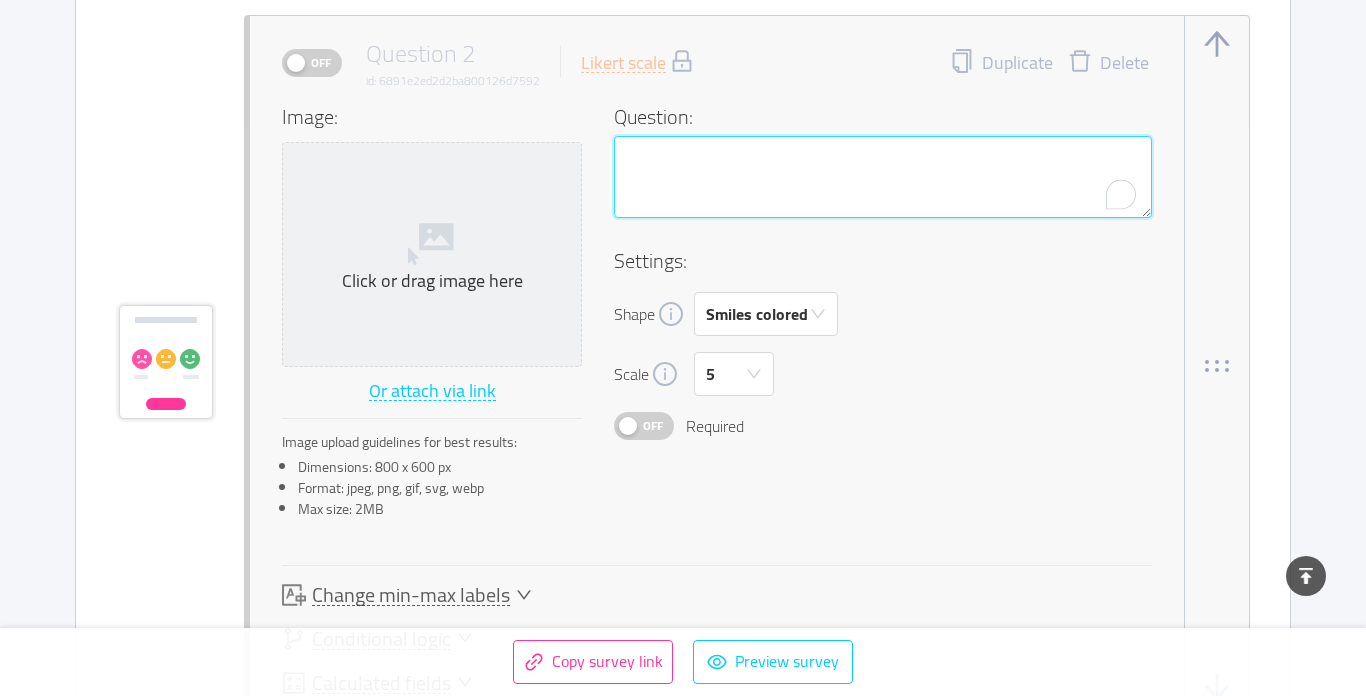 type 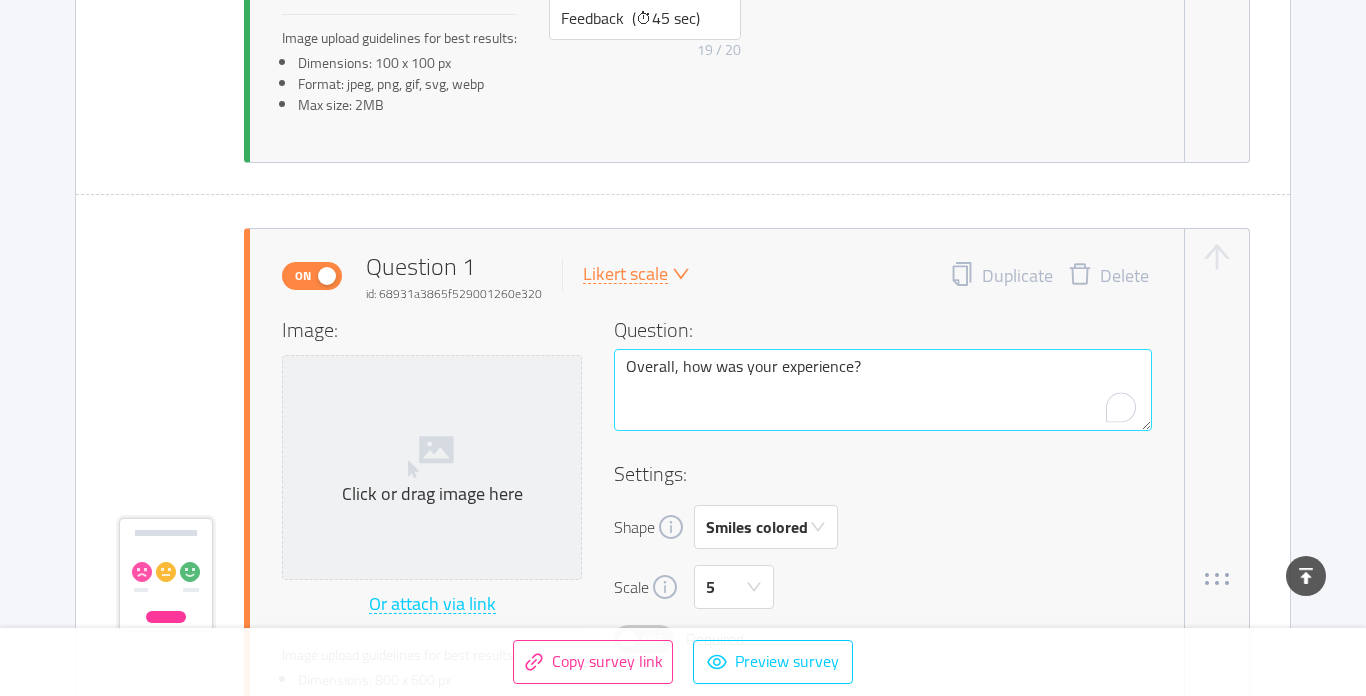scroll, scrollTop: 878, scrollLeft: 0, axis: vertical 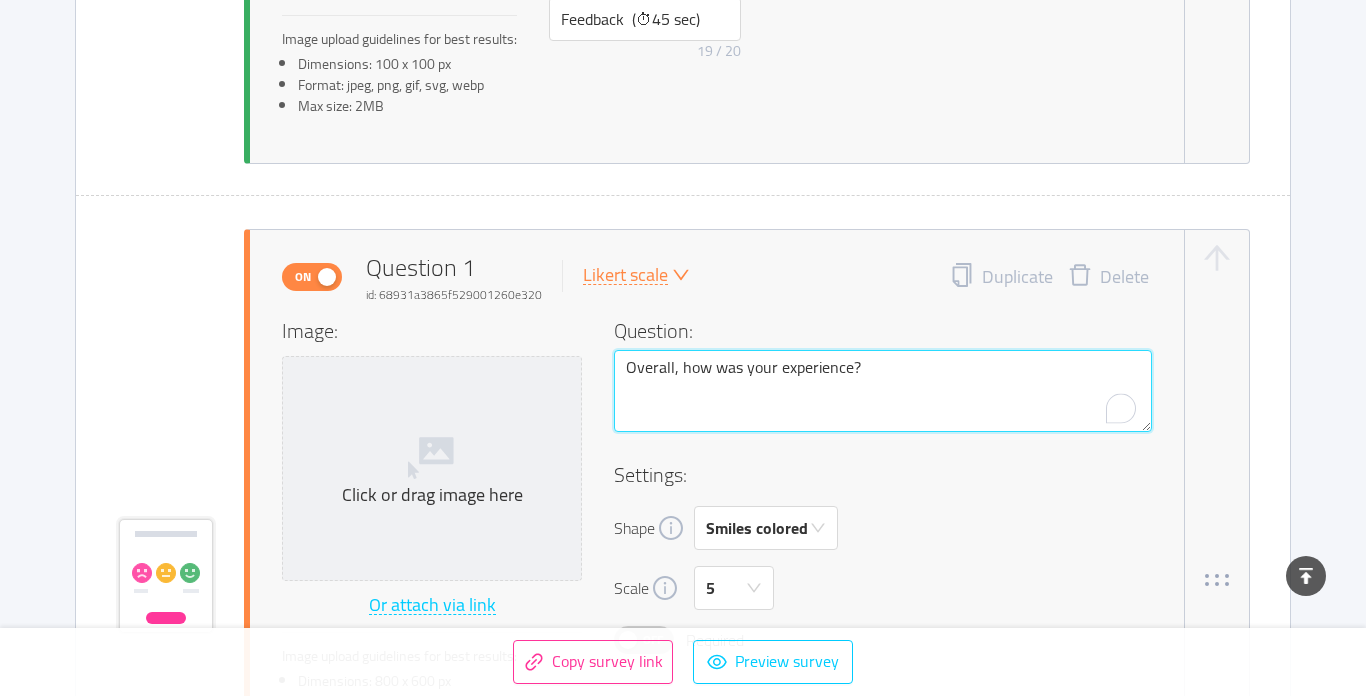click on "Overall, how was your experience?" at bounding box center (883, 391) 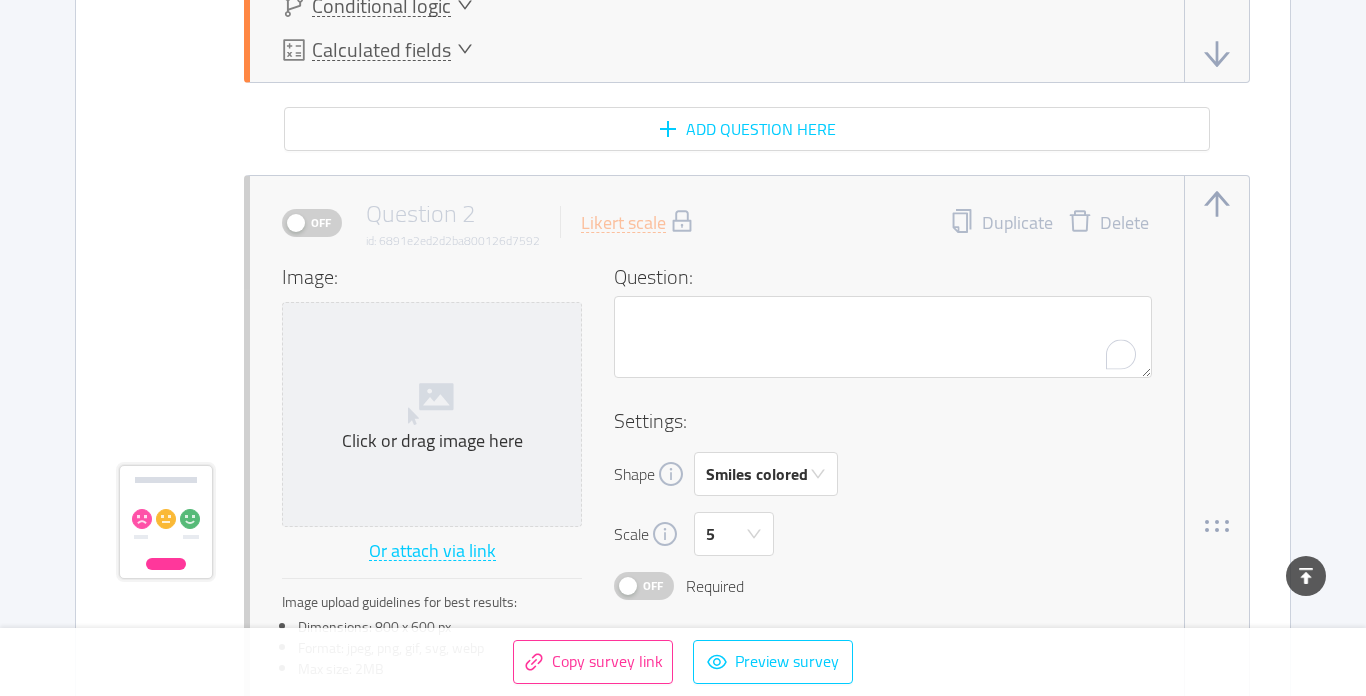 scroll, scrollTop: 1747, scrollLeft: 0, axis: vertical 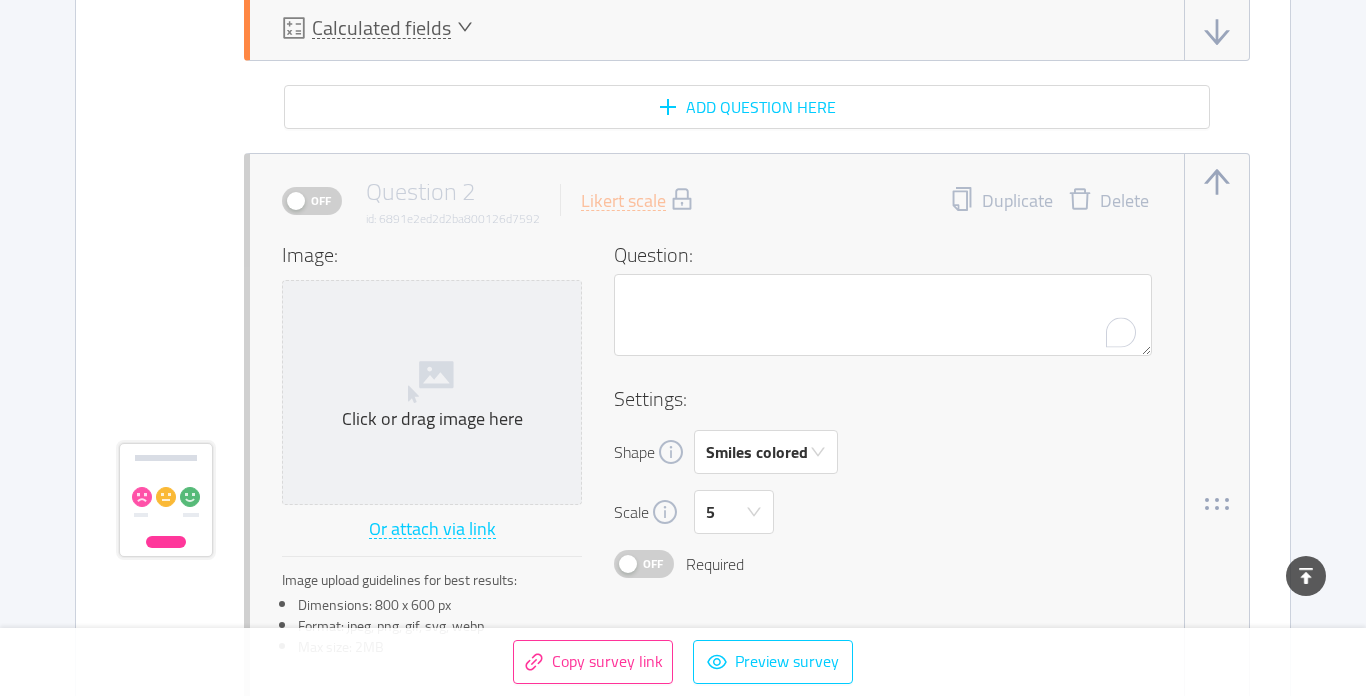 type on "How would you rate your overall experience with the admissions process at AISJ?" 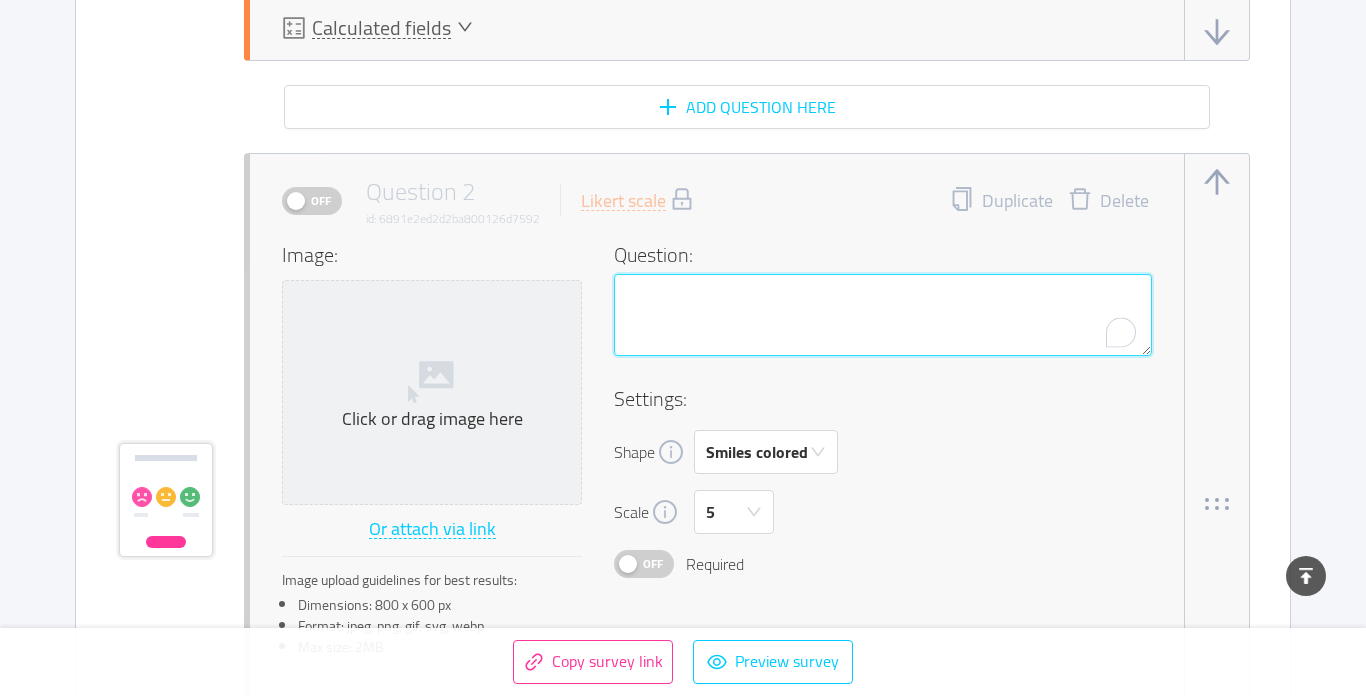 click at bounding box center [883, 315] 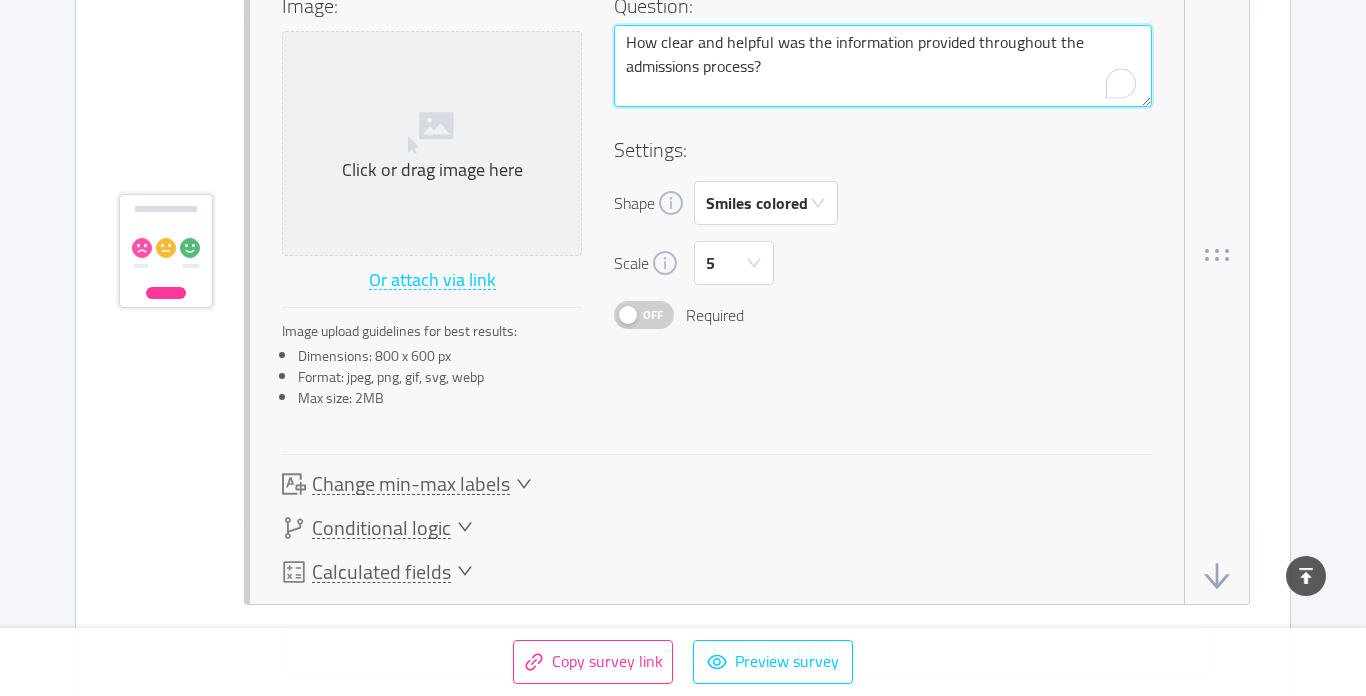 scroll, scrollTop: 2063, scrollLeft: 0, axis: vertical 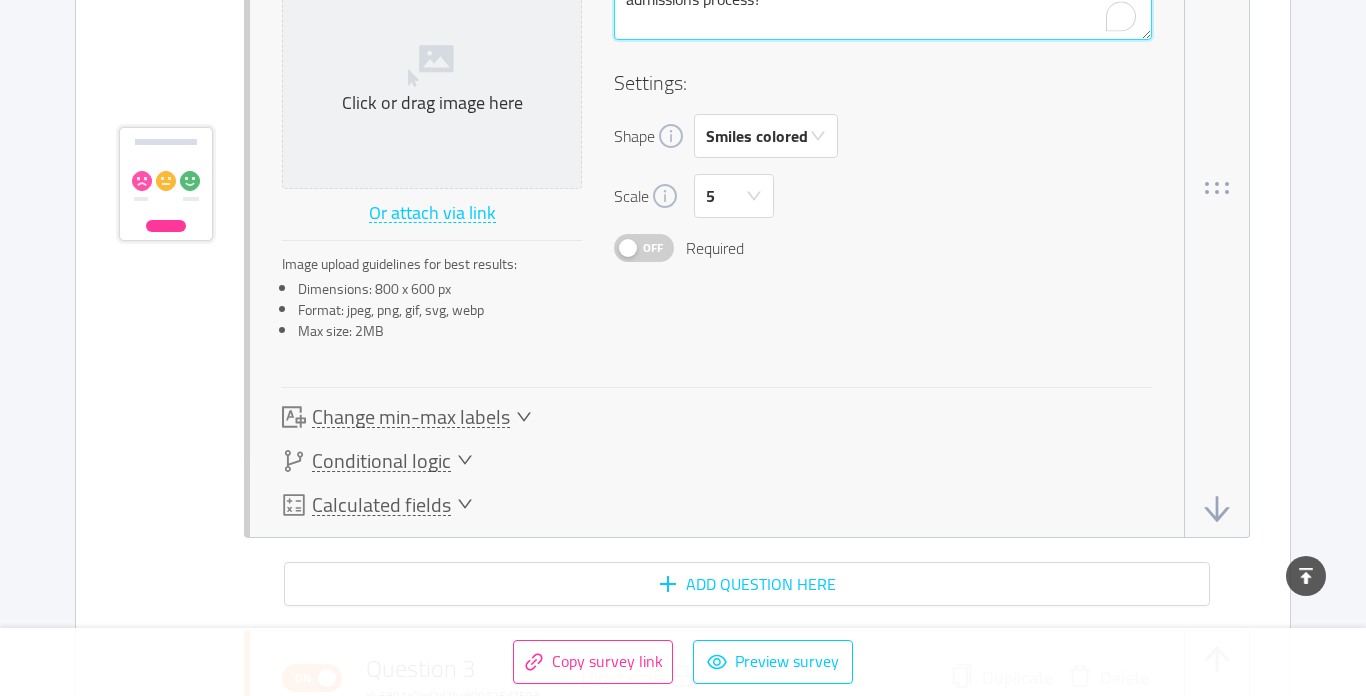 type on "How clear and helpful was the information provided throughout the admissions process?" 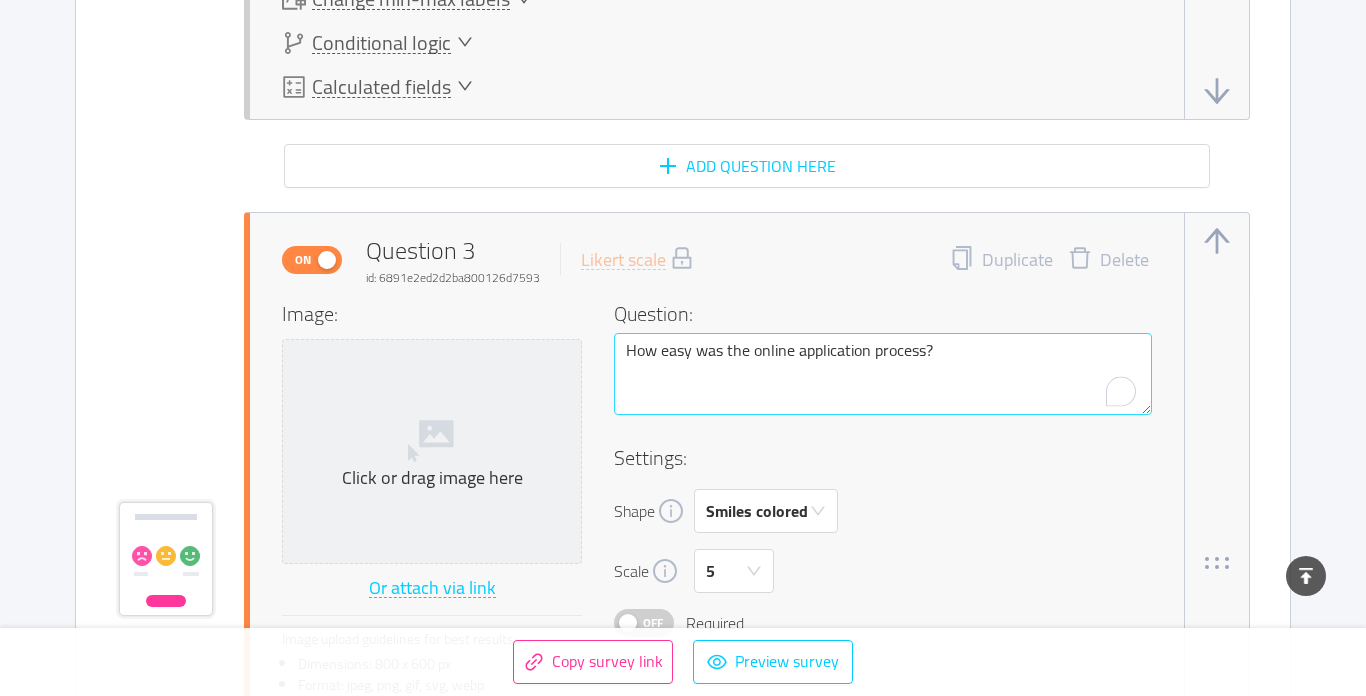 scroll, scrollTop: 2483, scrollLeft: 0, axis: vertical 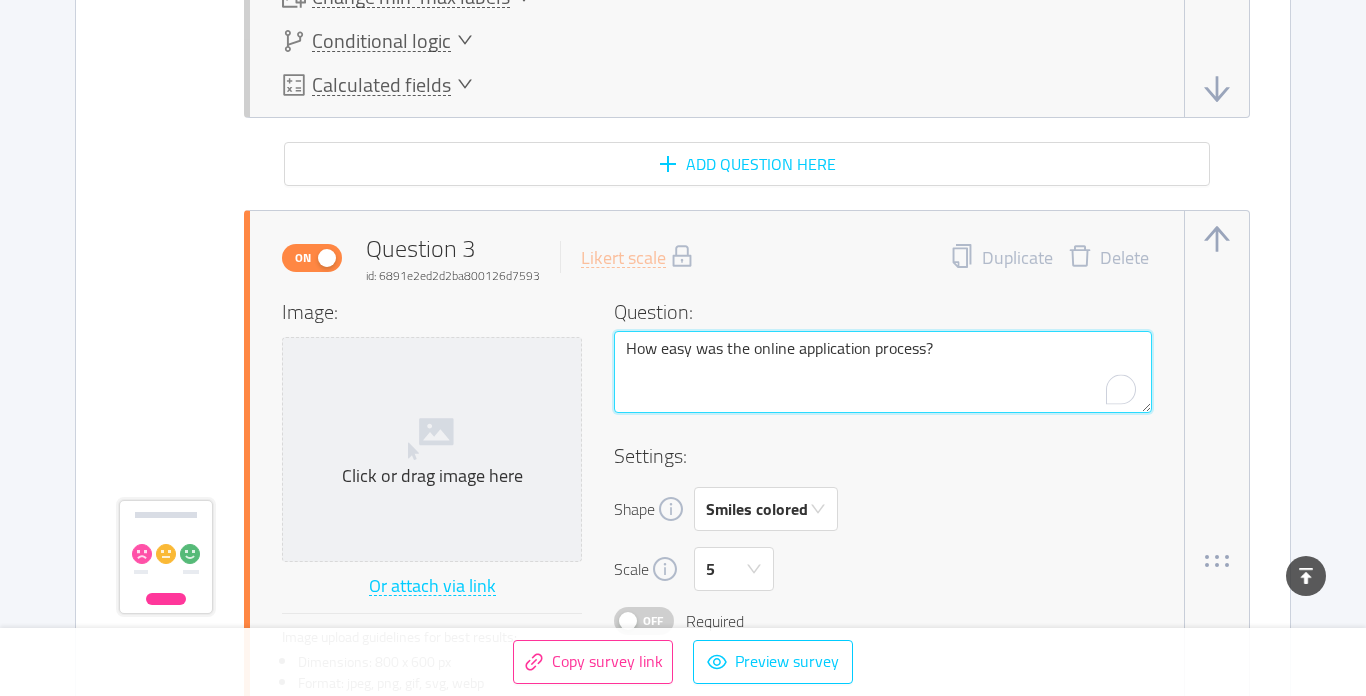 click on "How easy was the online application process?" at bounding box center [883, 372] 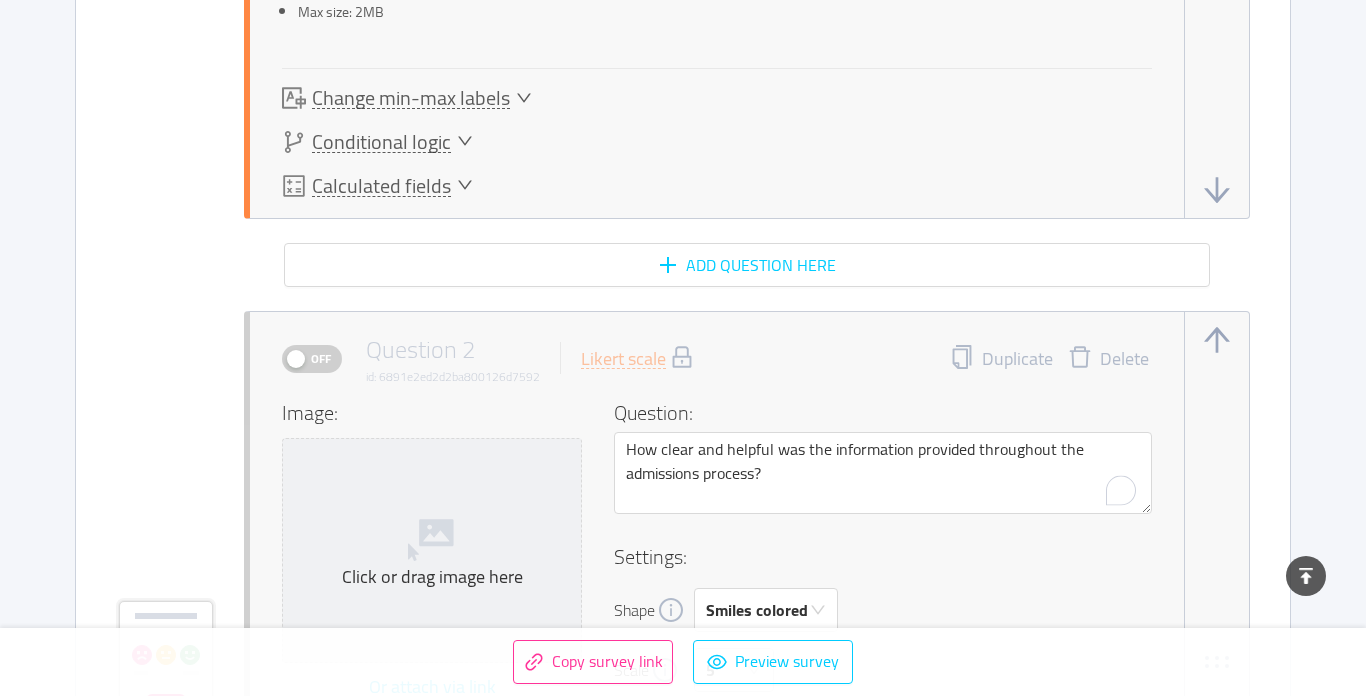 scroll, scrollTop: 1577, scrollLeft: 0, axis: vertical 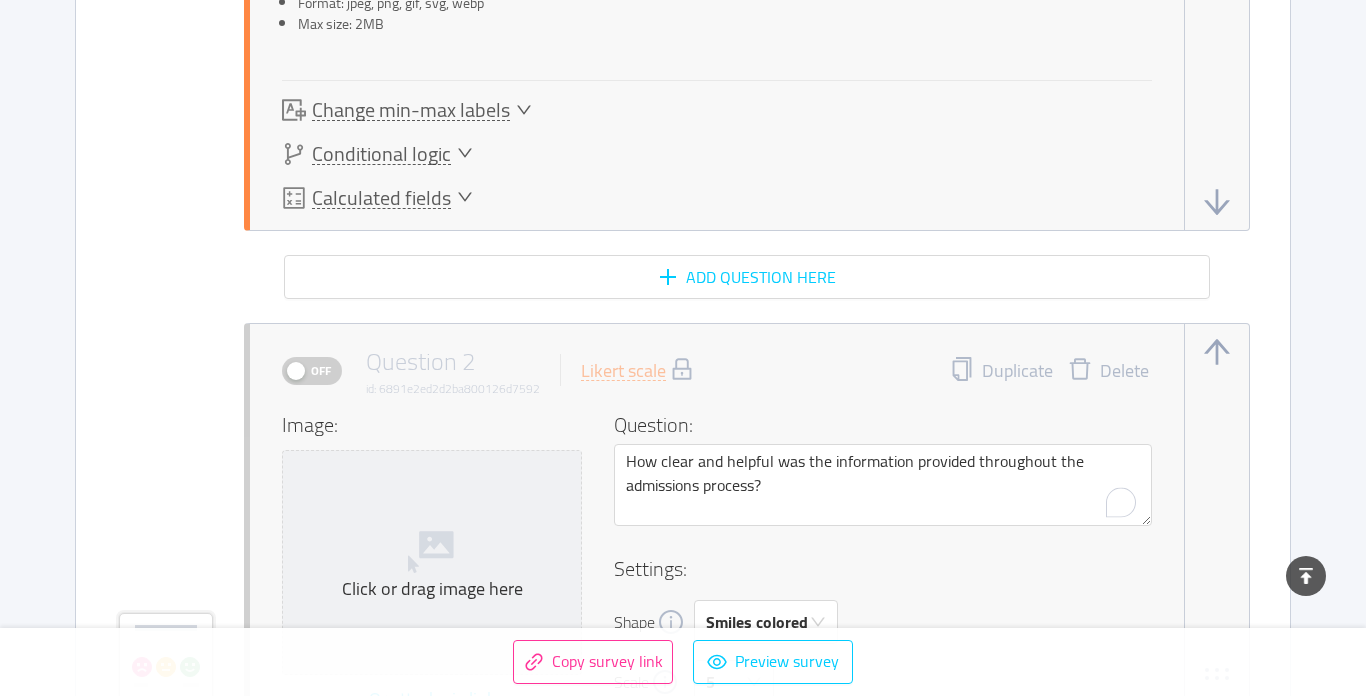 type on "How responsive and supportive was the admissions team?" 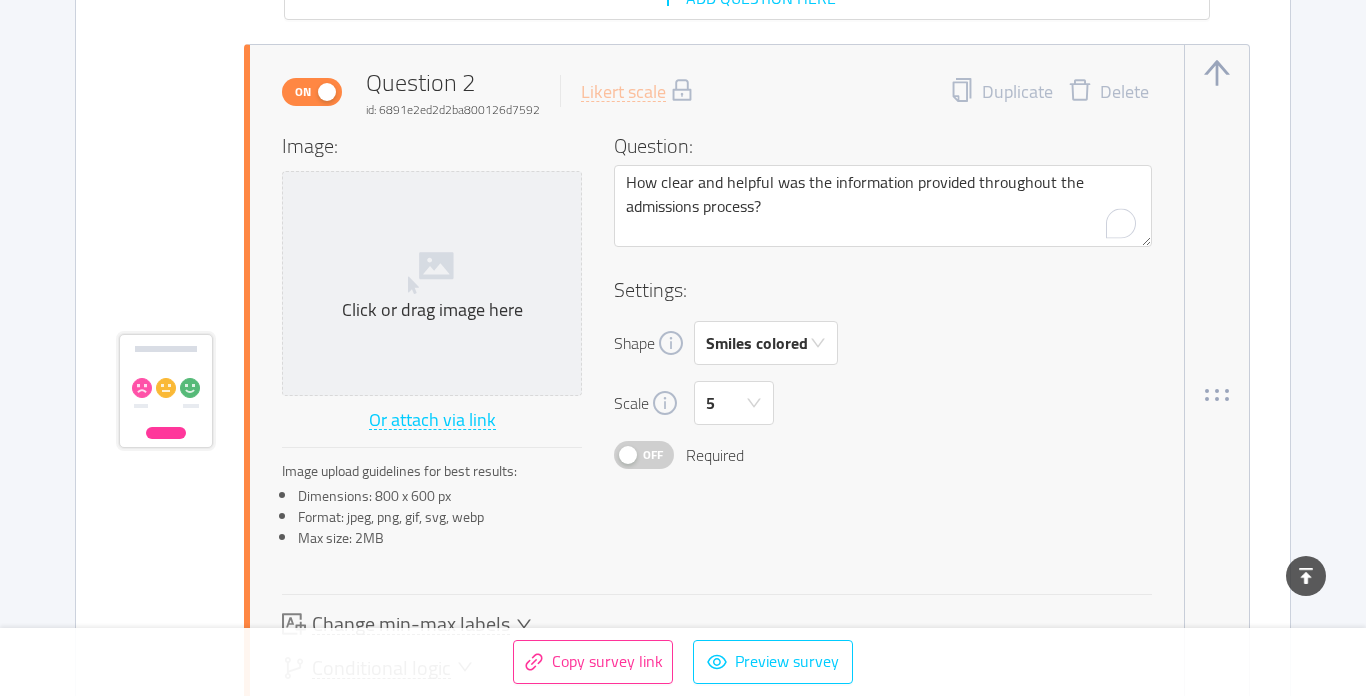 scroll, scrollTop: 1877, scrollLeft: 0, axis: vertical 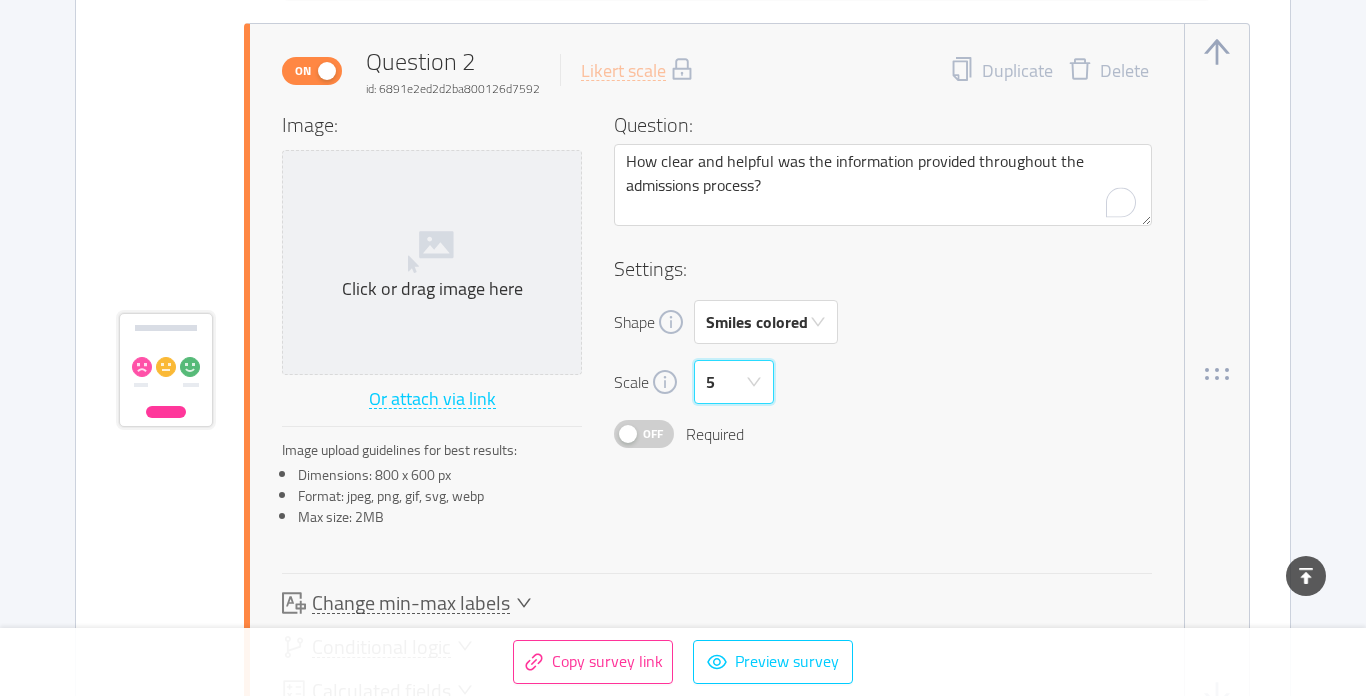 click on "5" at bounding box center (727, 382) 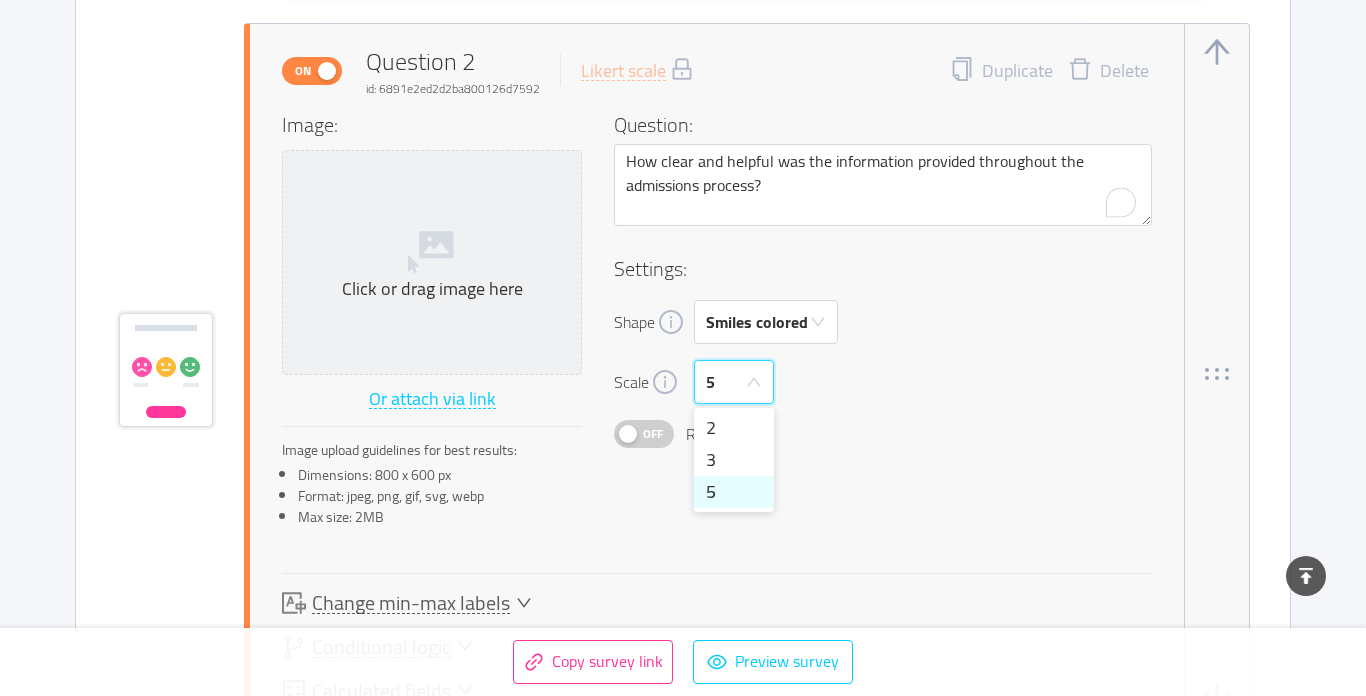 click on "5" at bounding box center [727, 382] 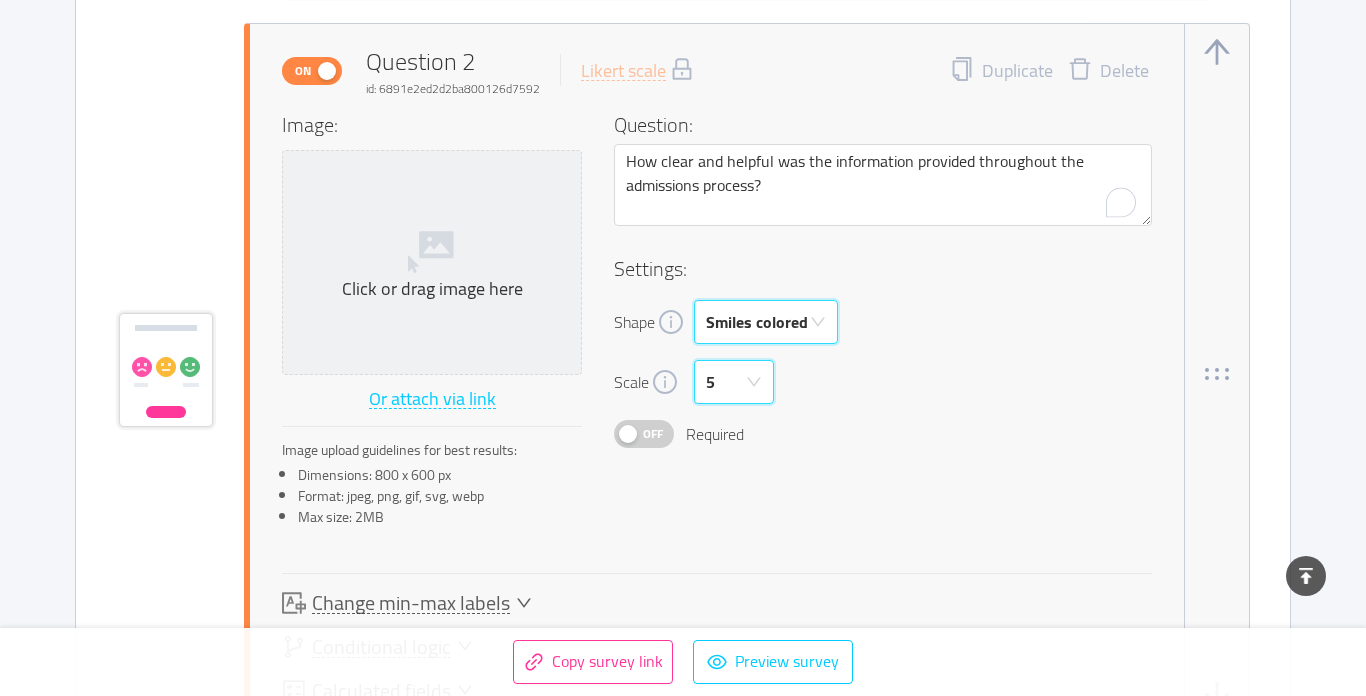 click on "Smiles colored" at bounding box center (757, 322) 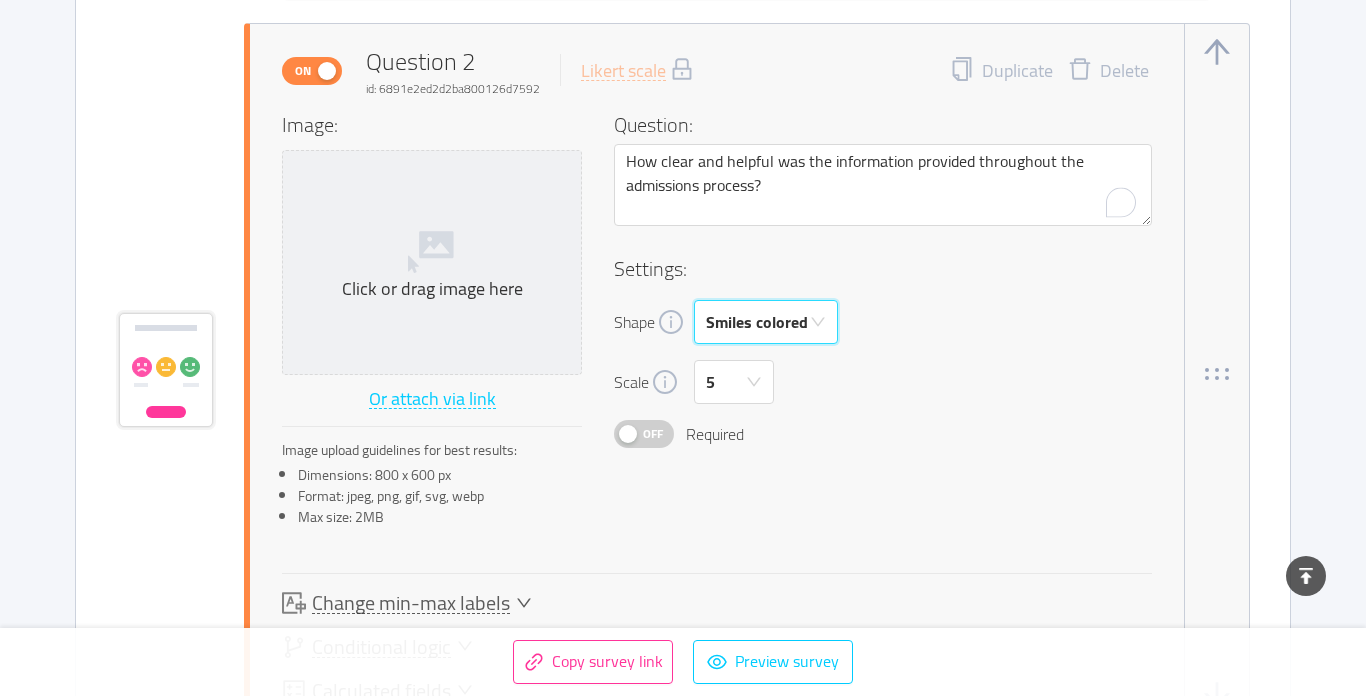 click on "Shape  Smiles colored" at bounding box center (883, 322) 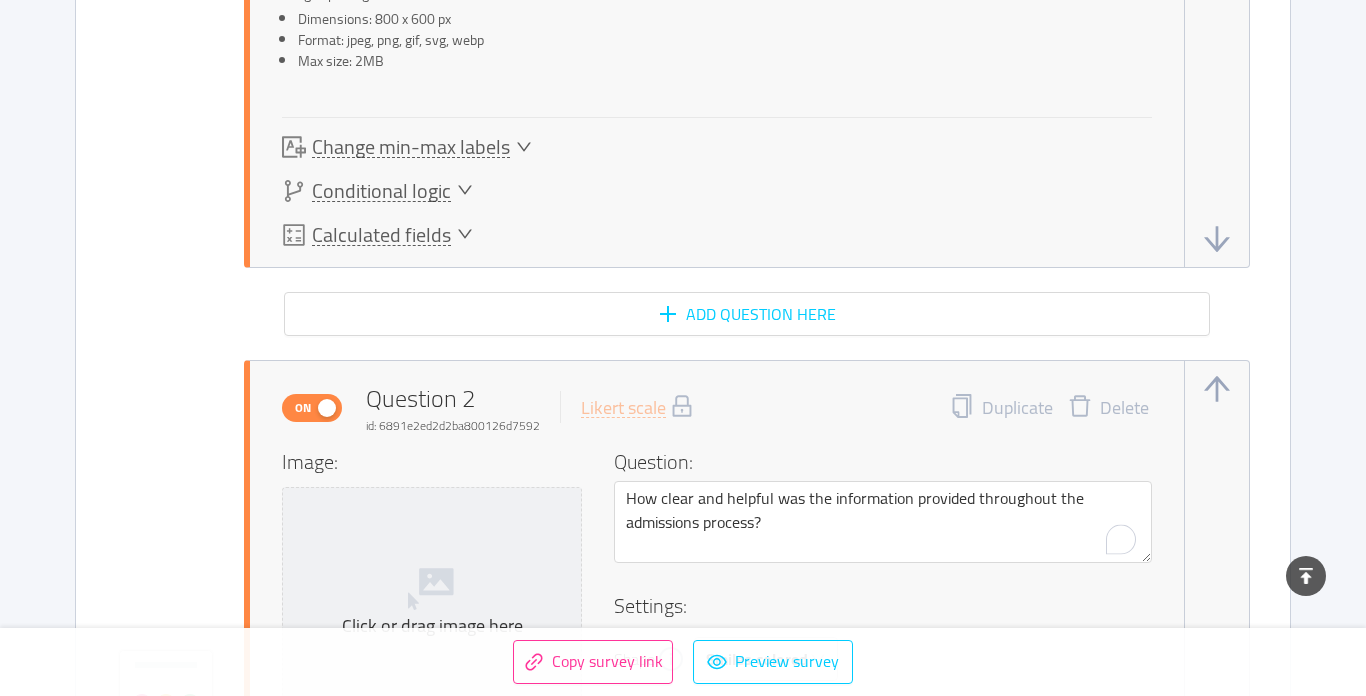 scroll, scrollTop: 1541, scrollLeft: 0, axis: vertical 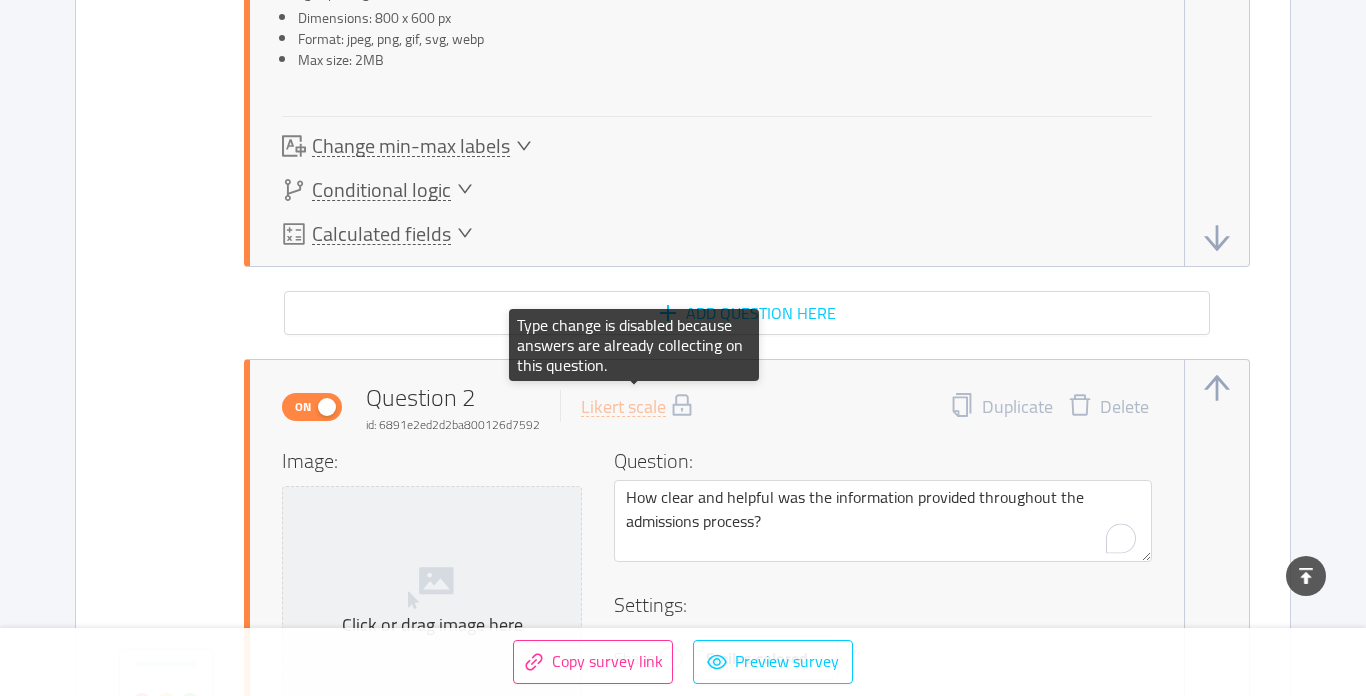 click on "Likert scale" at bounding box center [623, 407] 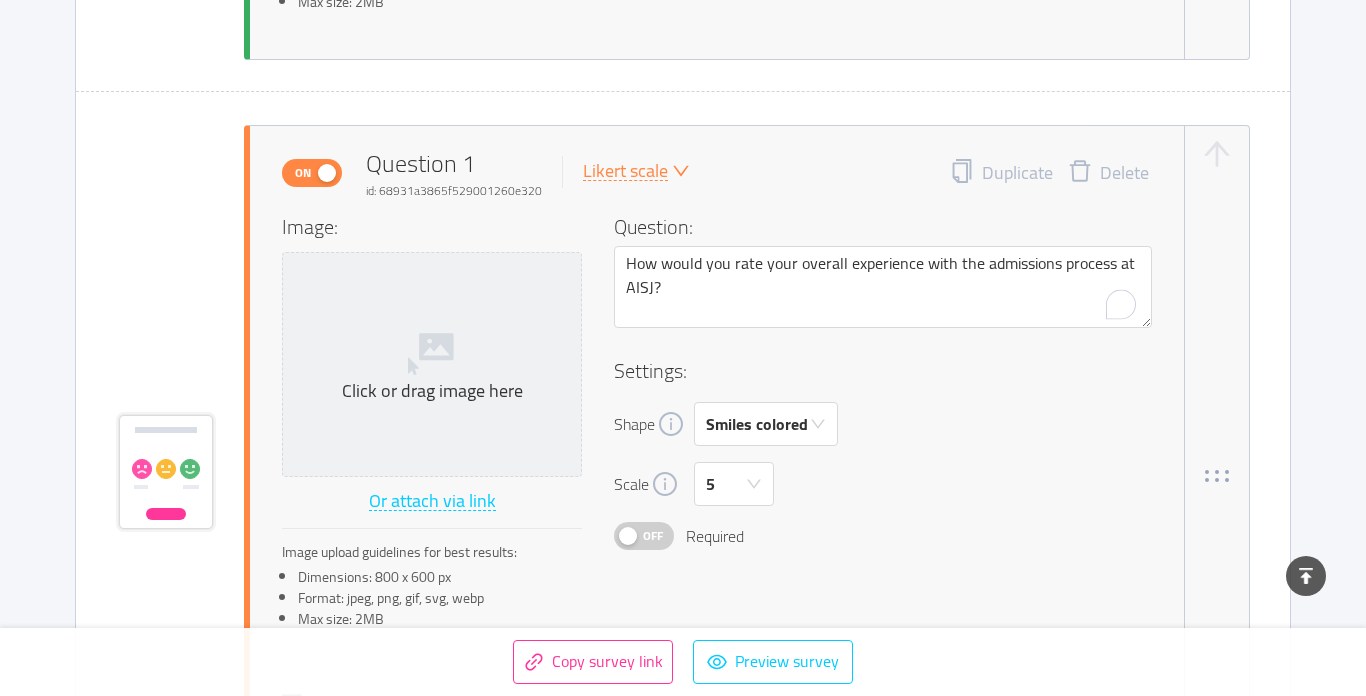scroll, scrollTop: 983, scrollLeft: 0, axis: vertical 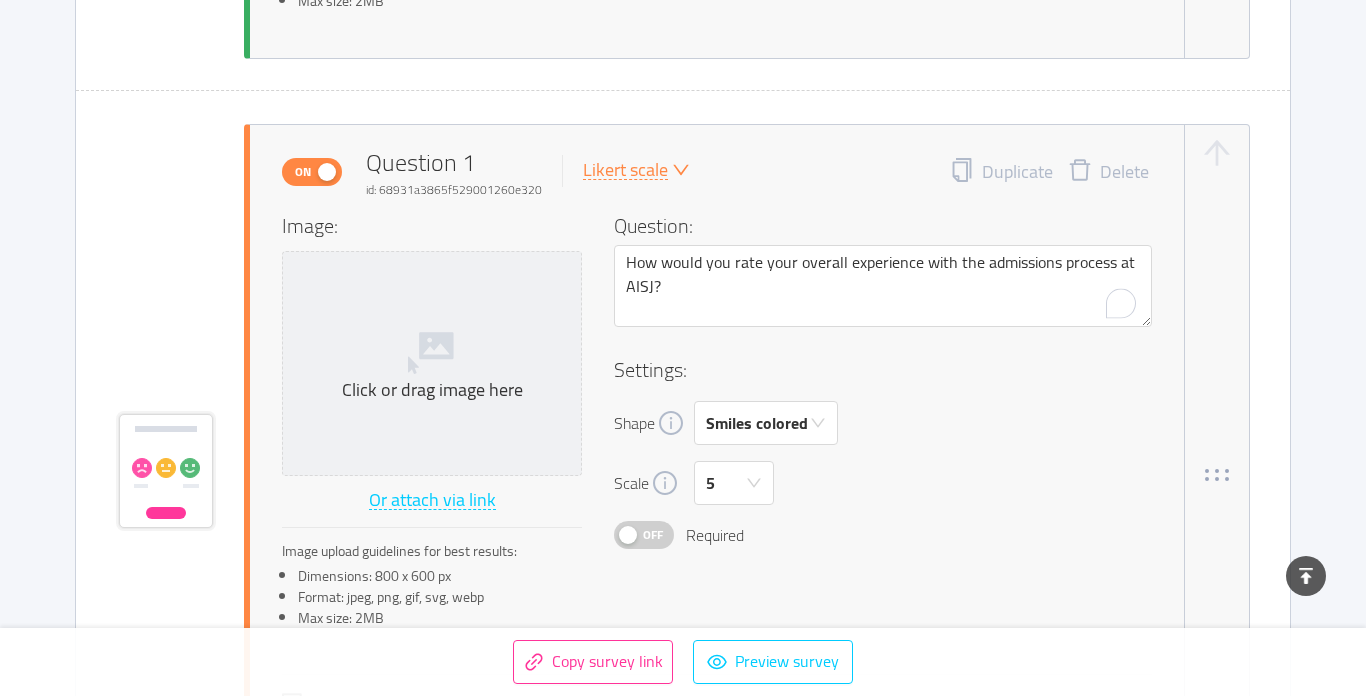 click on "Likert scale" at bounding box center [625, 170] 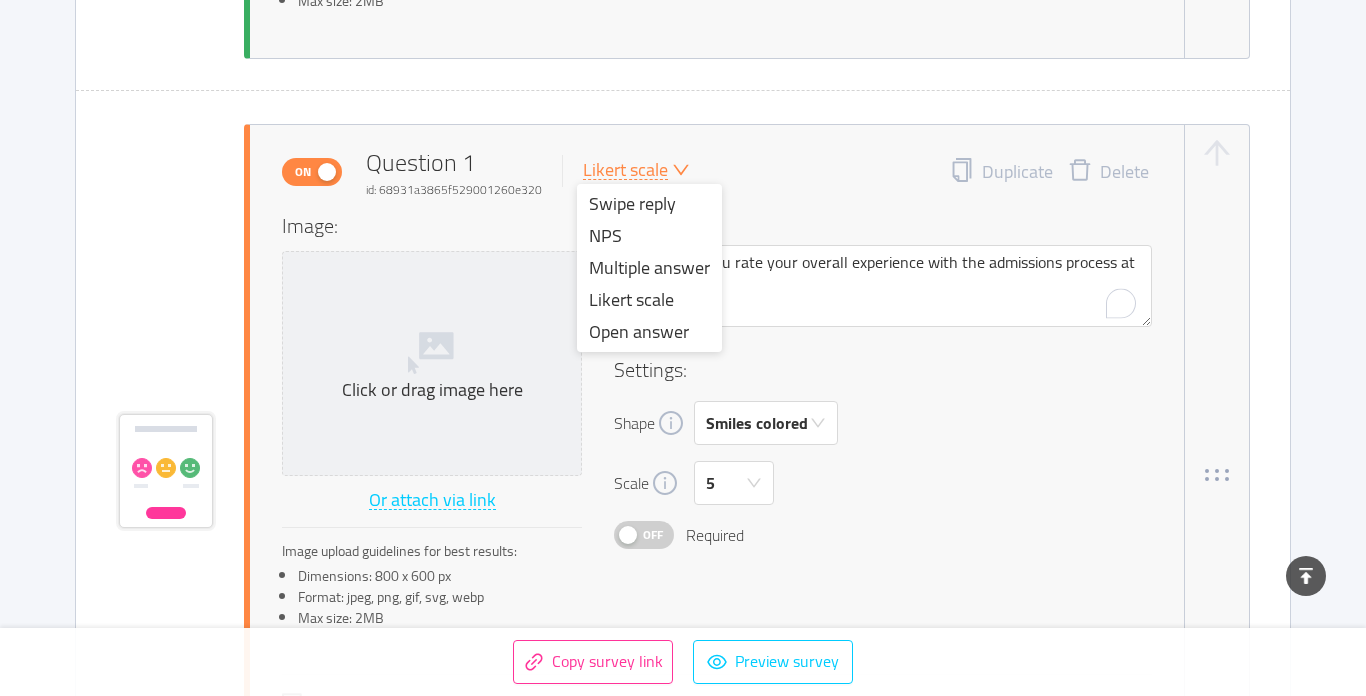 click on "Shape  Smiles colored" at bounding box center (883, 423) 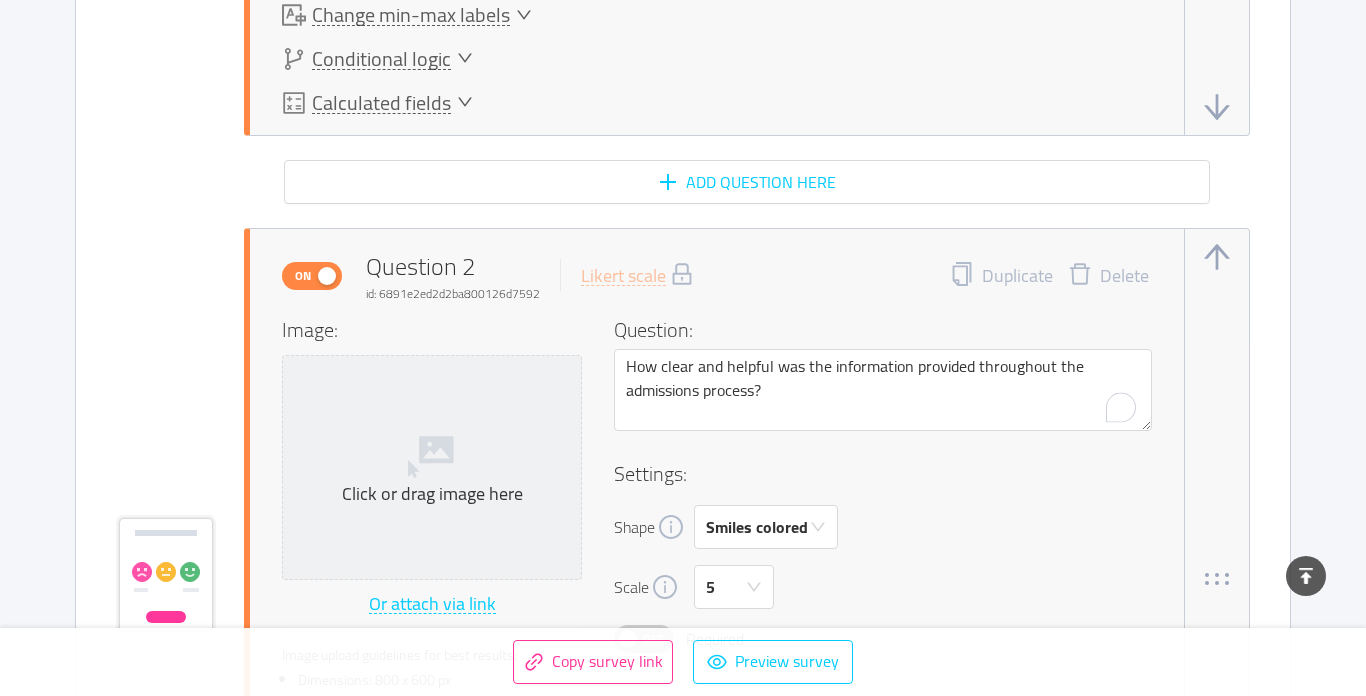 scroll, scrollTop: 1722, scrollLeft: 0, axis: vertical 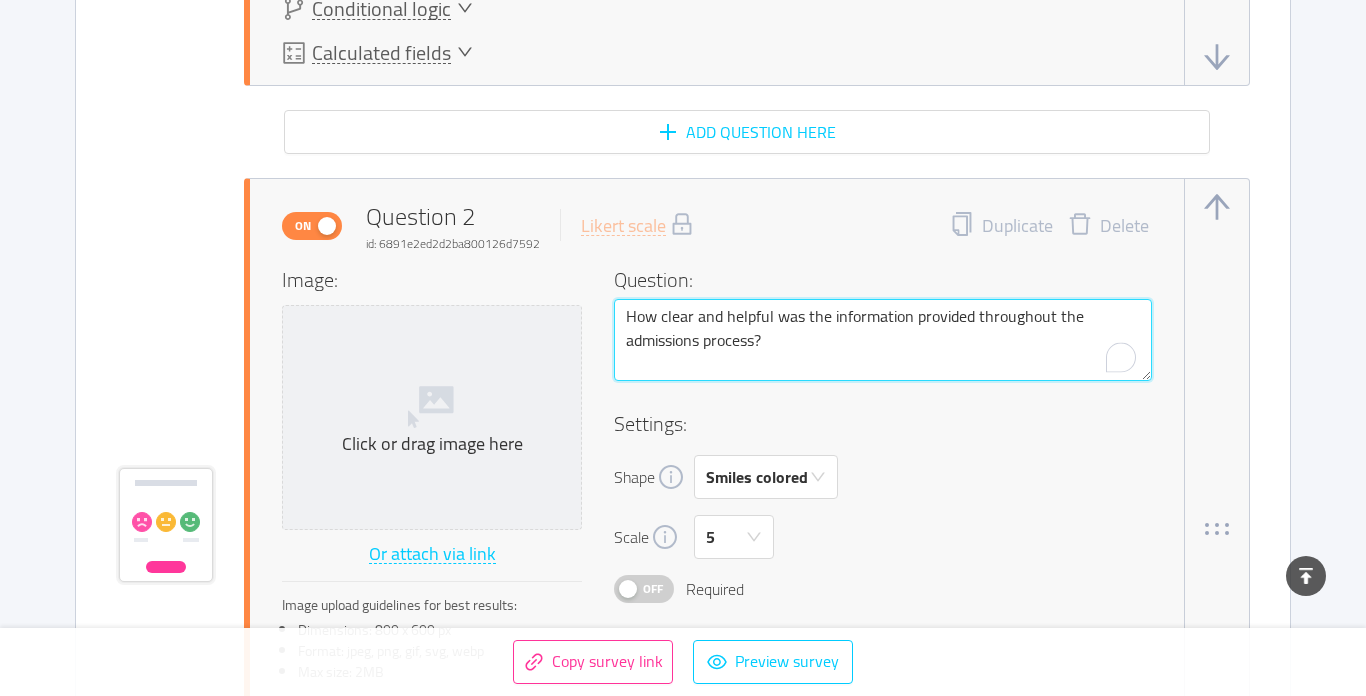 click on "How clear and helpful was the information provided throughout the admissions process?" at bounding box center [883, 340] 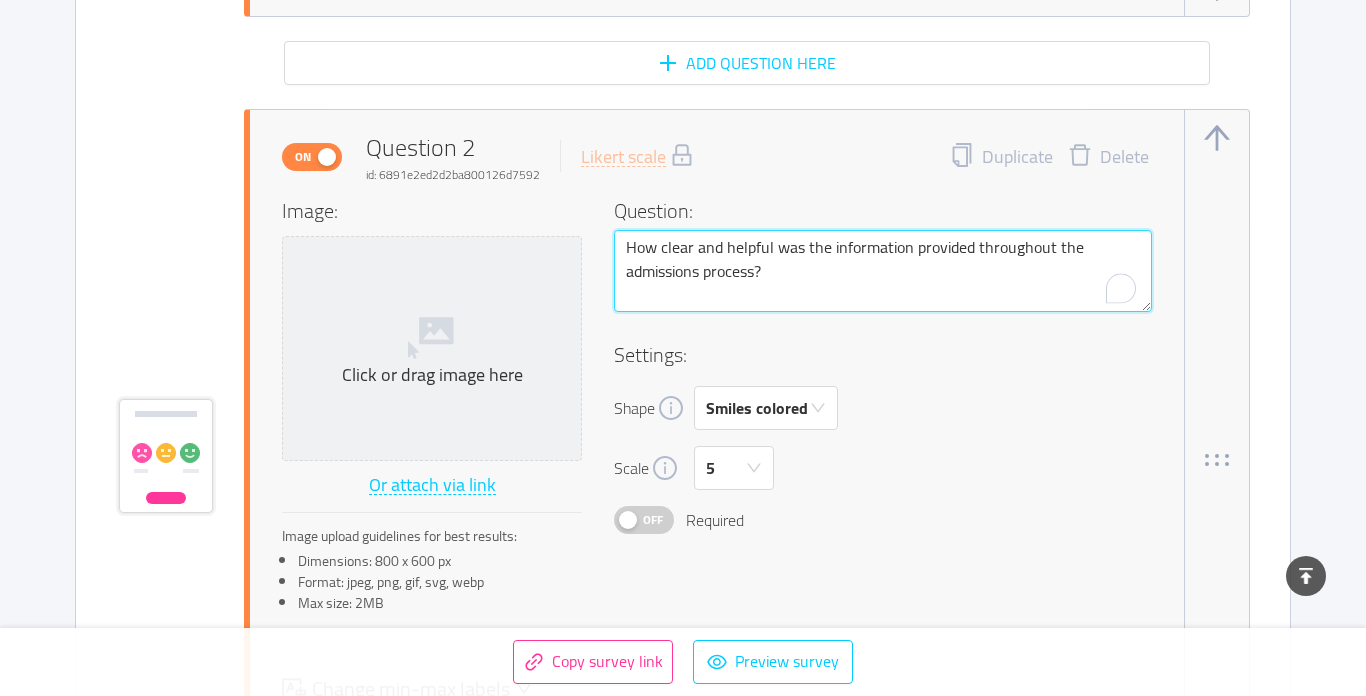 scroll, scrollTop: 1810, scrollLeft: 0, axis: vertical 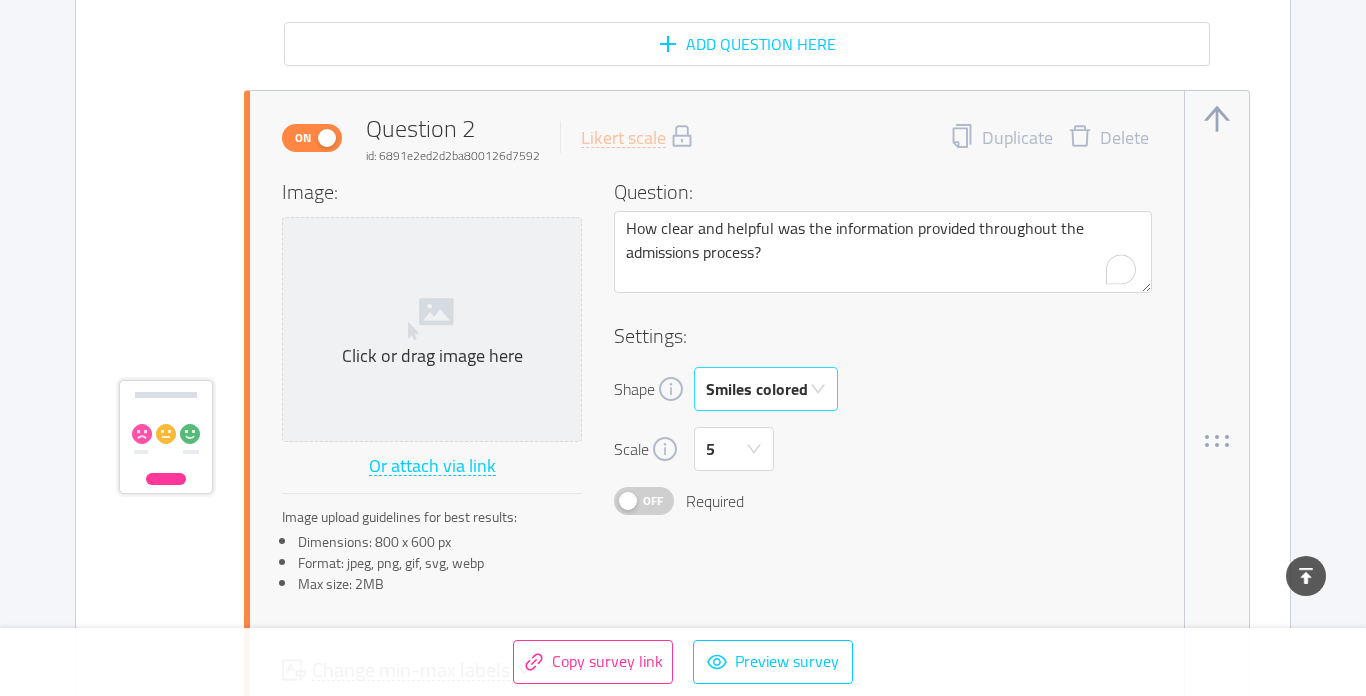 click on "Smiles colored" at bounding box center [757, 389] 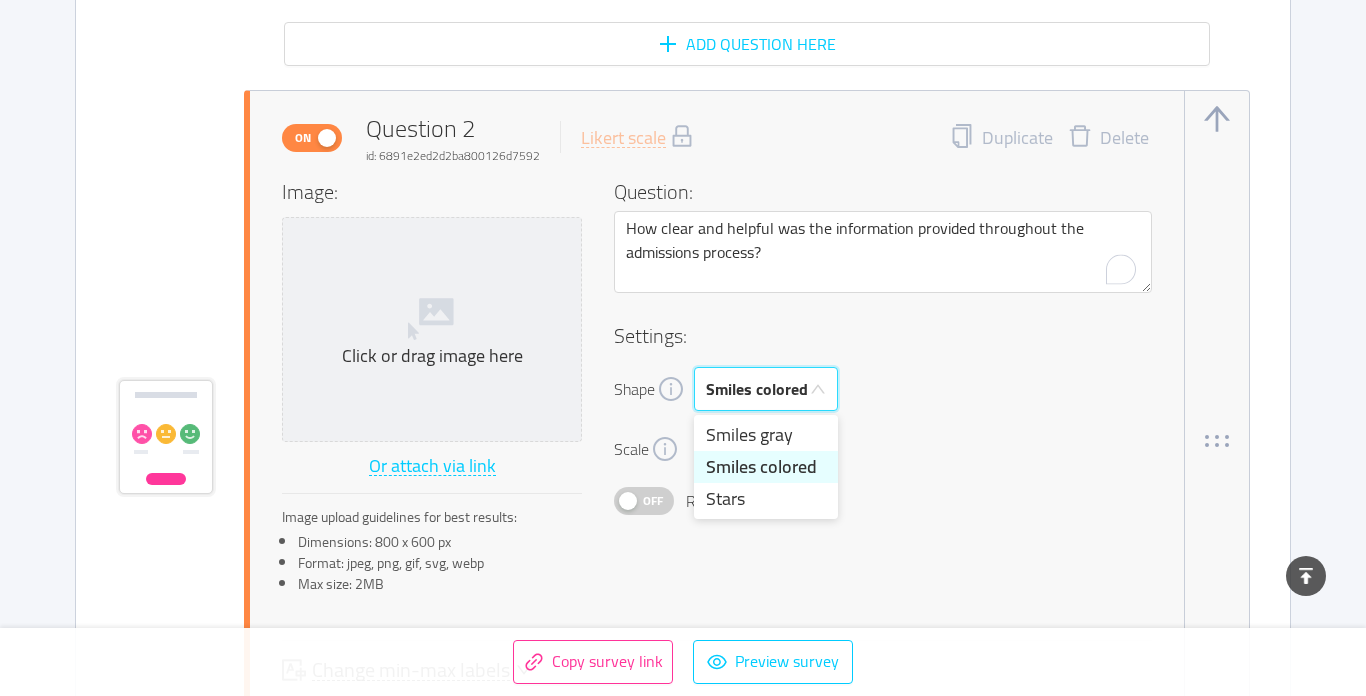 click on "On  Question 2  id: 6891e2ed2d2ba800126d7592  Likert scale" at bounding box center [488, 138] 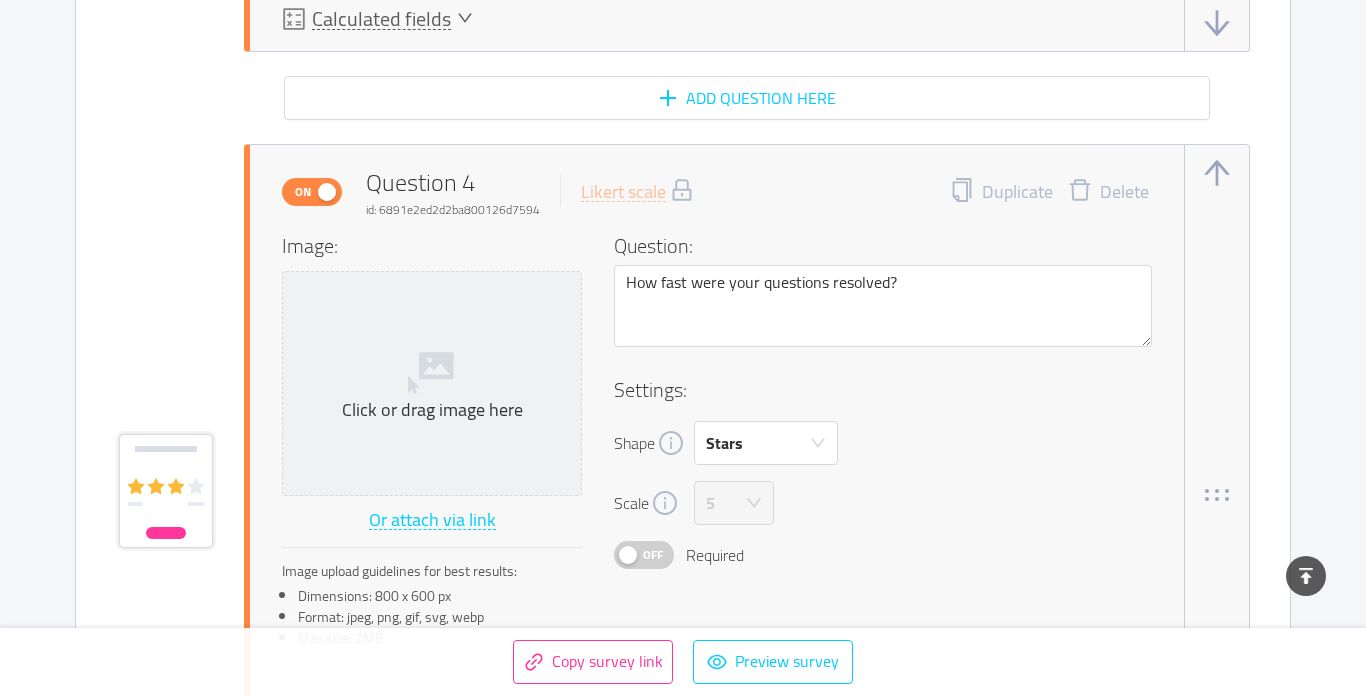 scroll, scrollTop: 3352, scrollLeft: 0, axis: vertical 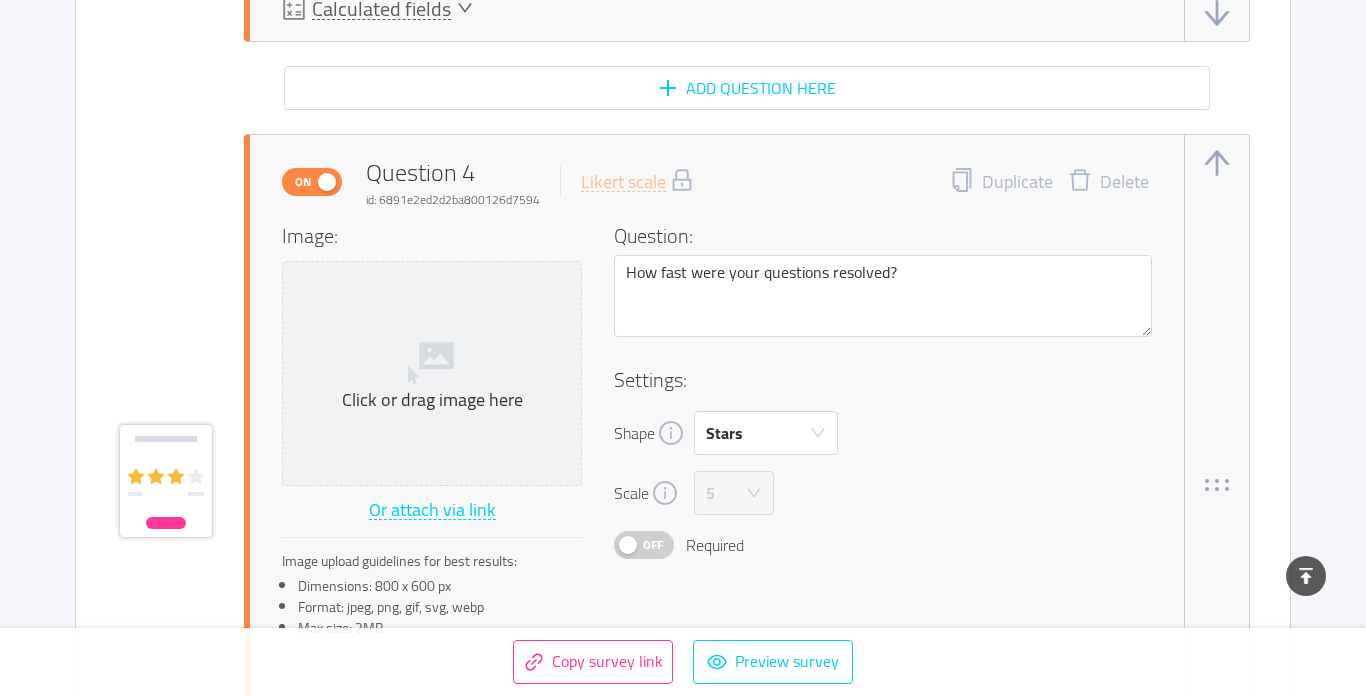 click on "On" at bounding box center [312, 182] 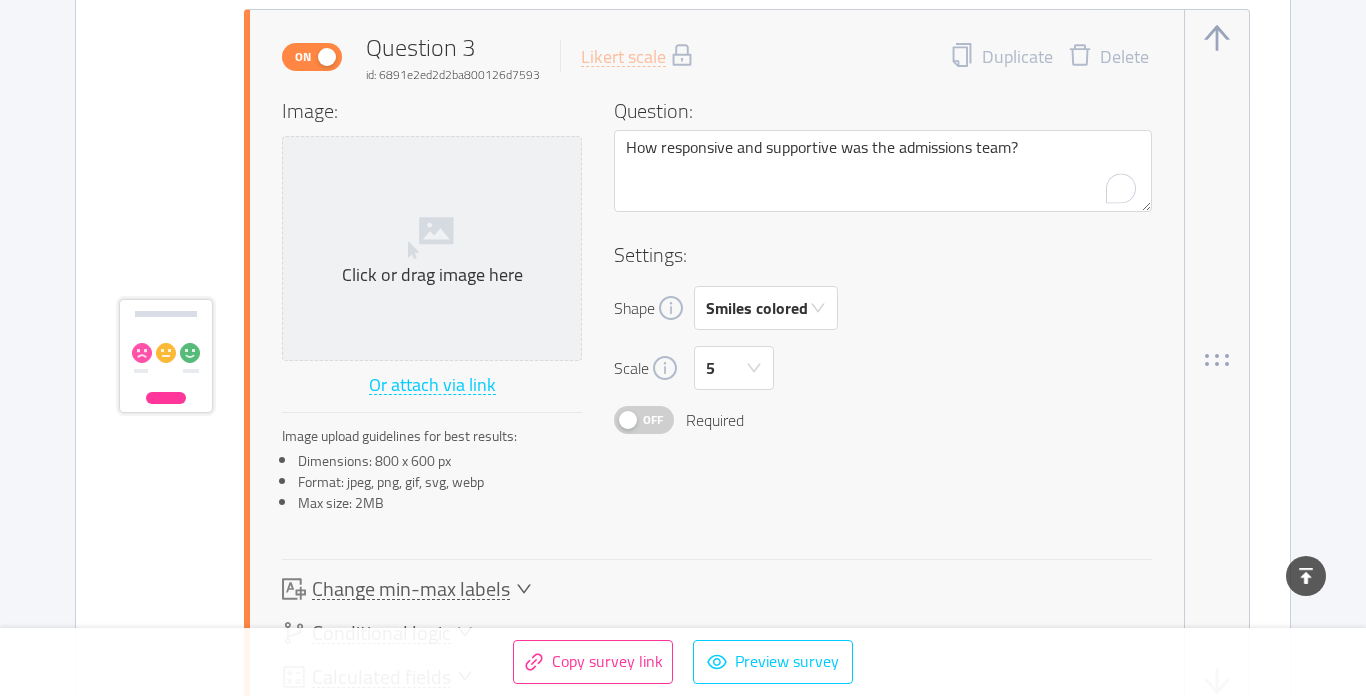 scroll, scrollTop: 2690, scrollLeft: 0, axis: vertical 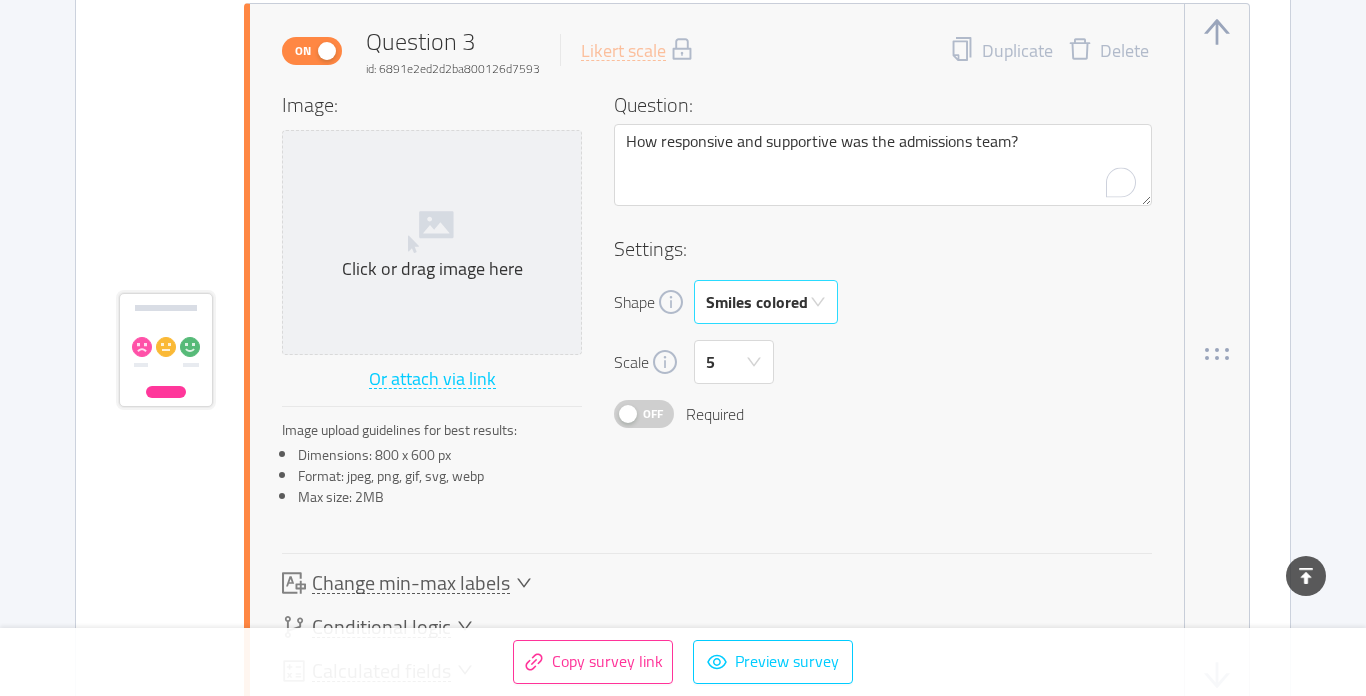 click on "Smiles colored" at bounding box center [757, 302] 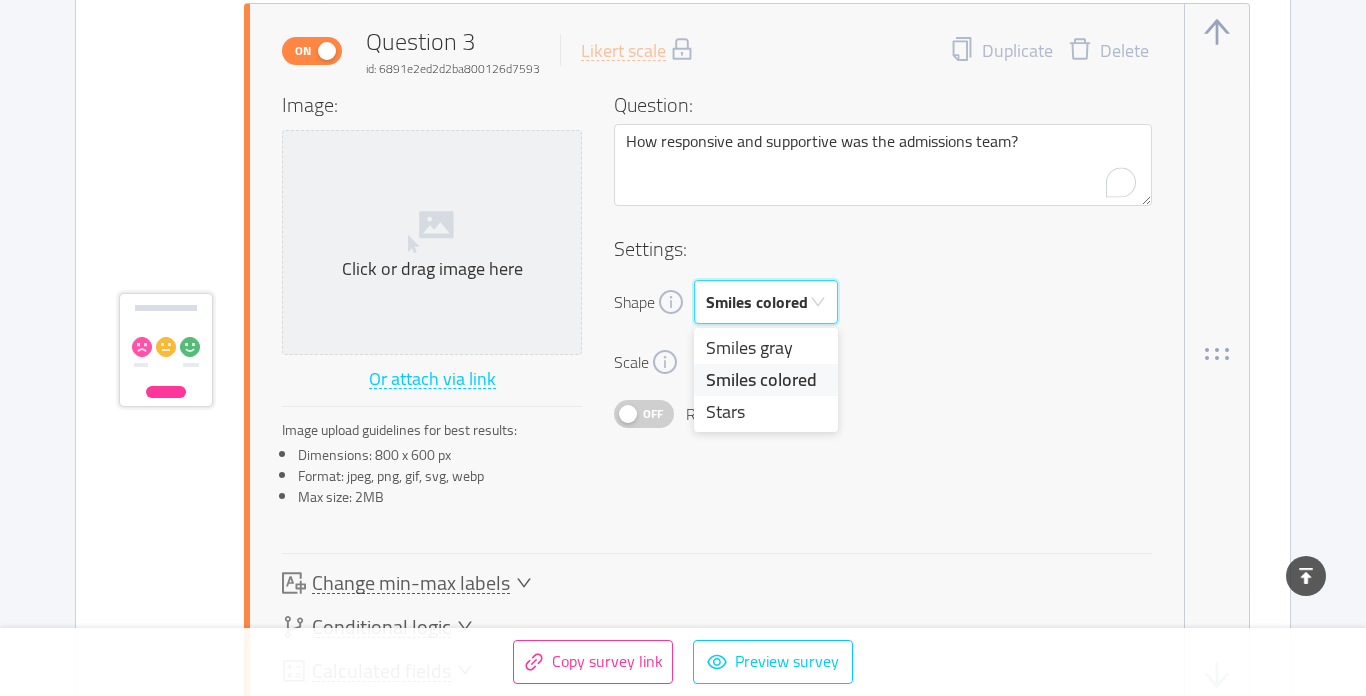 click at bounding box center [883, 220] 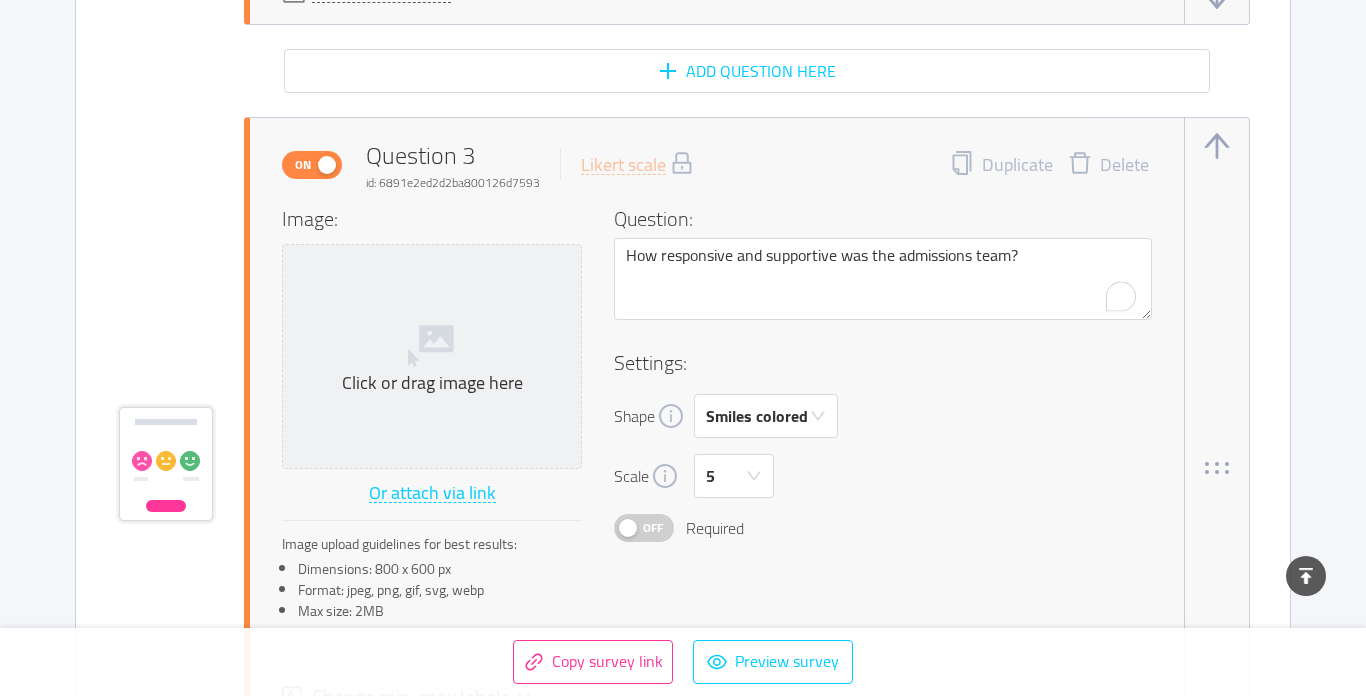 scroll, scrollTop: 2575, scrollLeft: 0, axis: vertical 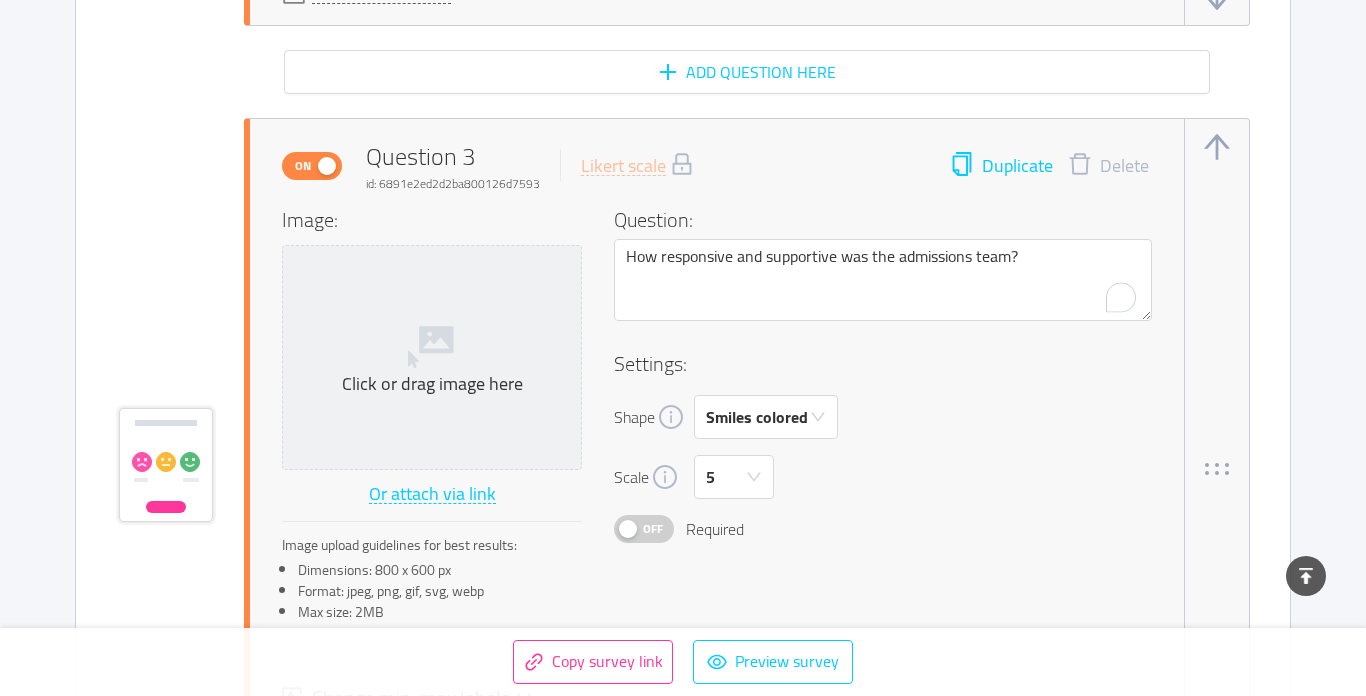 click on "Duplicate" at bounding box center [1001, 166] 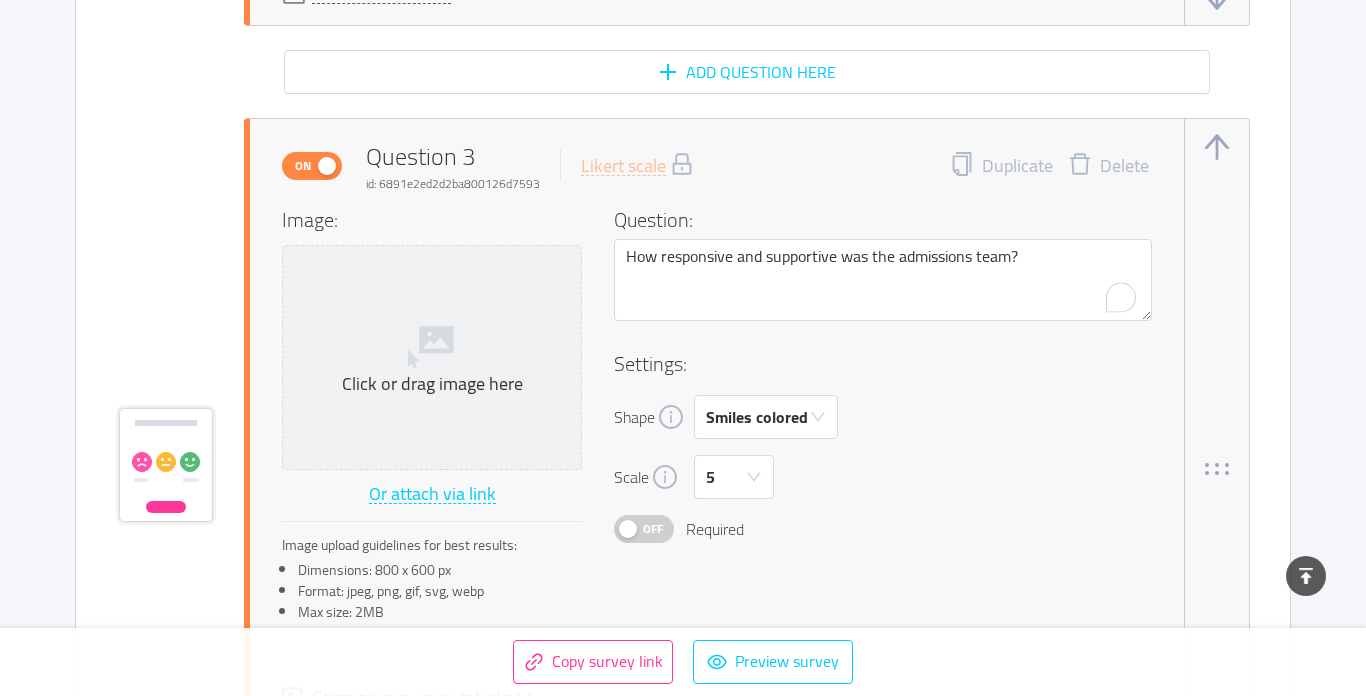 scroll, scrollTop: 2625, scrollLeft: 0, axis: vertical 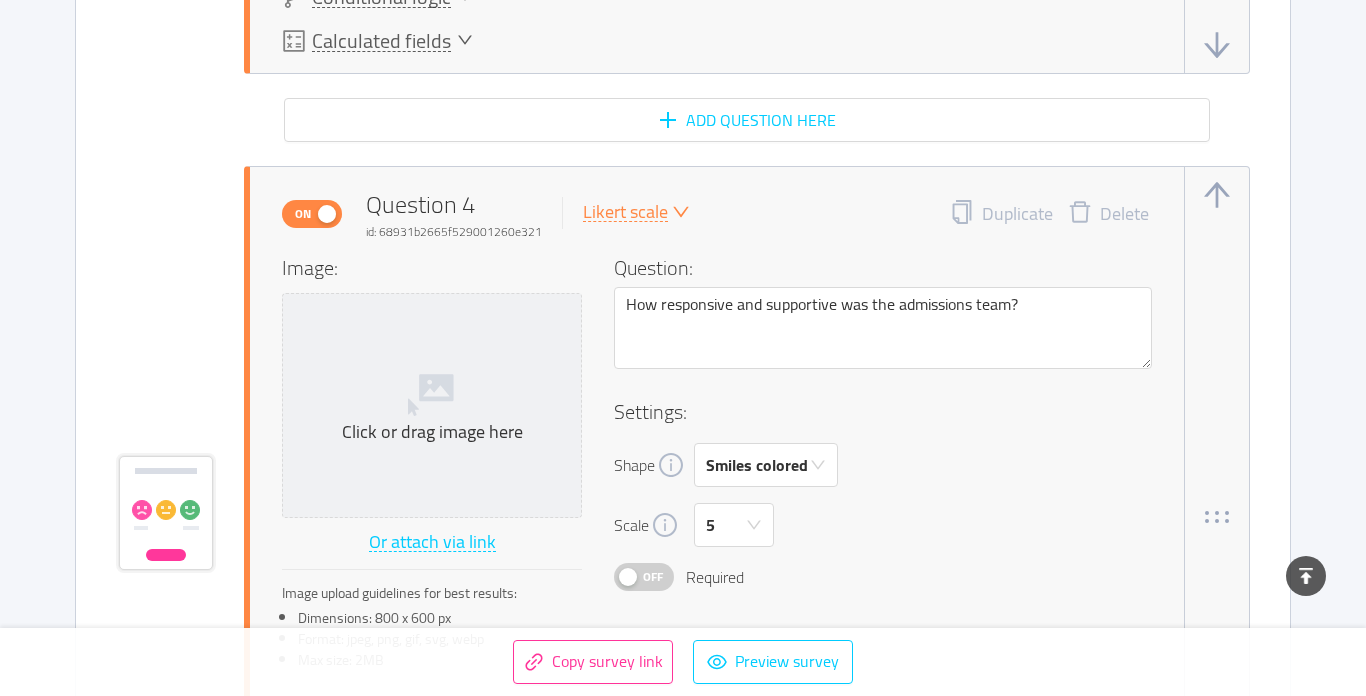 click on "Likert scale" at bounding box center [625, 212] 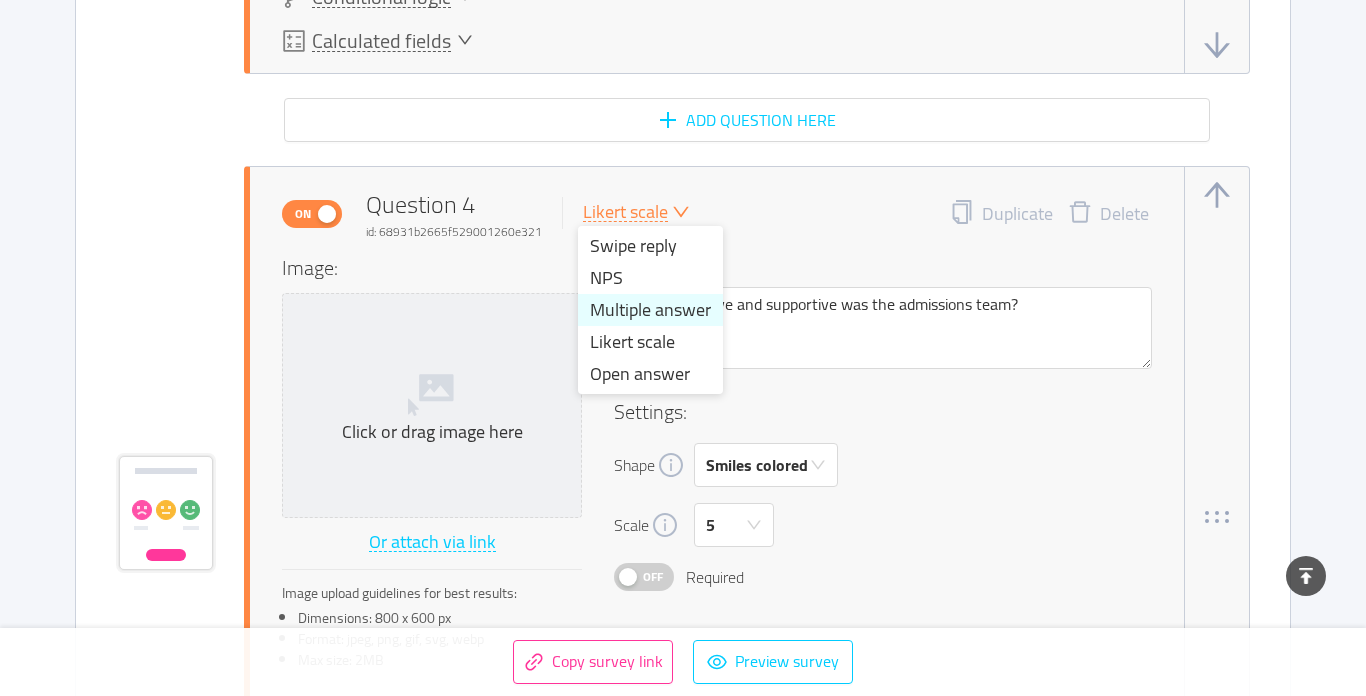click on "Multiple answer" at bounding box center (650, 310) 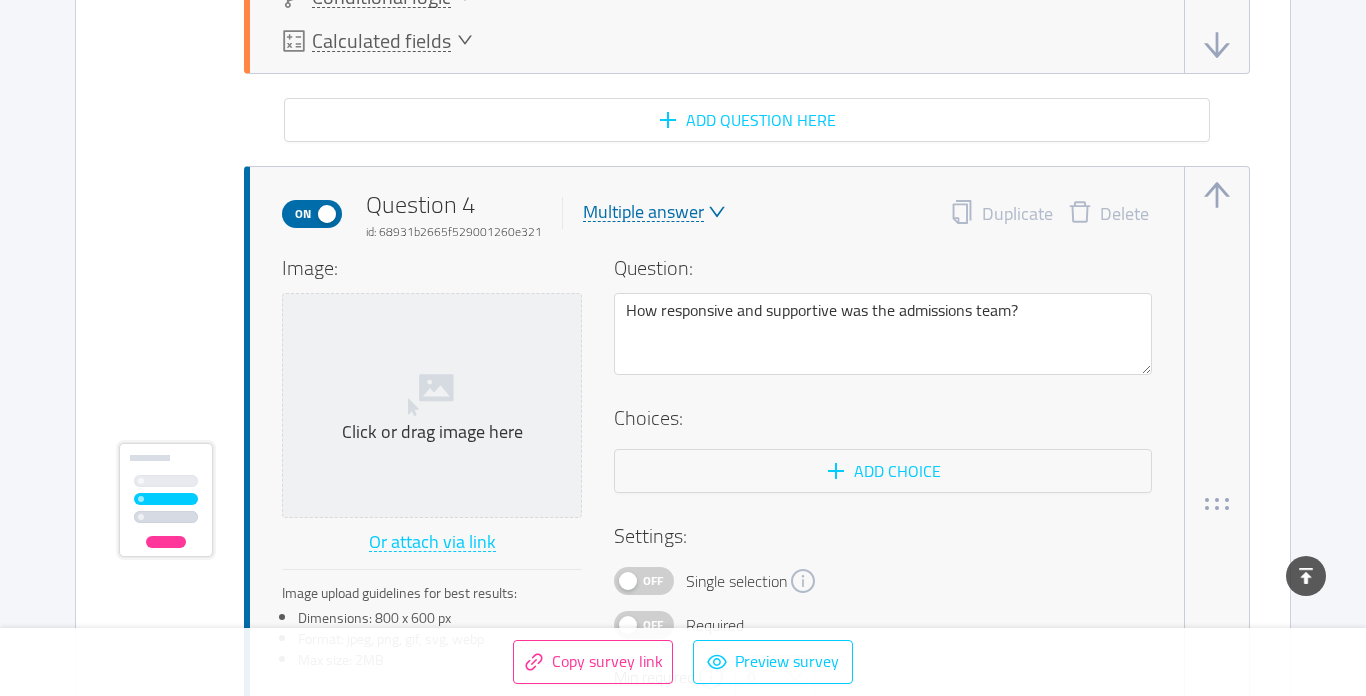 type 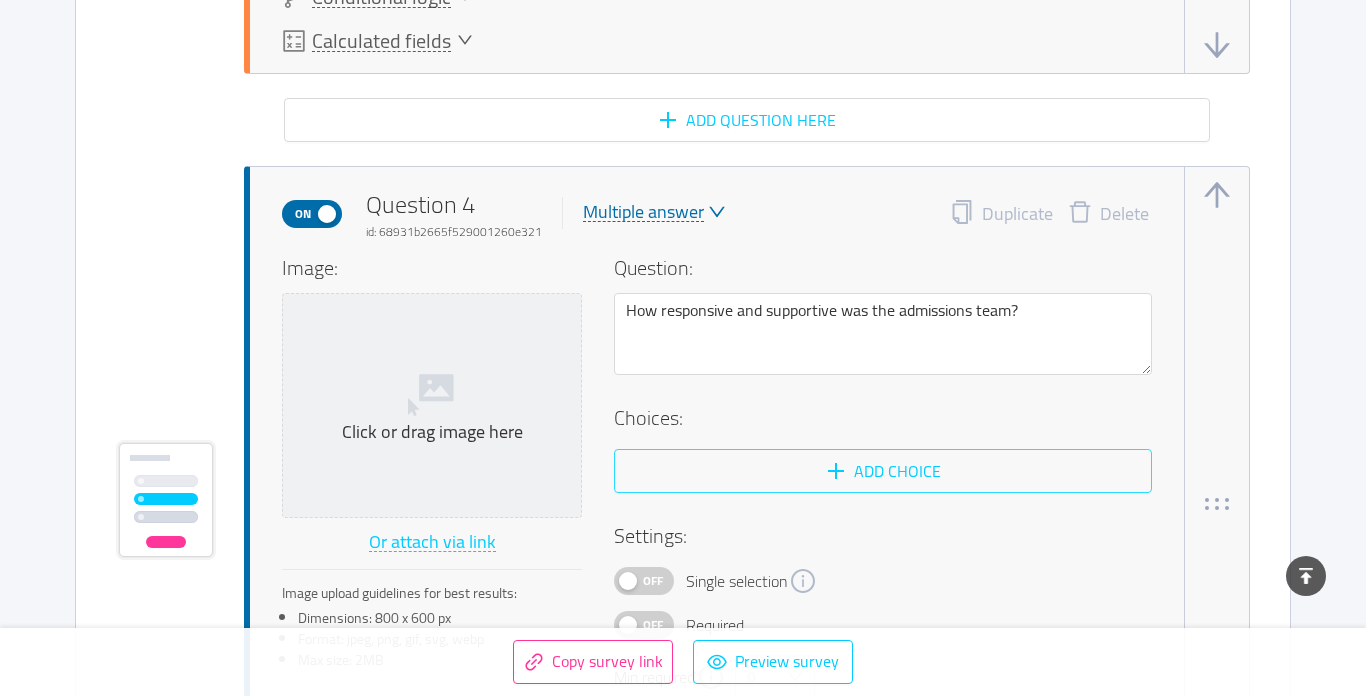 click on "Add choice" at bounding box center [883, 471] 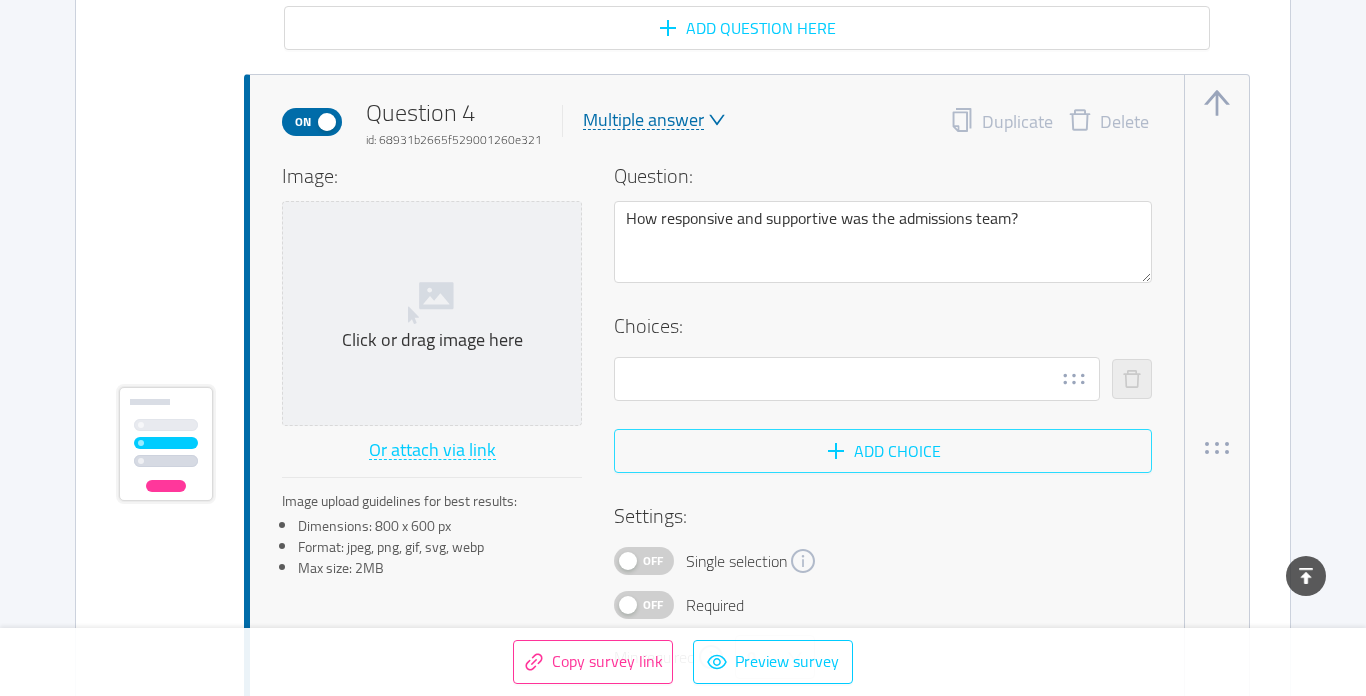 scroll, scrollTop: 3440, scrollLeft: 0, axis: vertical 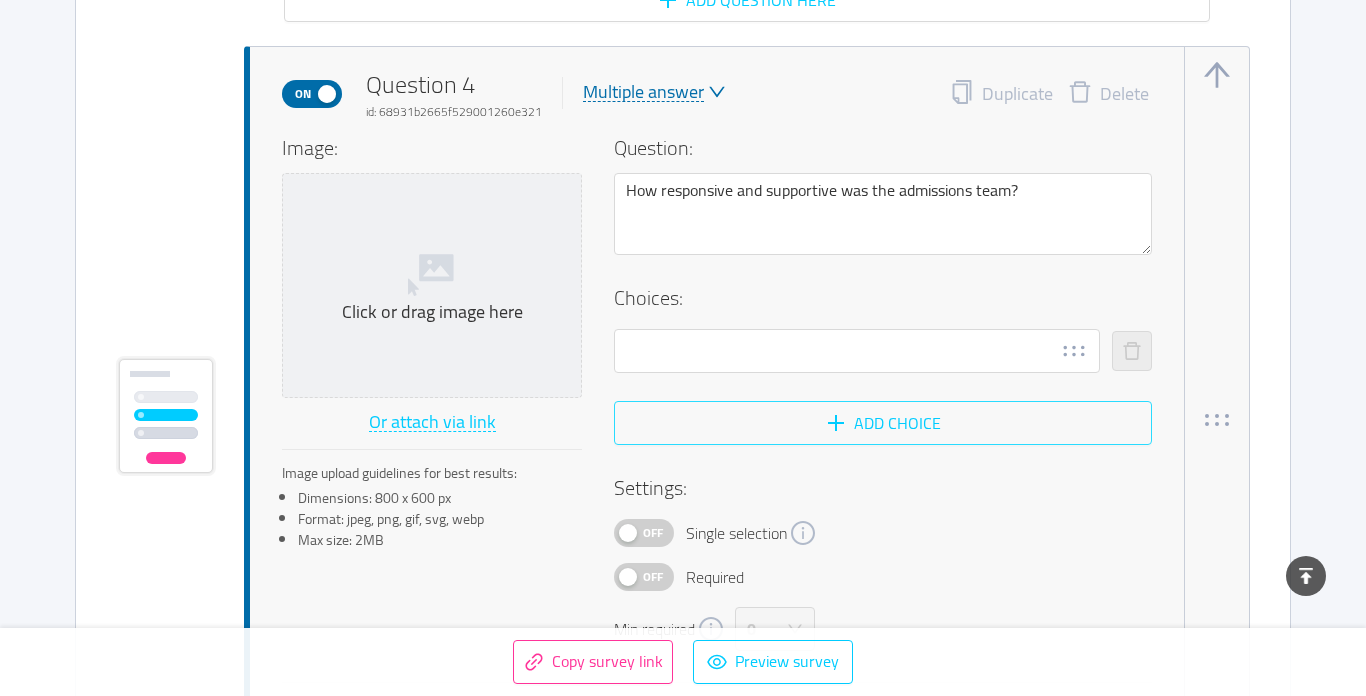 type 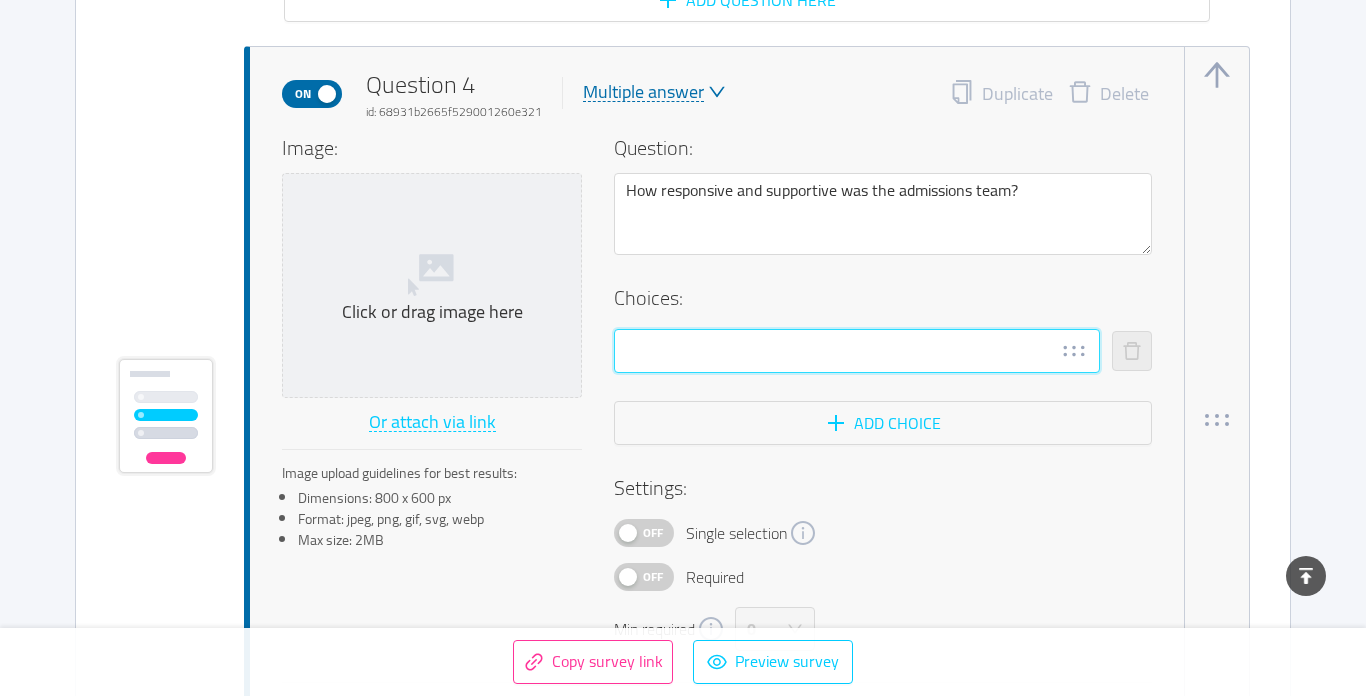 click at bounding box center [857, 351] 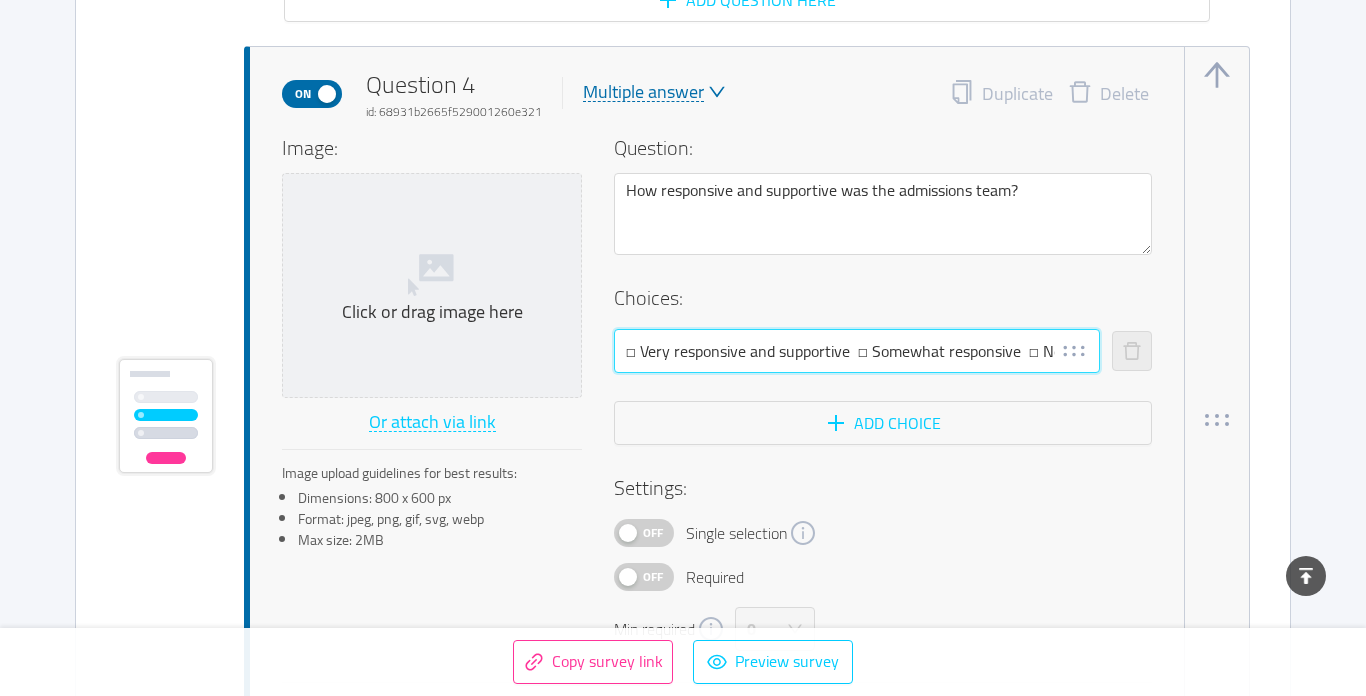 scroll, scrollTop: 0, scrollLeft: 244, axis: horizontal 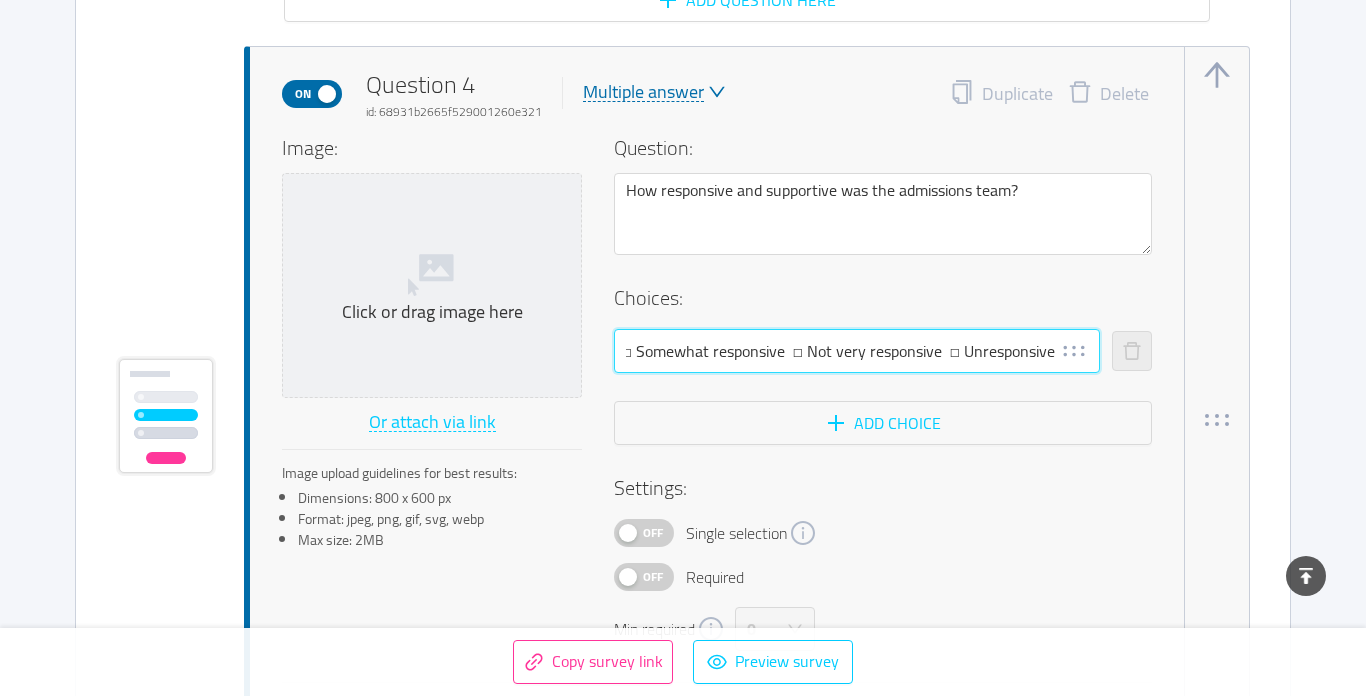 type 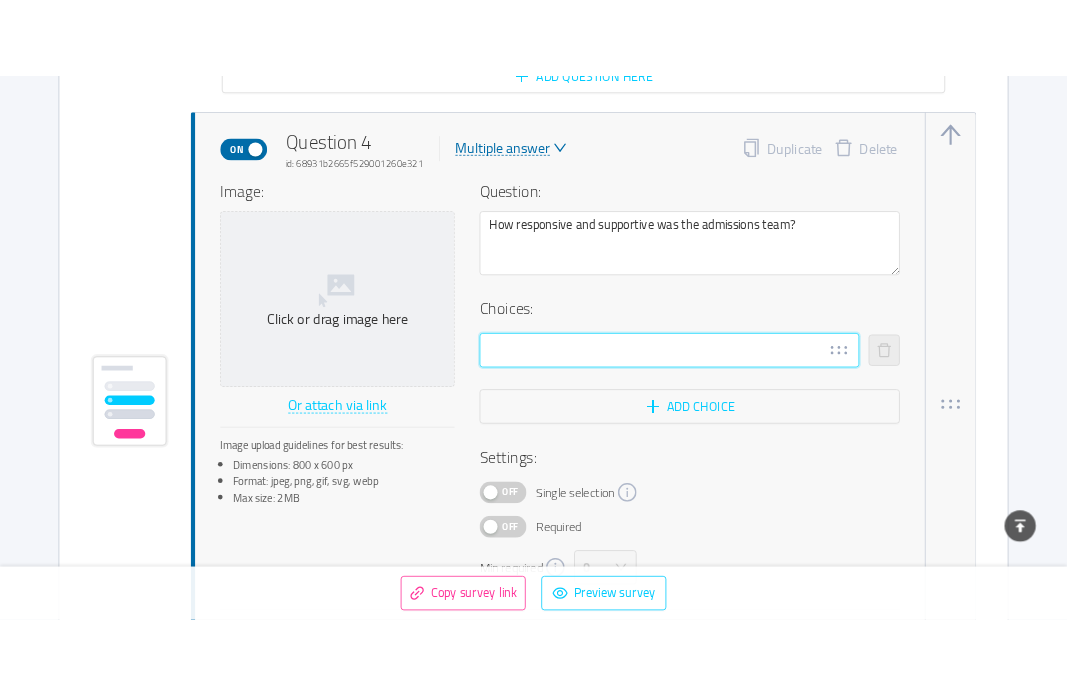 scroll, scrollTop: 0, scrollLeft: 0, axis: both 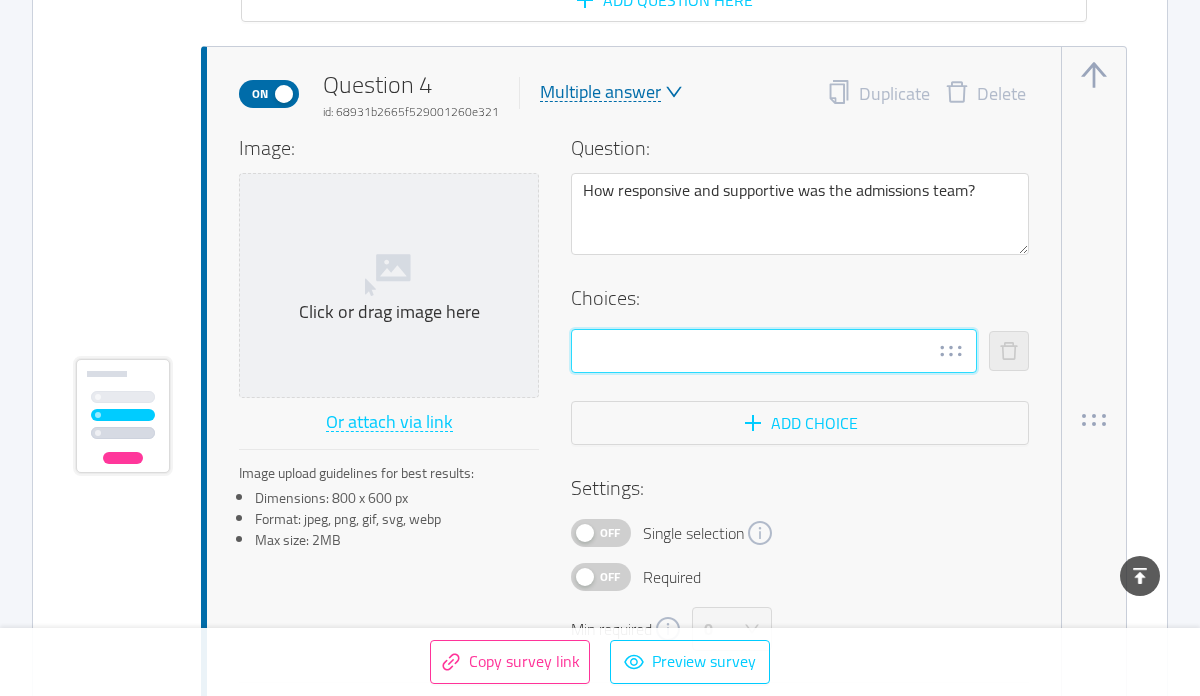 type 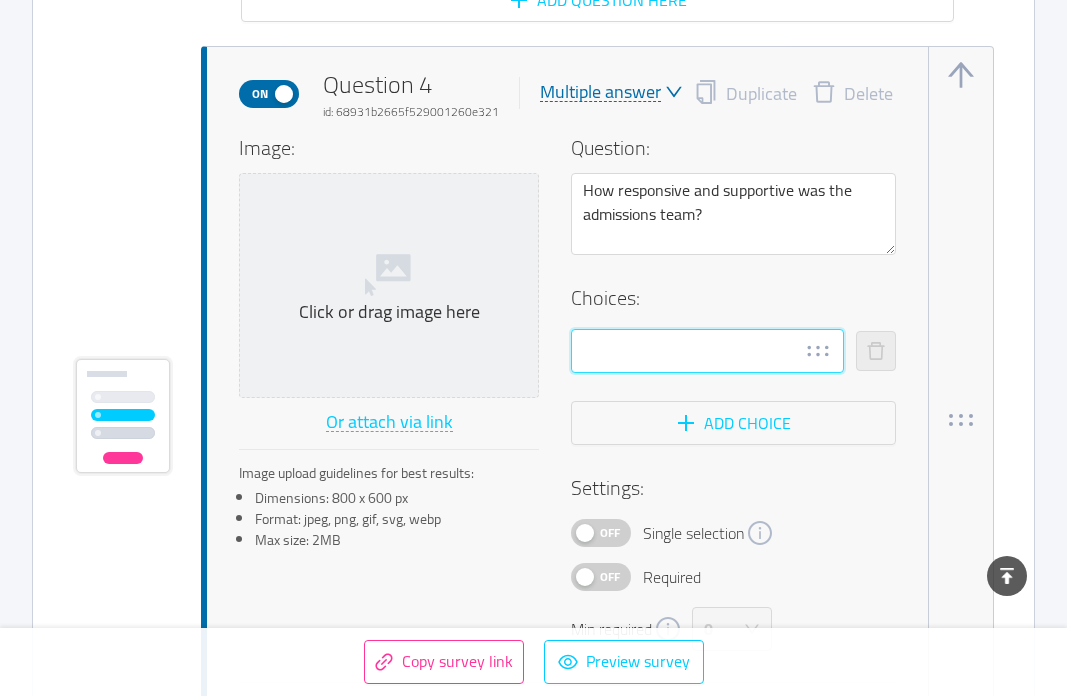 paste on "Very responsive and supportive" 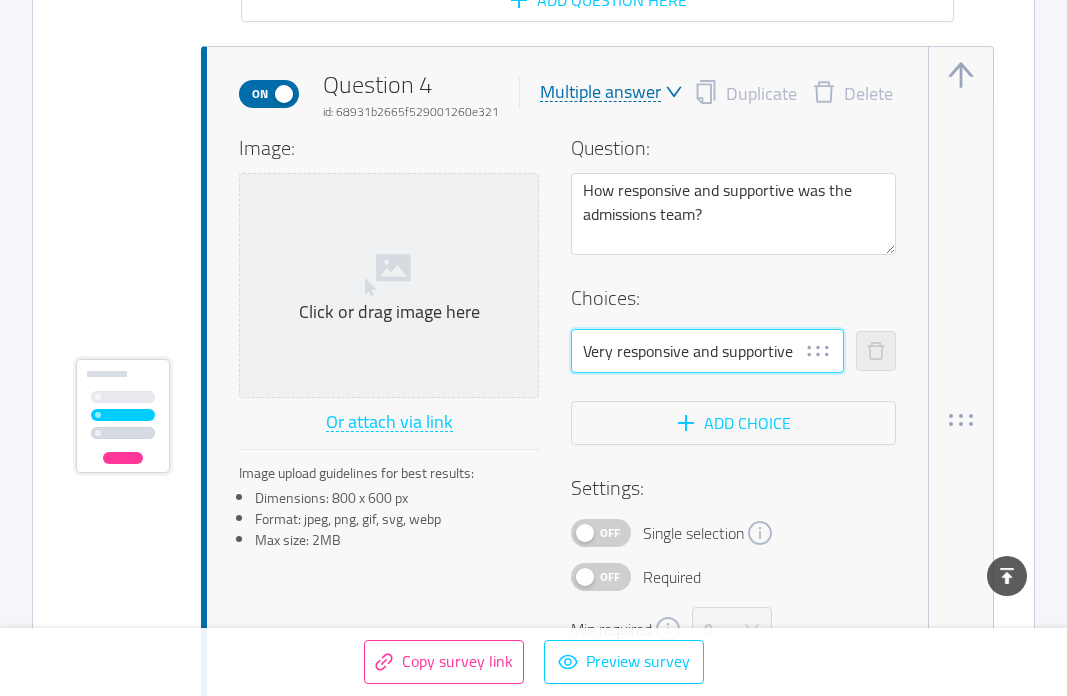 type on "Very responsive and supportive" 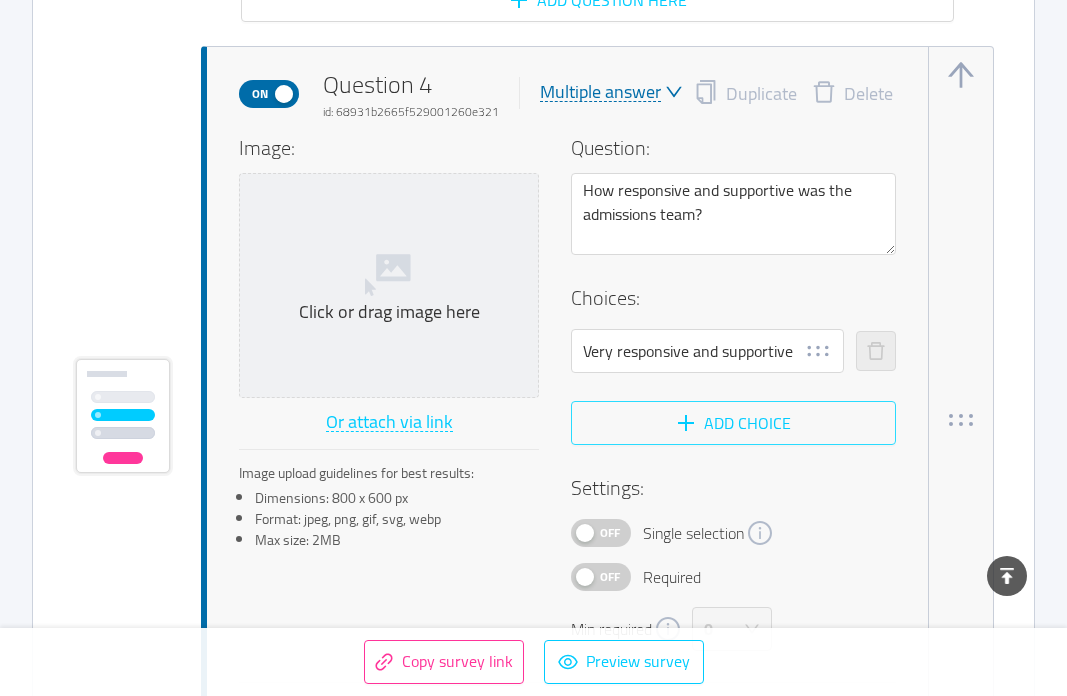 click on "Add choice" at bounding box center [733, 423] 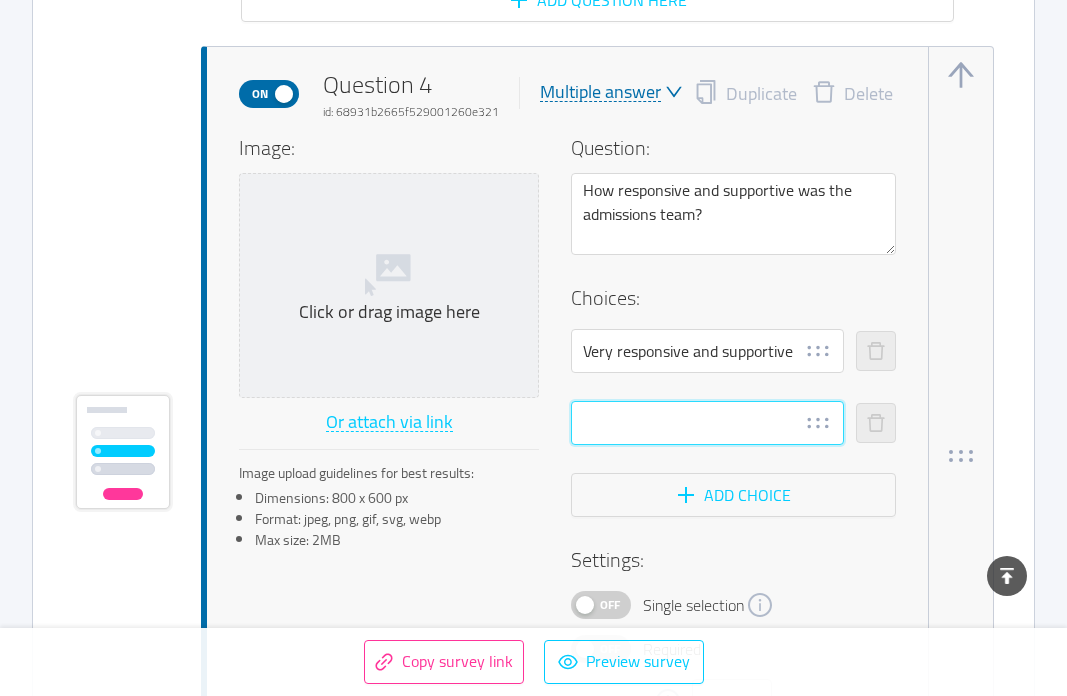 click at bounding box center (707, 423) 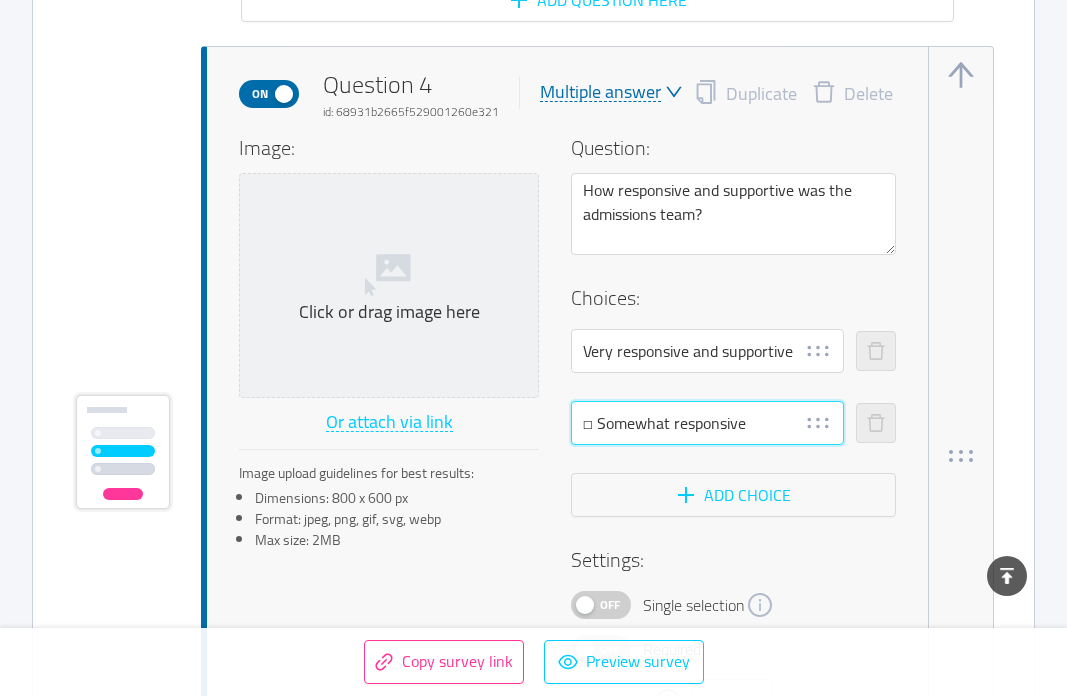 drag, startPoint x: 599, startPoint y: 419, endPoint x: 558, endPoint y: 418, distance: 41.01219 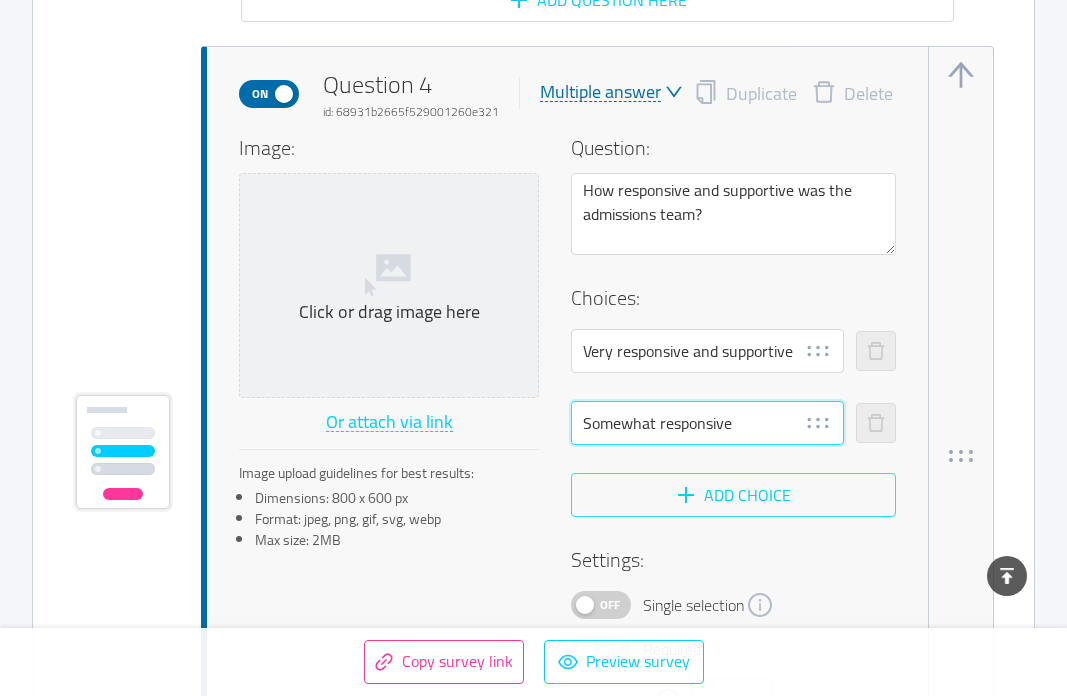 type on "Somewhat responsive" 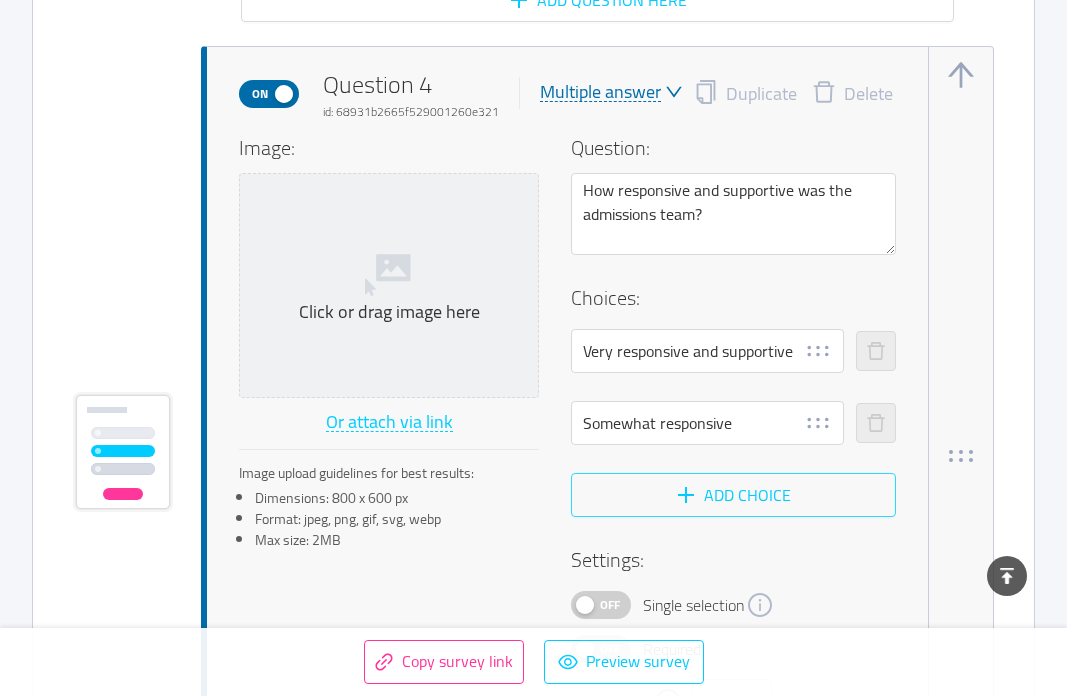click on "Add choice" at bounding box center [733, 495] 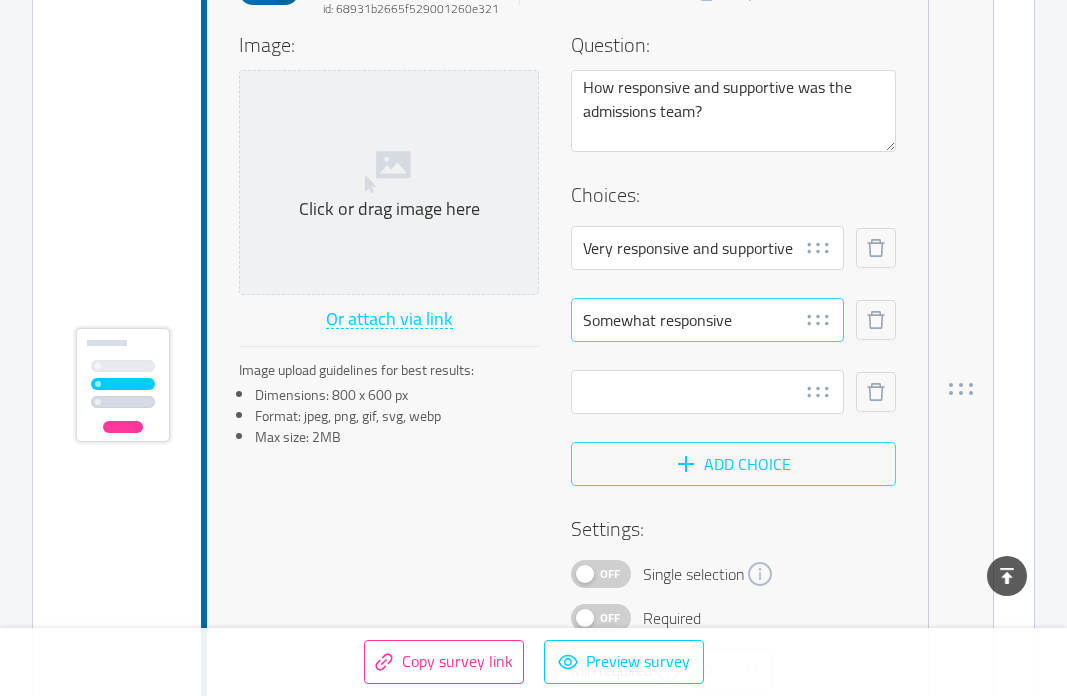scroll, scrollTop: 3571, scrollLeft: 0, axis: vertical 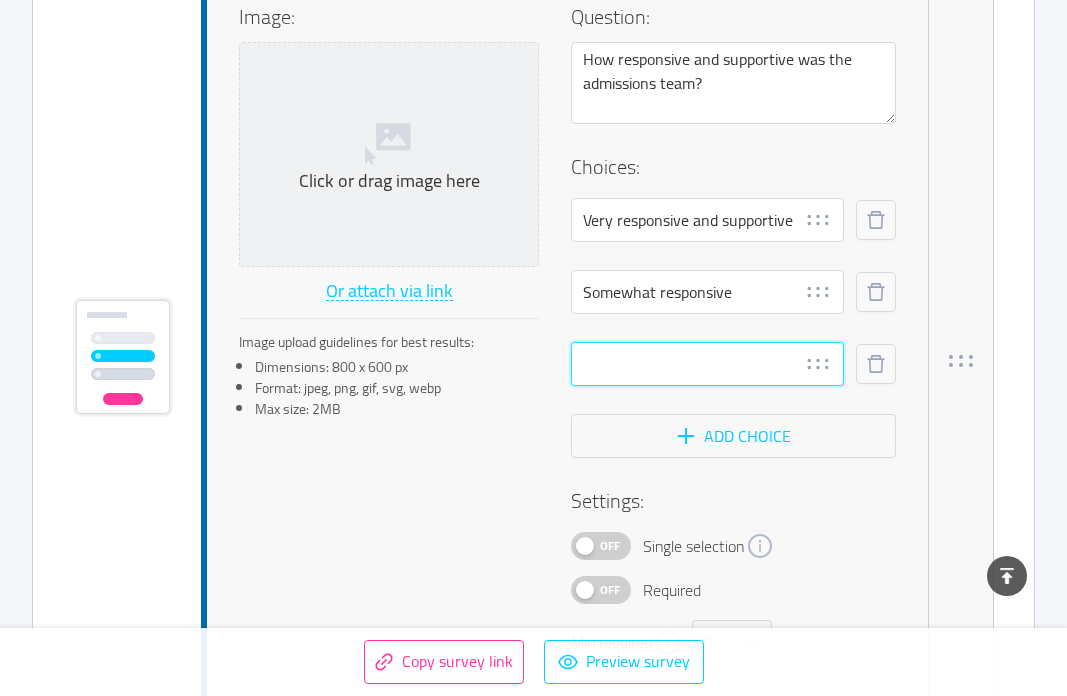 click at bounding box center [707, 364] 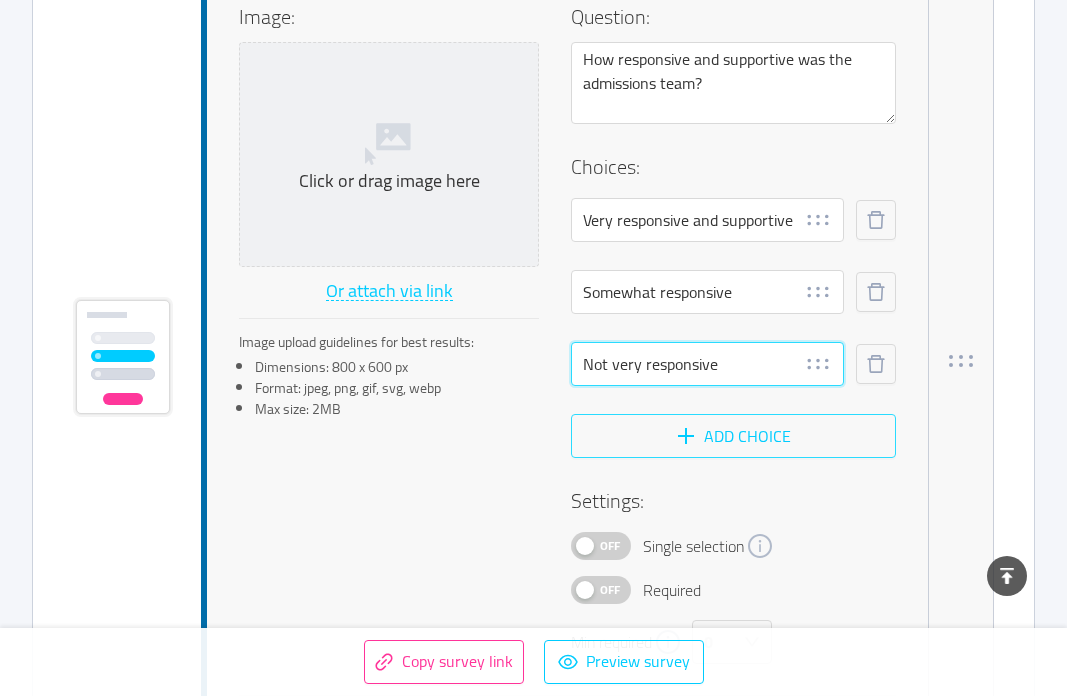 type on "Not very responsive" 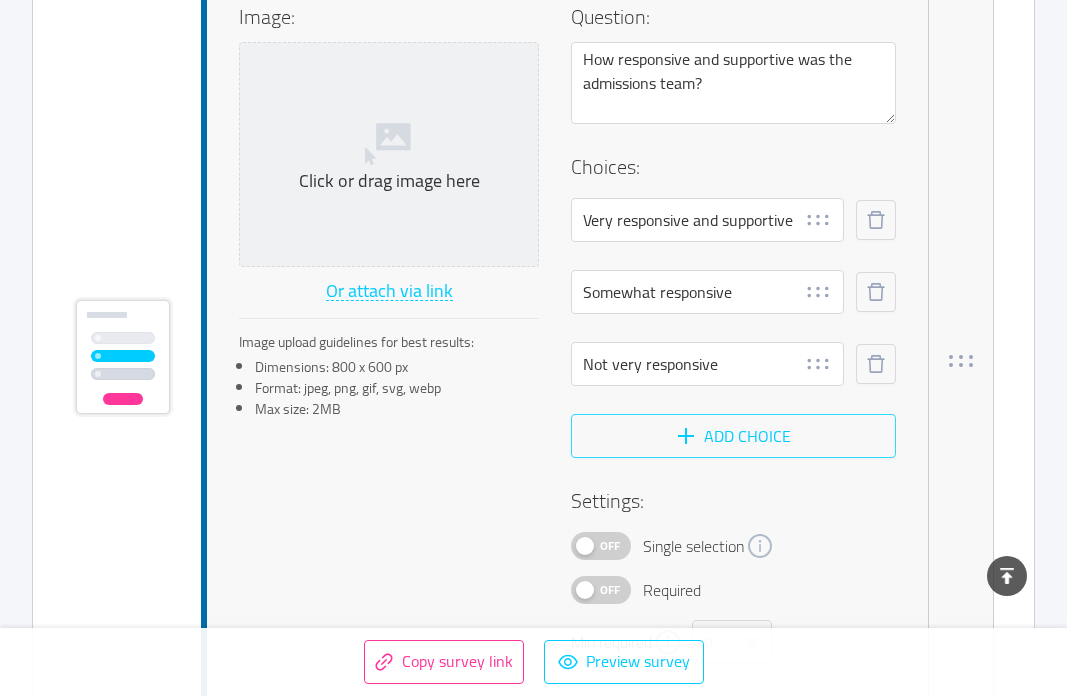 click on "Add choice" at bounding box center (733, 436) 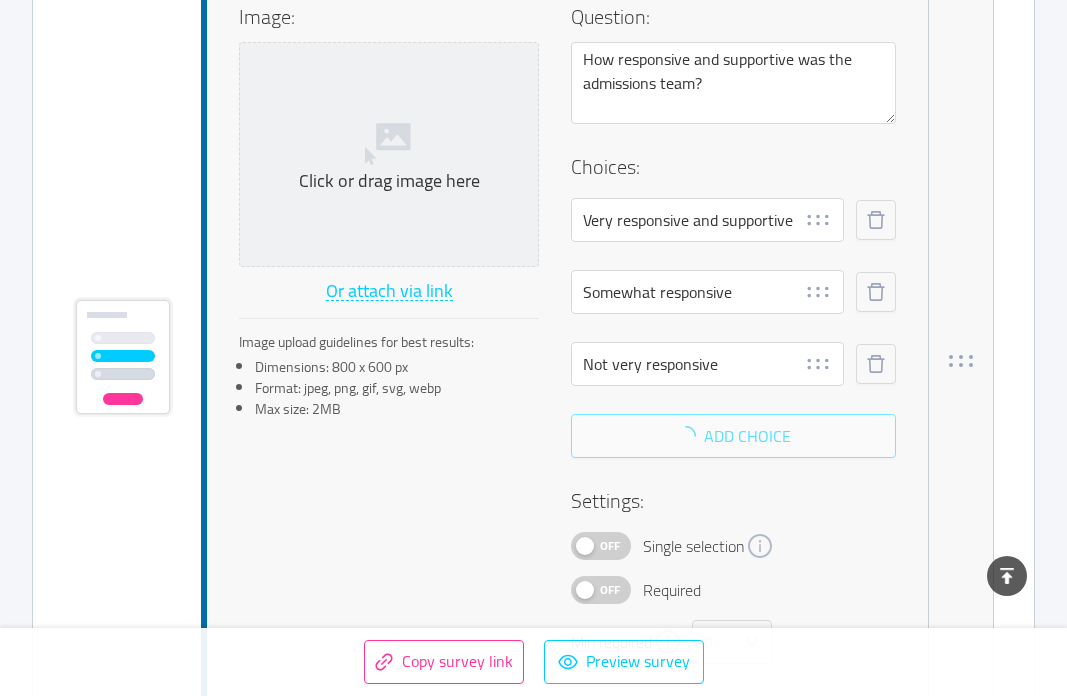 scroll, scrollTop: 3607, scrollLeft: 0, axis: vertical 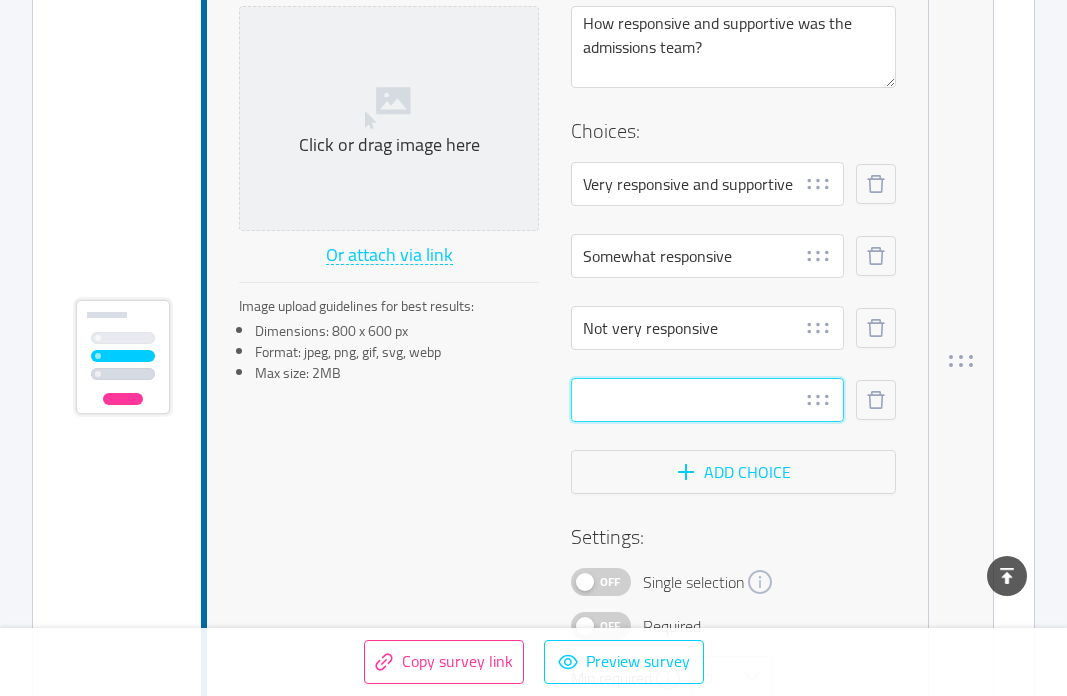 click at bounding box center [707, 400] 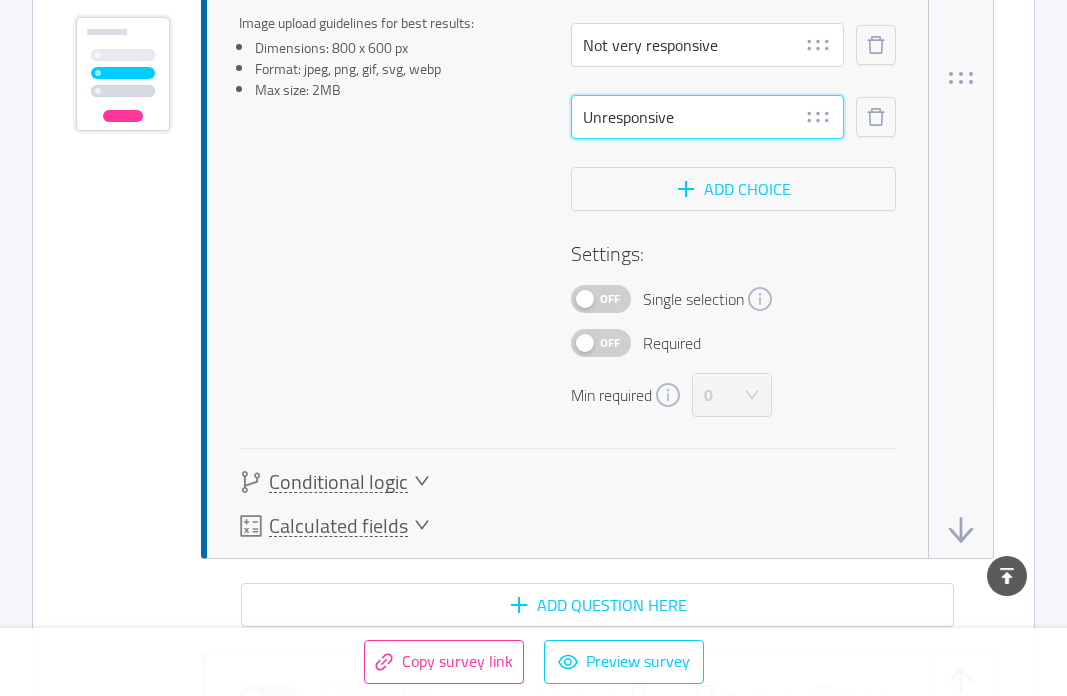 scroll, scrollTop: 3891, scrollLeft: 0, axis: vertical 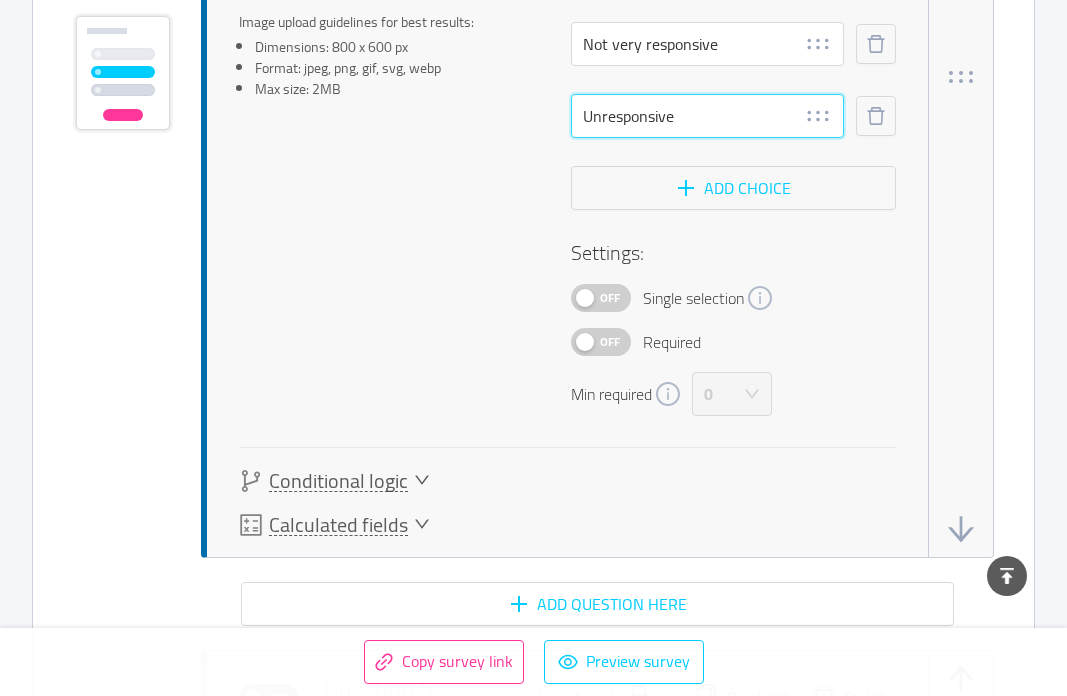 type on "Unresponsive" 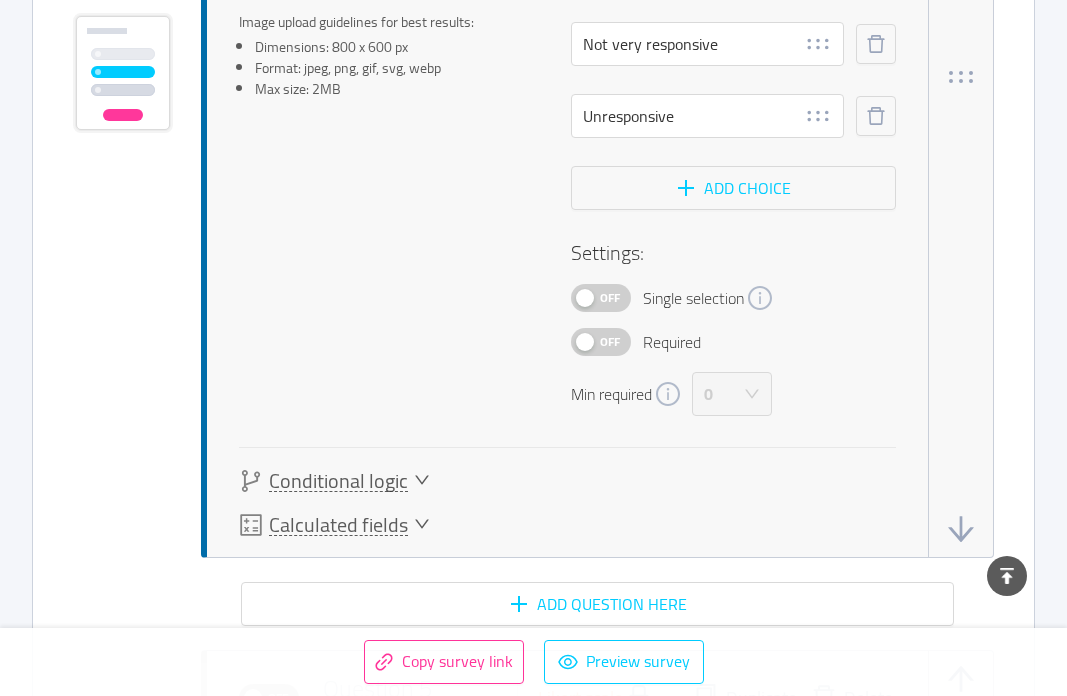 click on "Off" at bounding box center (610, 298) 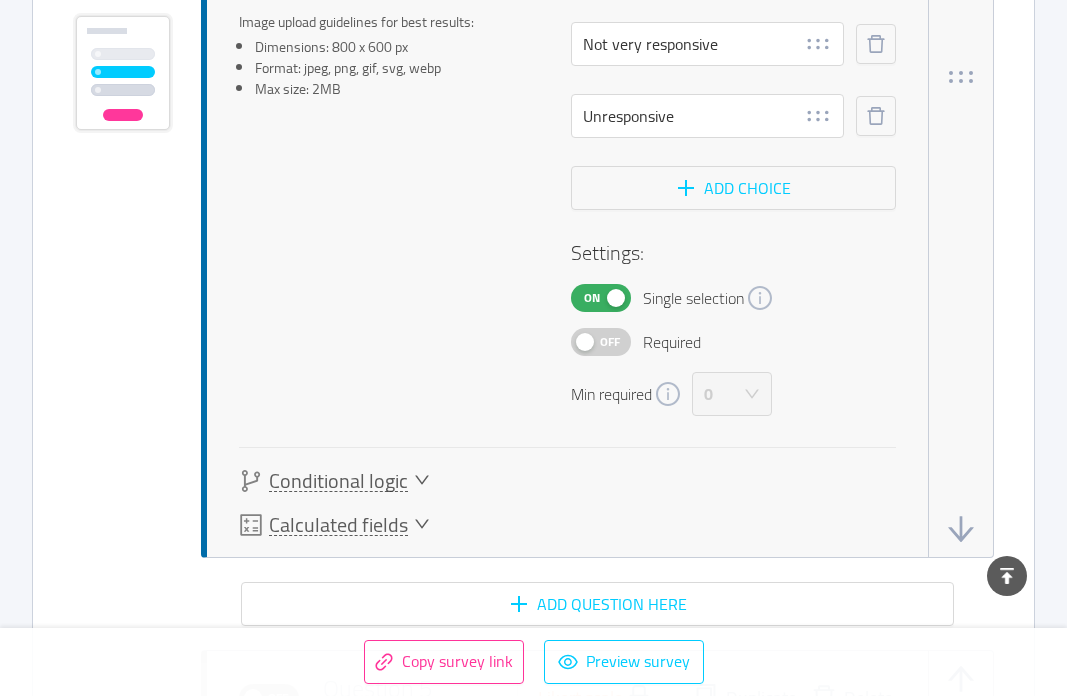 click on "Off" at bounding box center (610, 342) 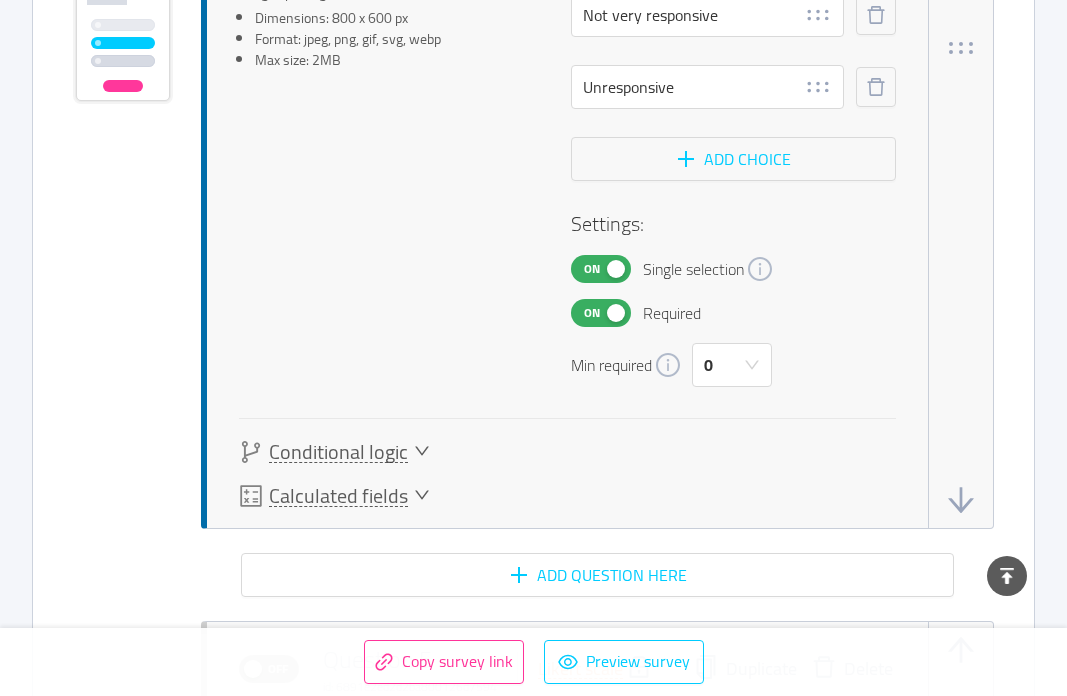 scroll, scrollTop: 3938, scrollLeft: 0, axis: vertical 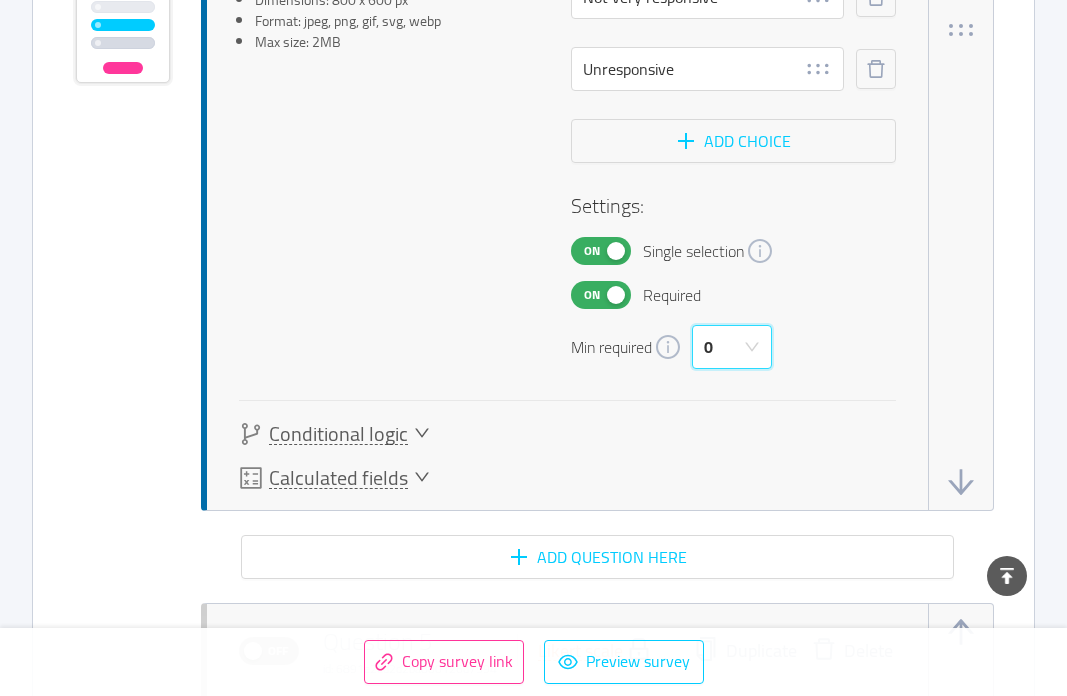 click on "0" at bounding box center (725, 347) 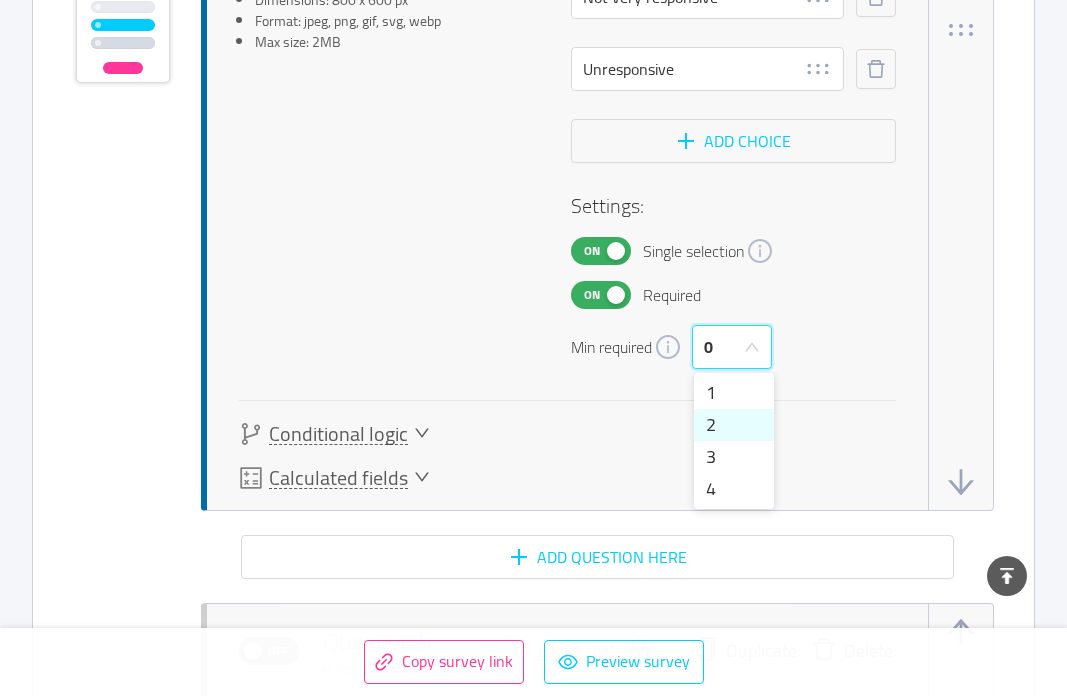 click on "2" at bounding box center [734, 425] 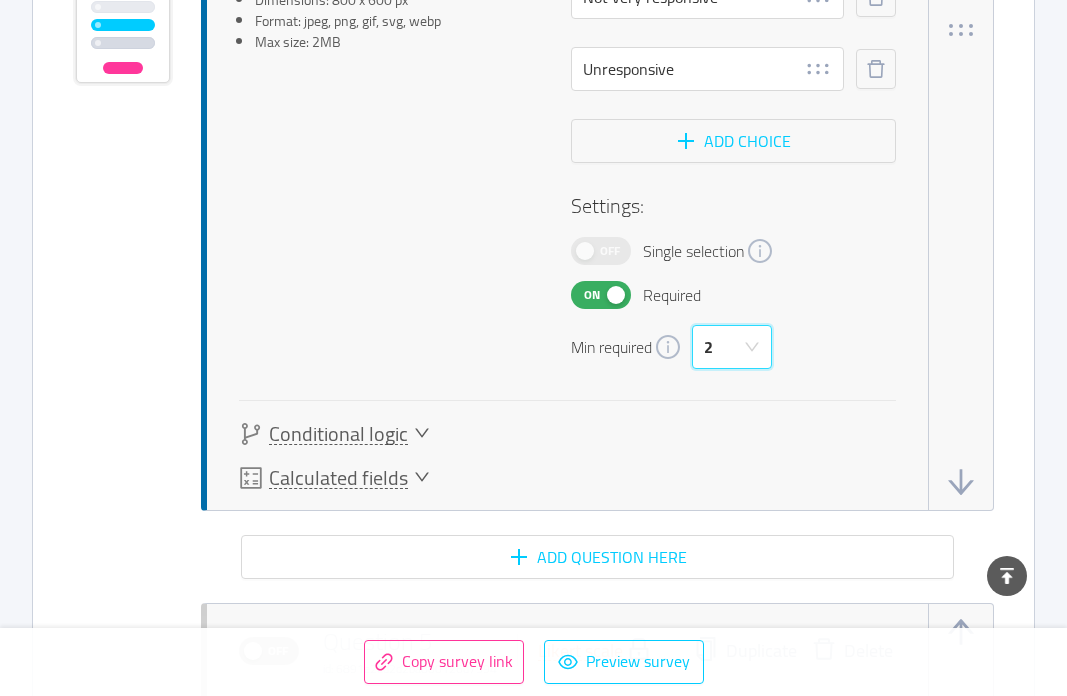 click on "2" at bounding box center (725, 347) 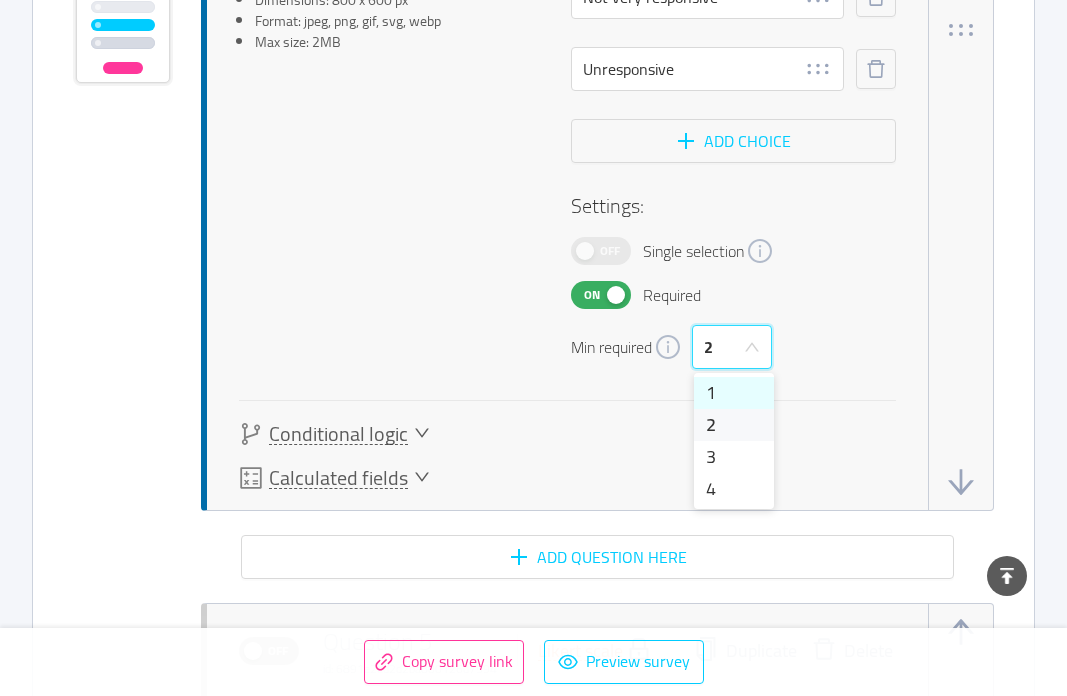 click on "1" at bounding box center (734, 393) 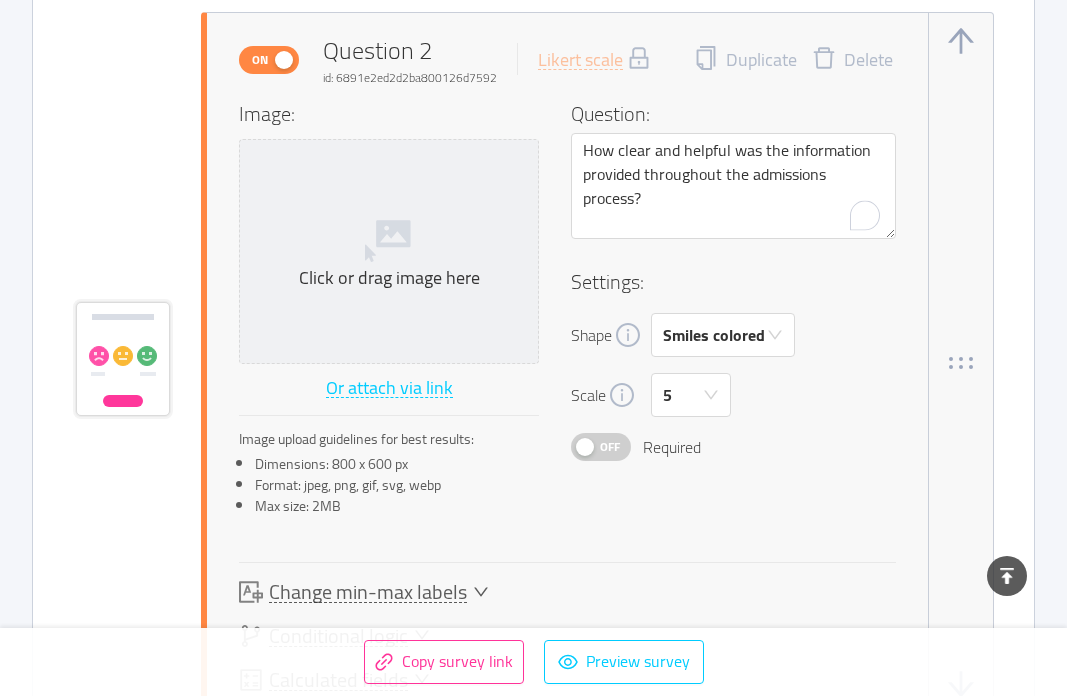 scroll, scrollTop: 1385, scrollLeft: 0, axis: vertical 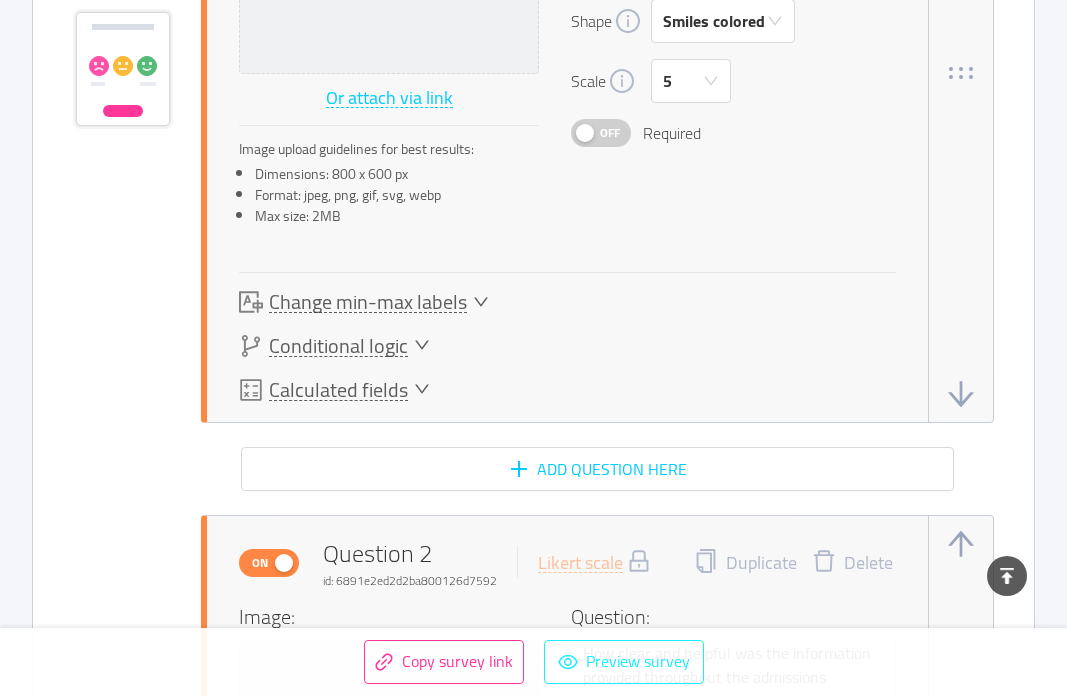 click on "Preview survey" at bounding box center (624, 662) 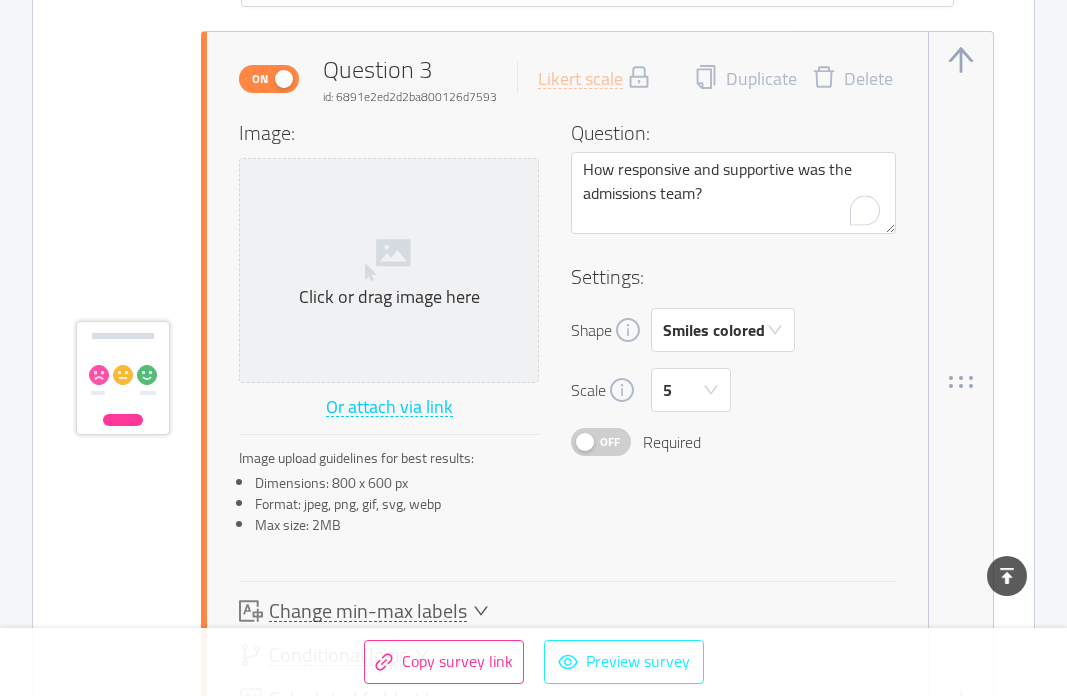 scroll, scrollTop: 2617, scrollLeft: 0, axis: vertical 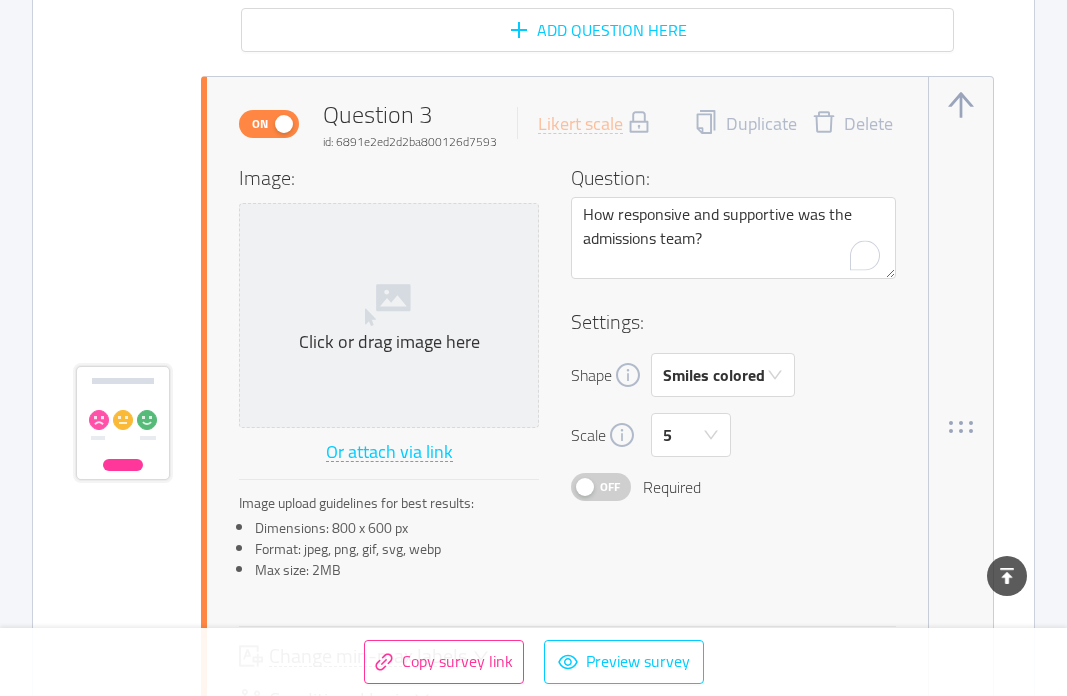 click on "On" at bounding box center [269, 124] 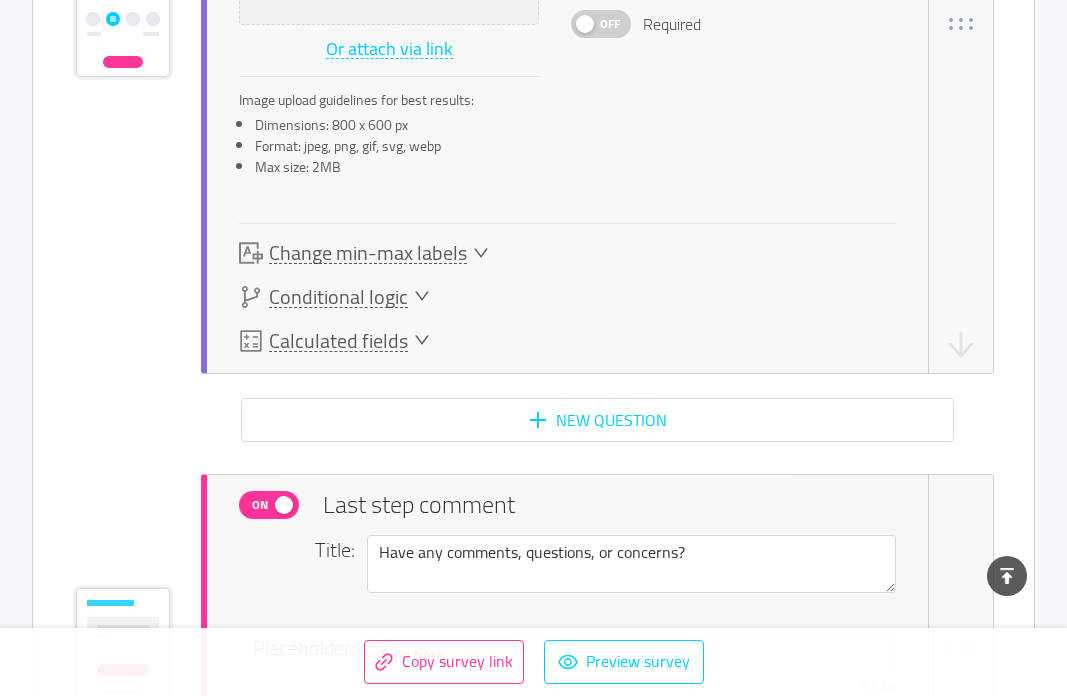 scroll, scrollTop: 5991, scrollLeft: 0, axis: vertical 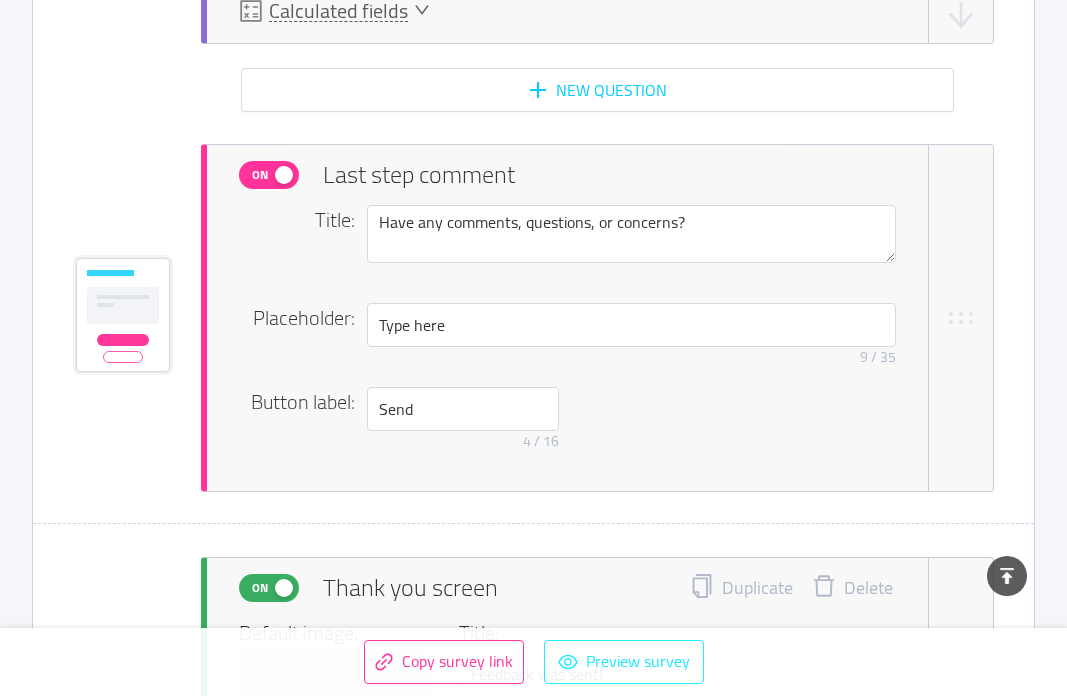 click on "Preview survey" at bounding box center [624, 662] 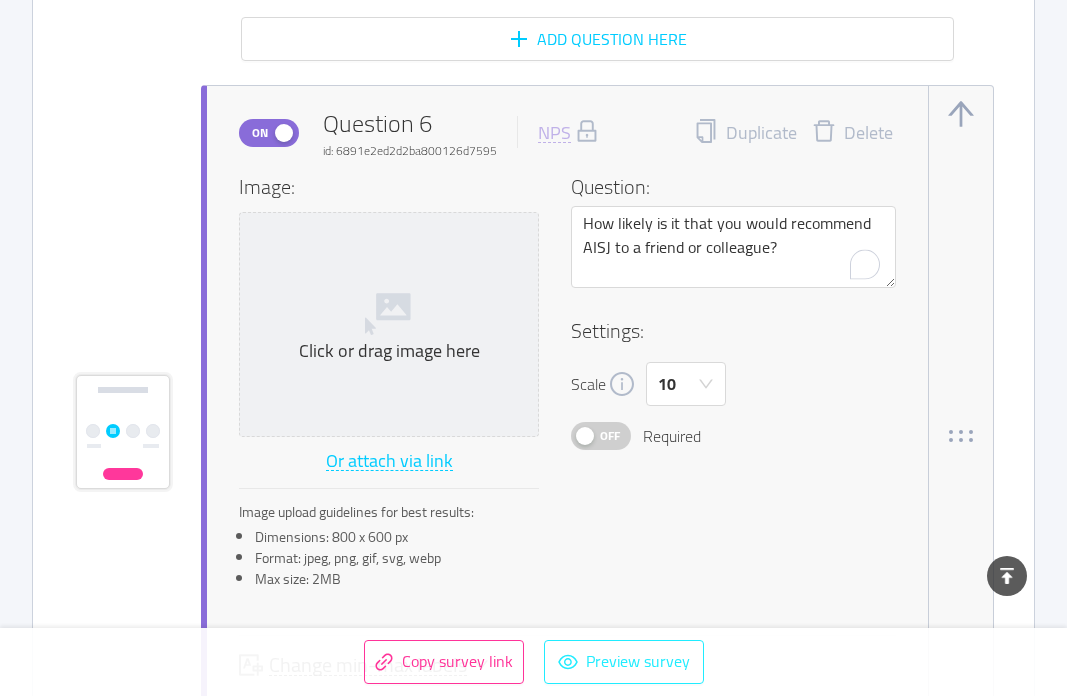 scroll, scrollTop: 5250, scrollLeft: 0, axis: vertical 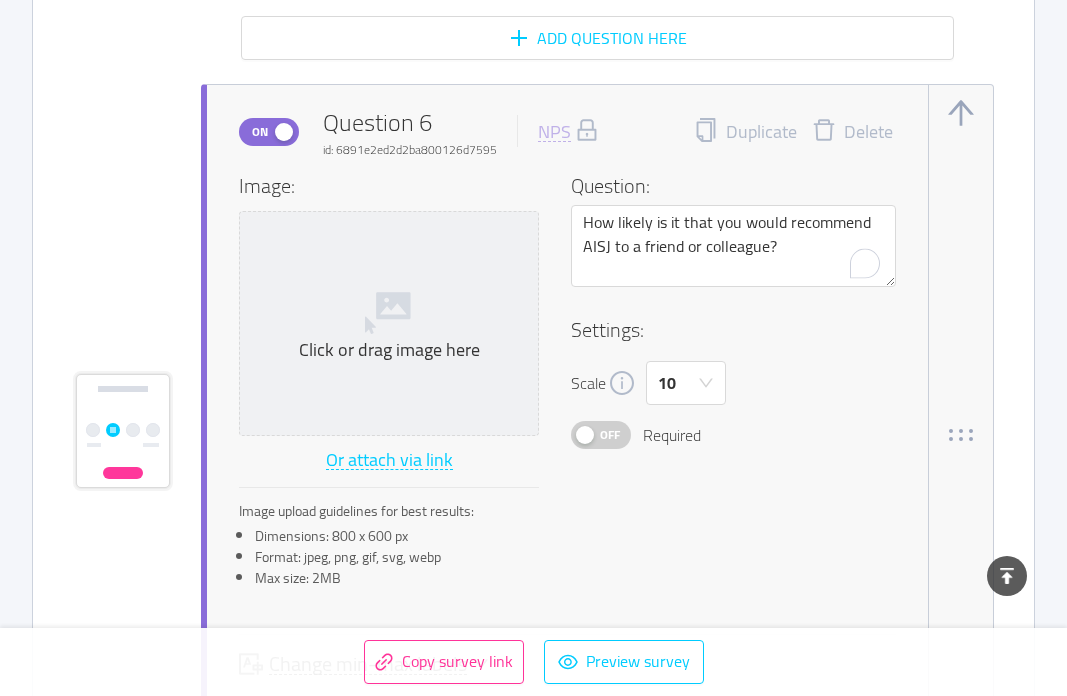 click on "On" at bounding box center [269, 132] 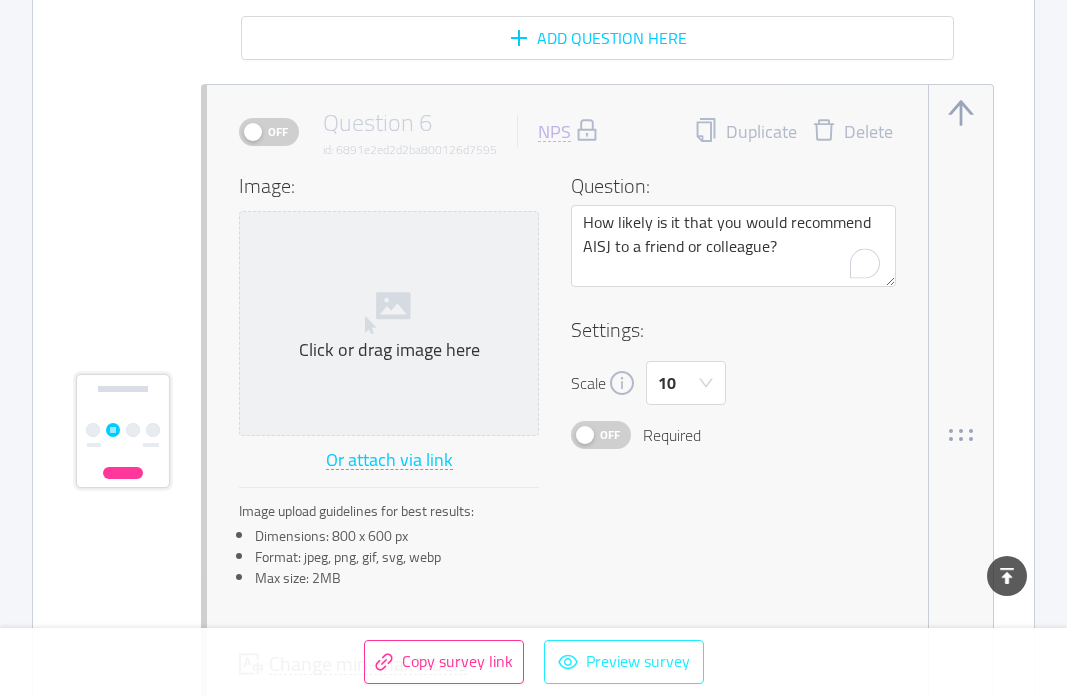 click on "Preview survey" at bounding box center [624, 662] 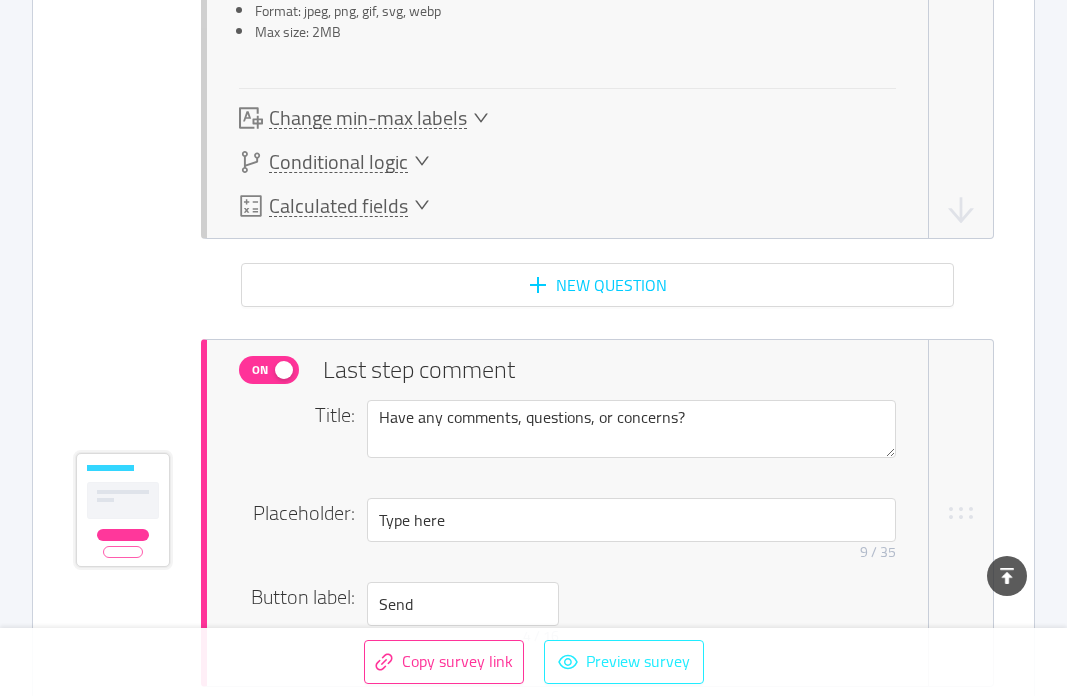 scroll, scrollTop: 5794, scrollLeft: 0, axis: vertical 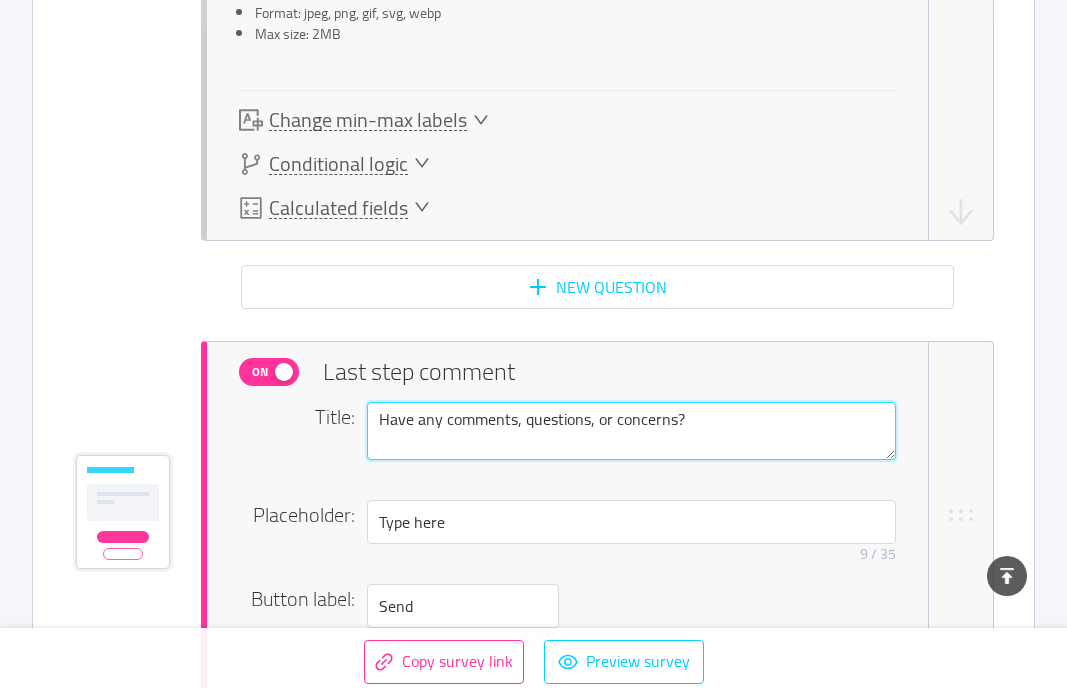 click on "Have any comments, questions, or concerns?" at bounding box center (631, 431) 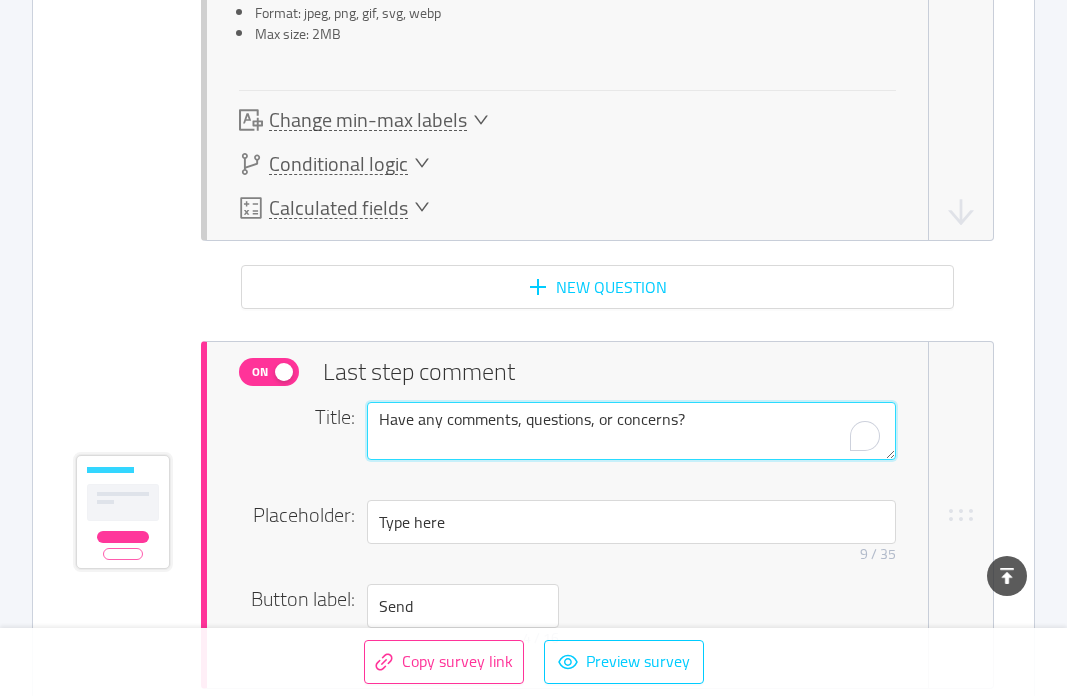 click on "Have any comments, questions, or concerns?" at bounding box center (631, 431) 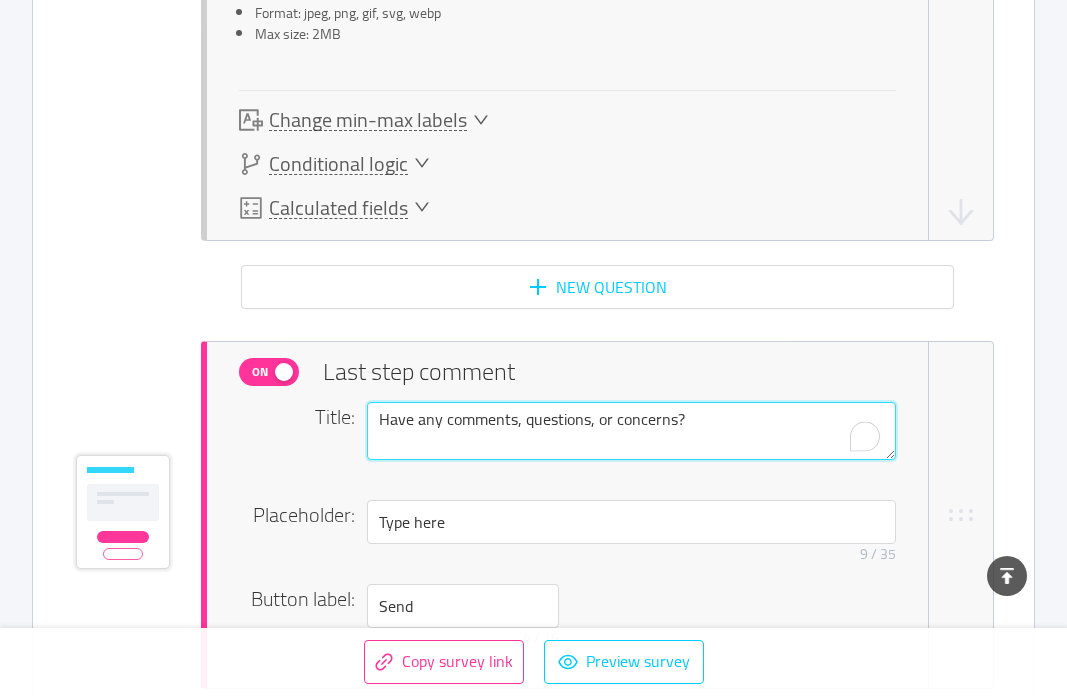 click on "Have any comments, questions, or concerns?" at bounding box center (631, 431) 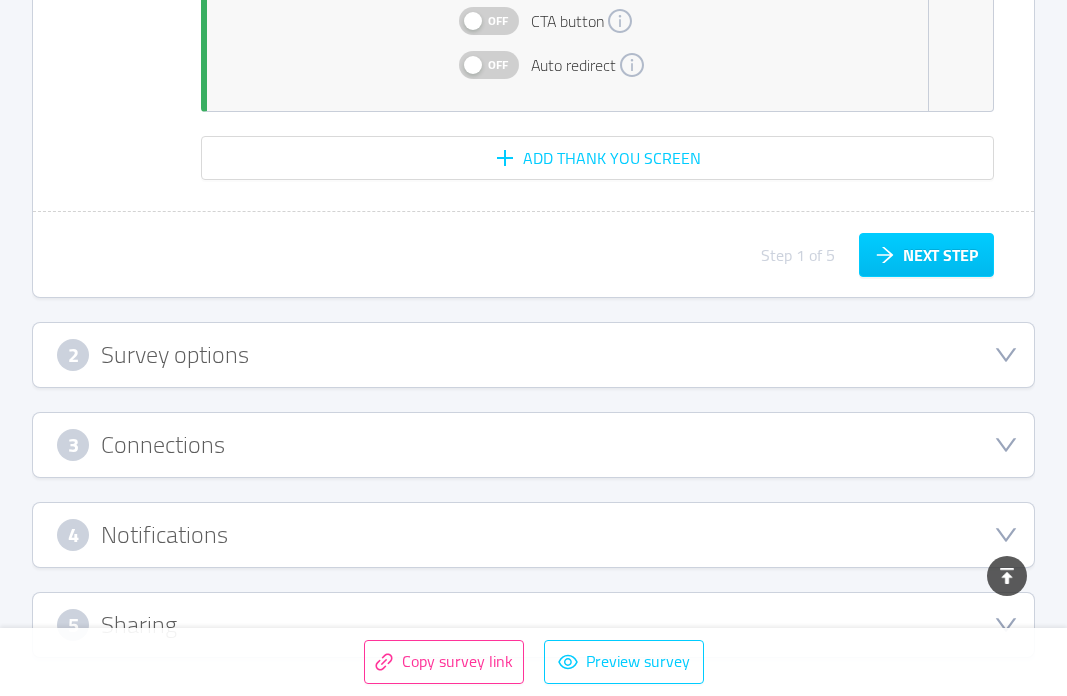 scroll, scrollTop: 7009, scrollLeft: 0, axis: vertical 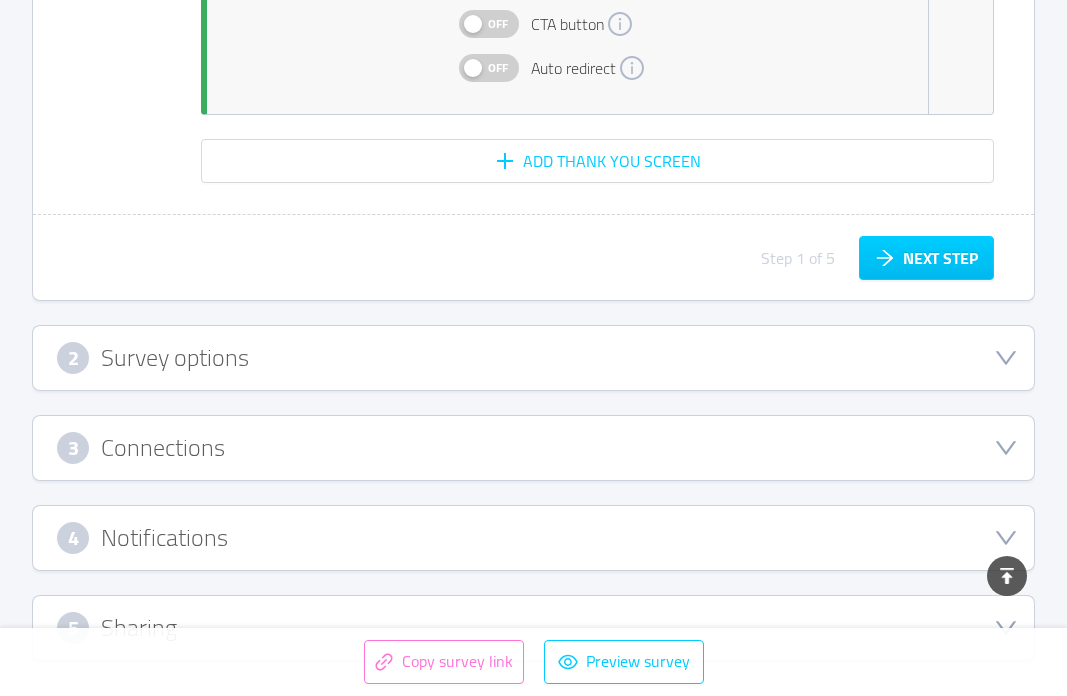 type on "Do you have any suggestions for improving the admissions process?" 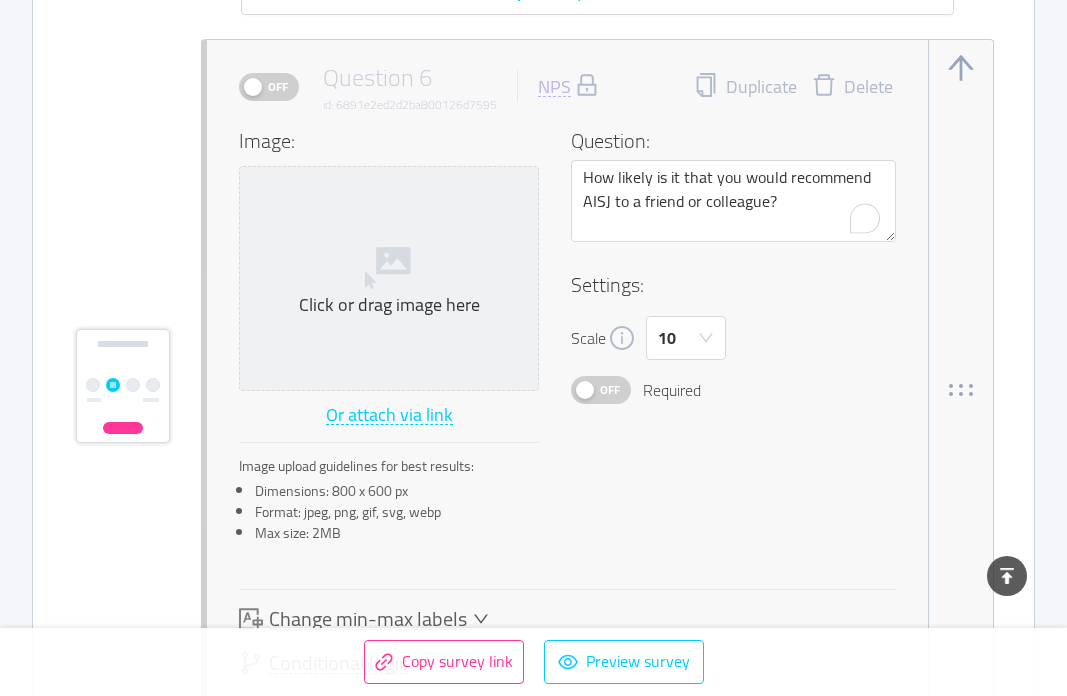 scroll, scrollTop: 4557, scrollLeft: 0, axis: vertical 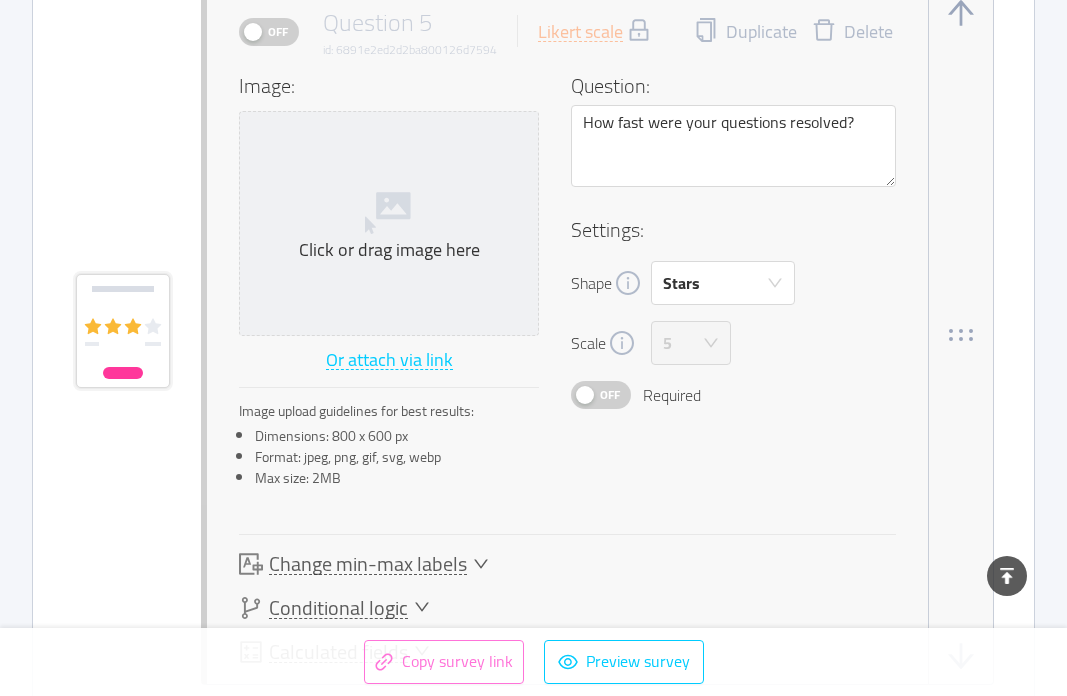 click on "Copy survey link" at bounding box center [444, 662] 